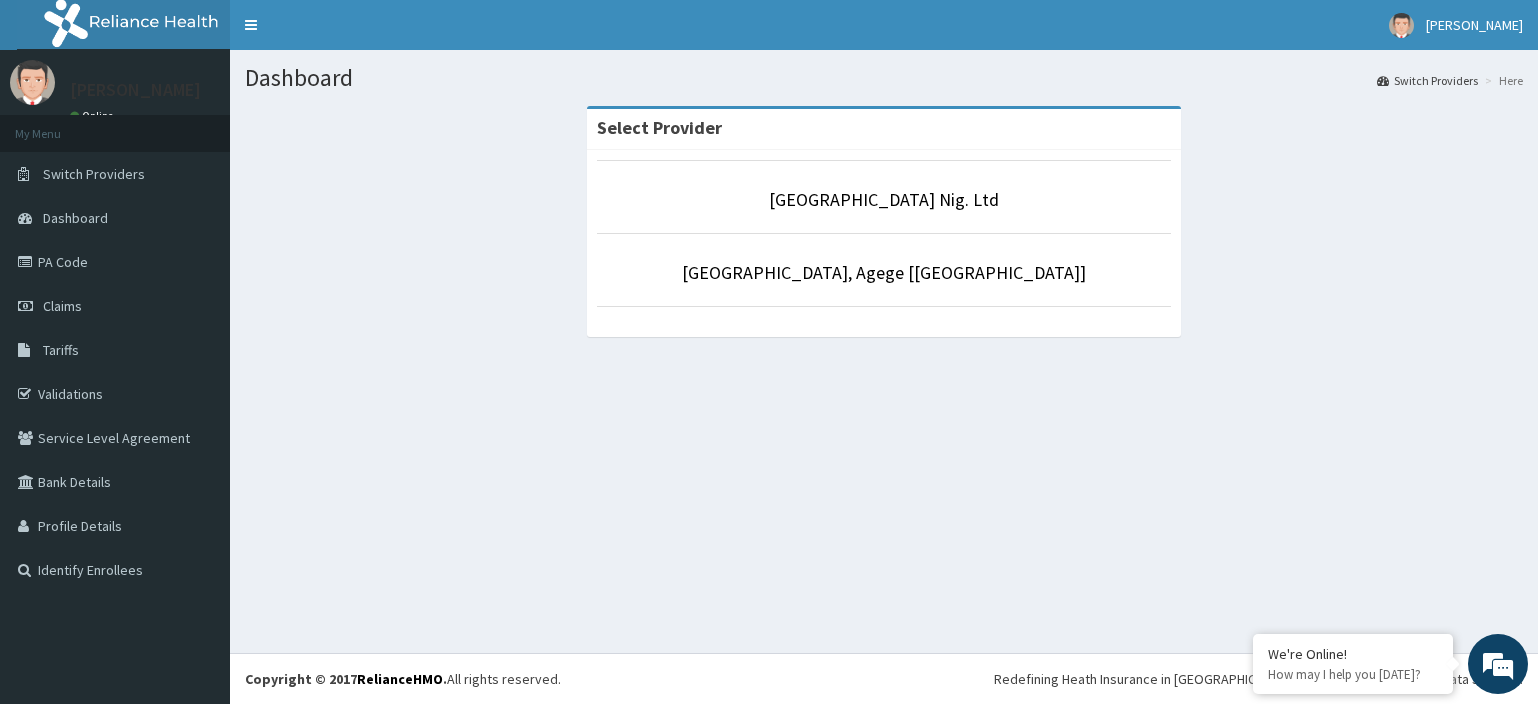 scroll, scrollTop: 0, scrollLeft: 0, axis: both 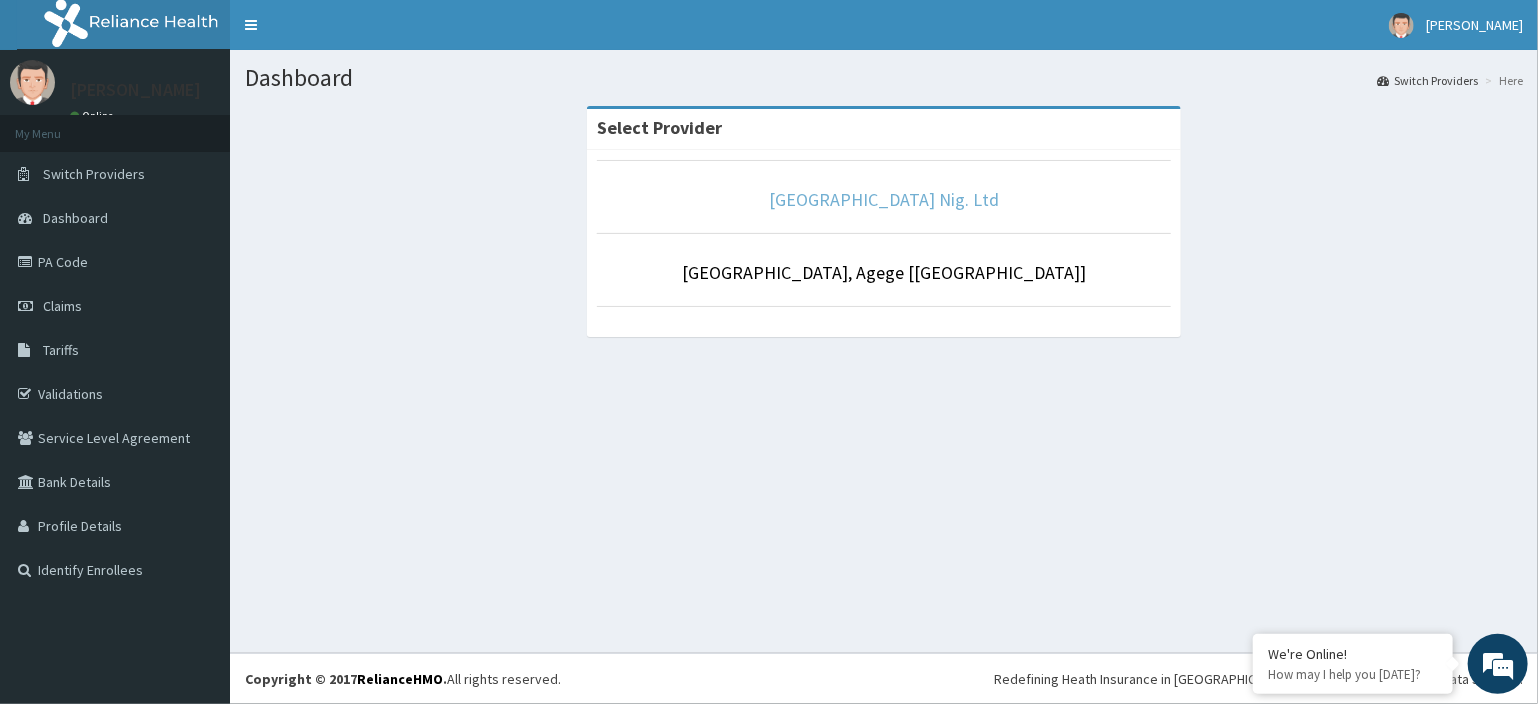 click on "[GEOGRAPHIC_DATA] Nig. Ltd" at bounding box center [884, 199] 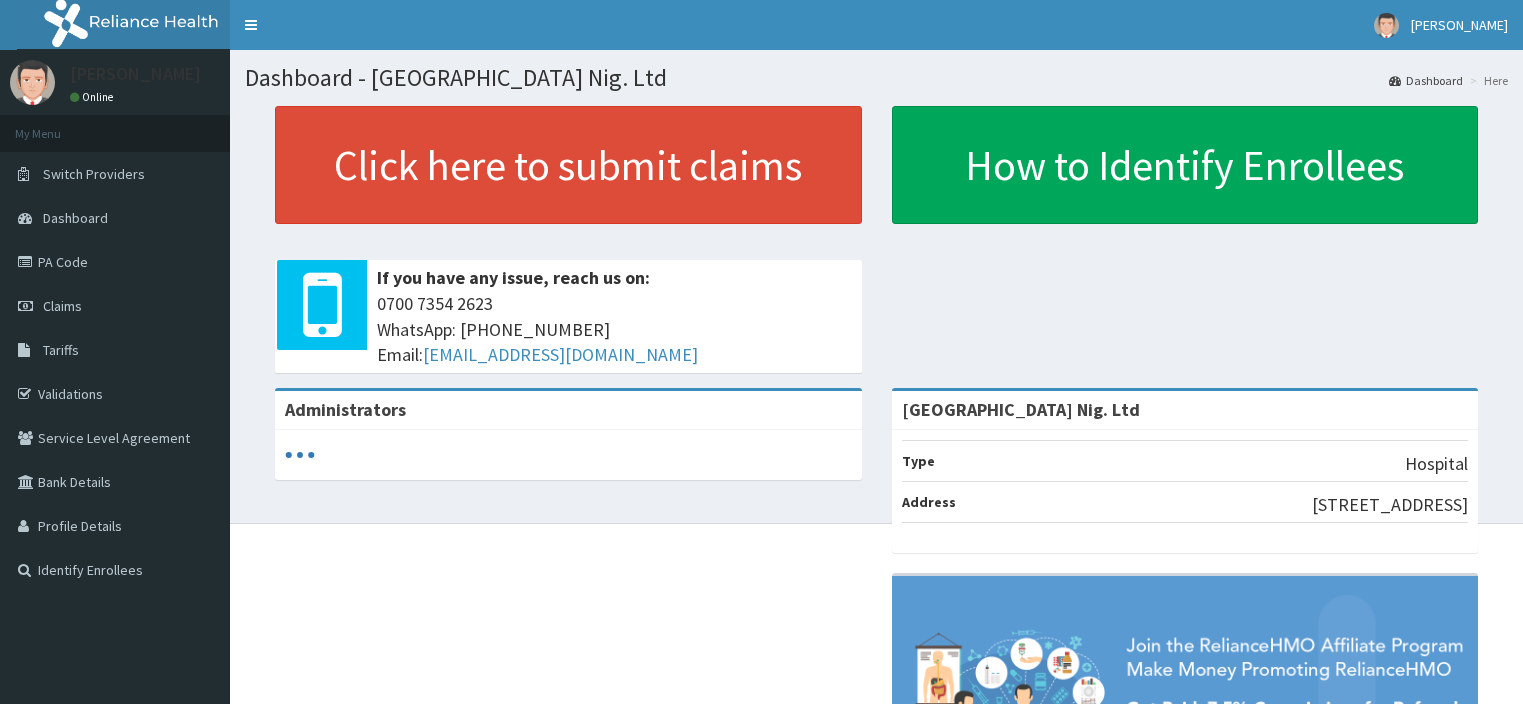scroll, scrollTop: 0, scrollLeft: 0, axis: both 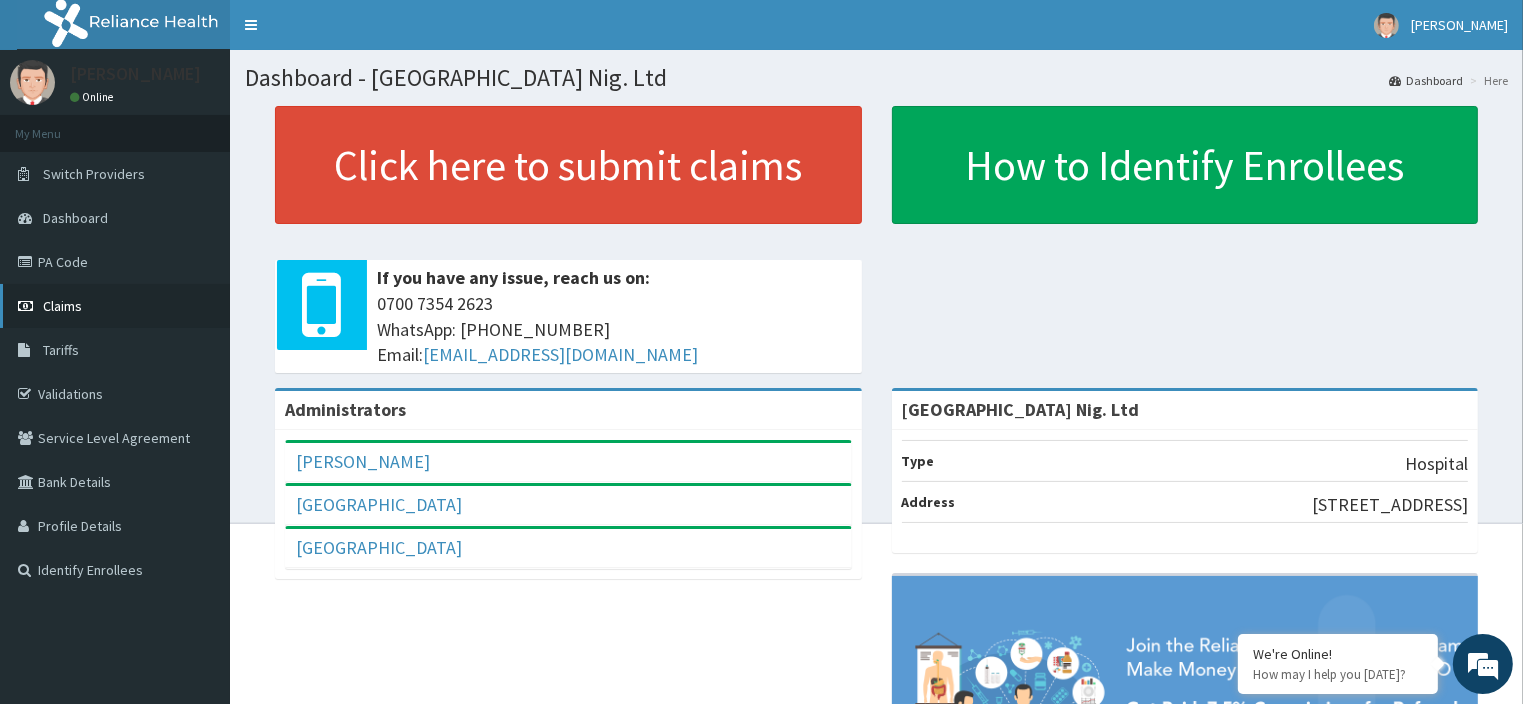 click on "Claims" at bounding box center (115, 306) 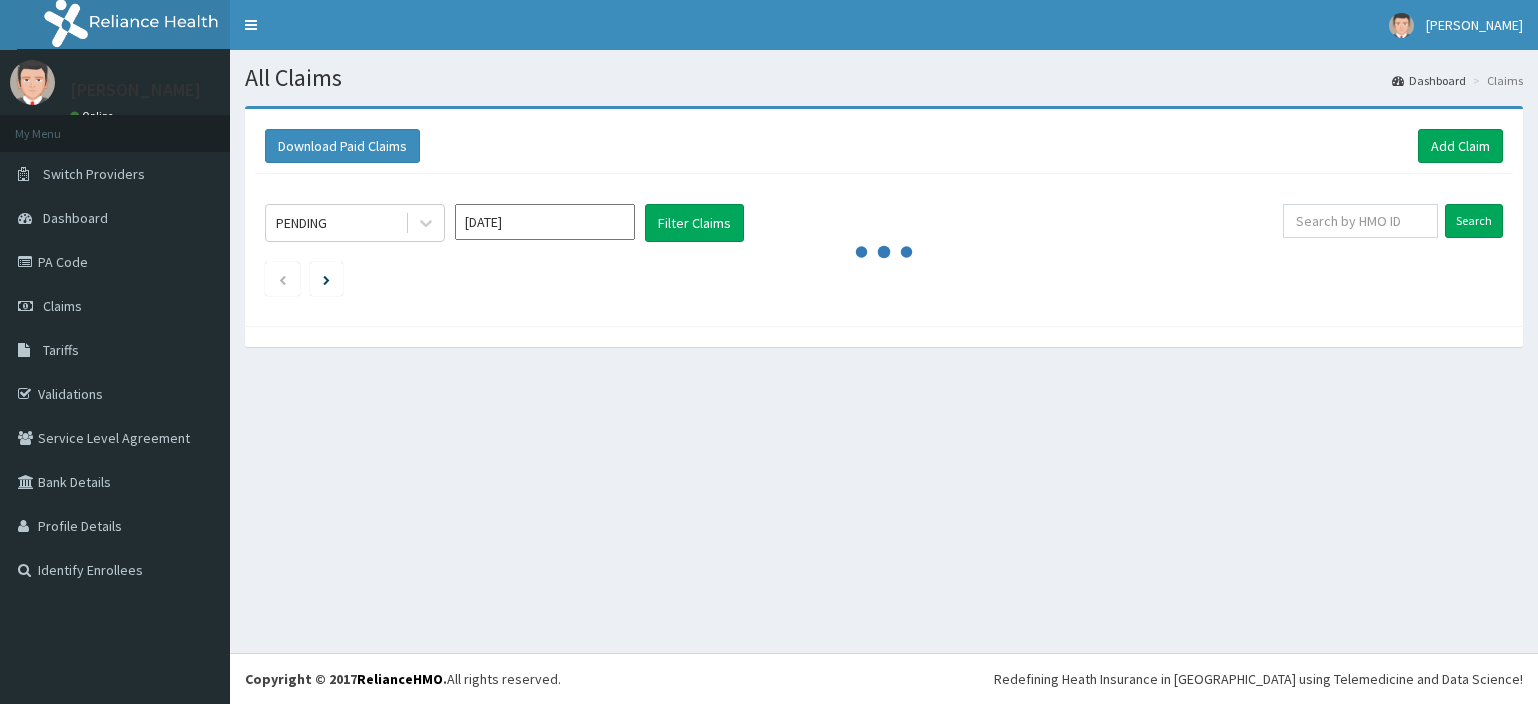 scroll, scrollTop: 0, scrollLeft: 0, axis: both 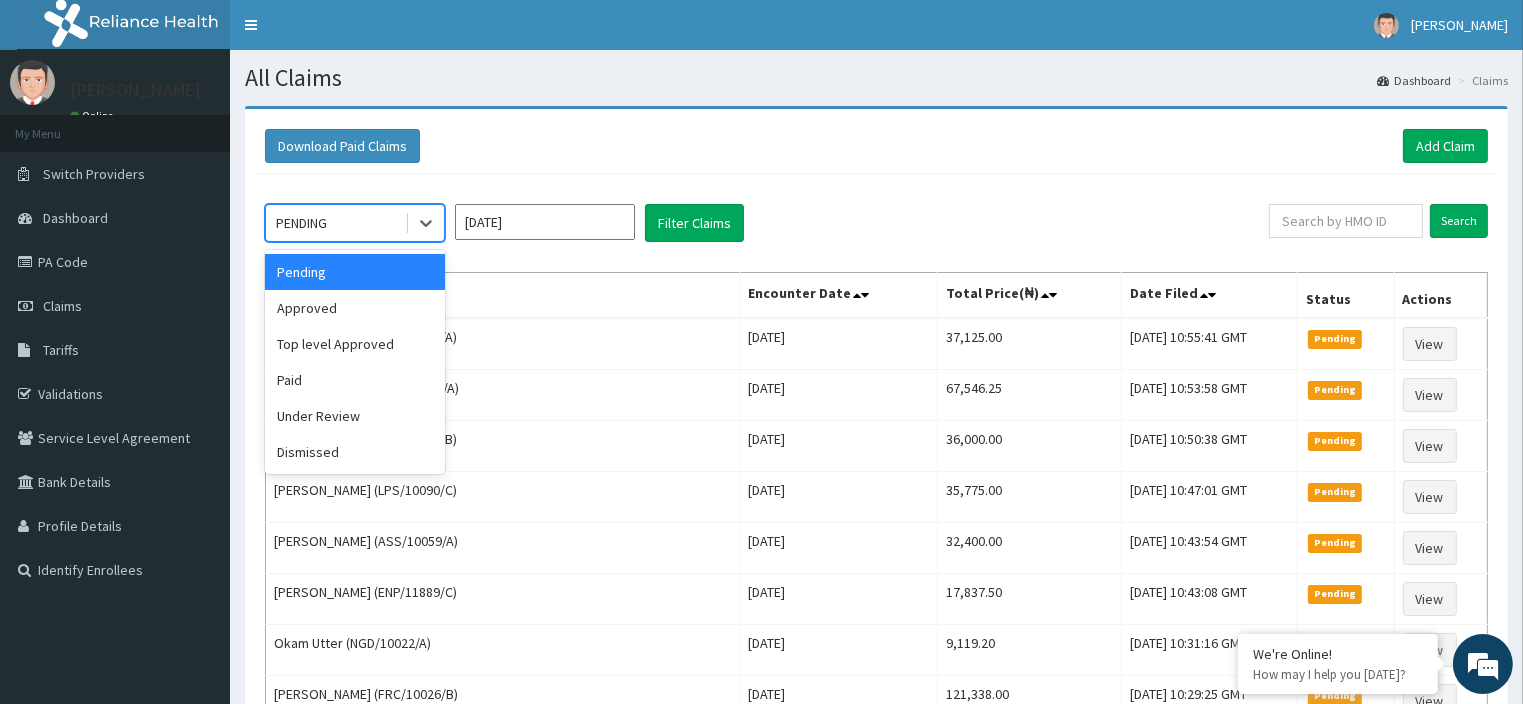 click on "PENDING" at bounding box center (335, 223) 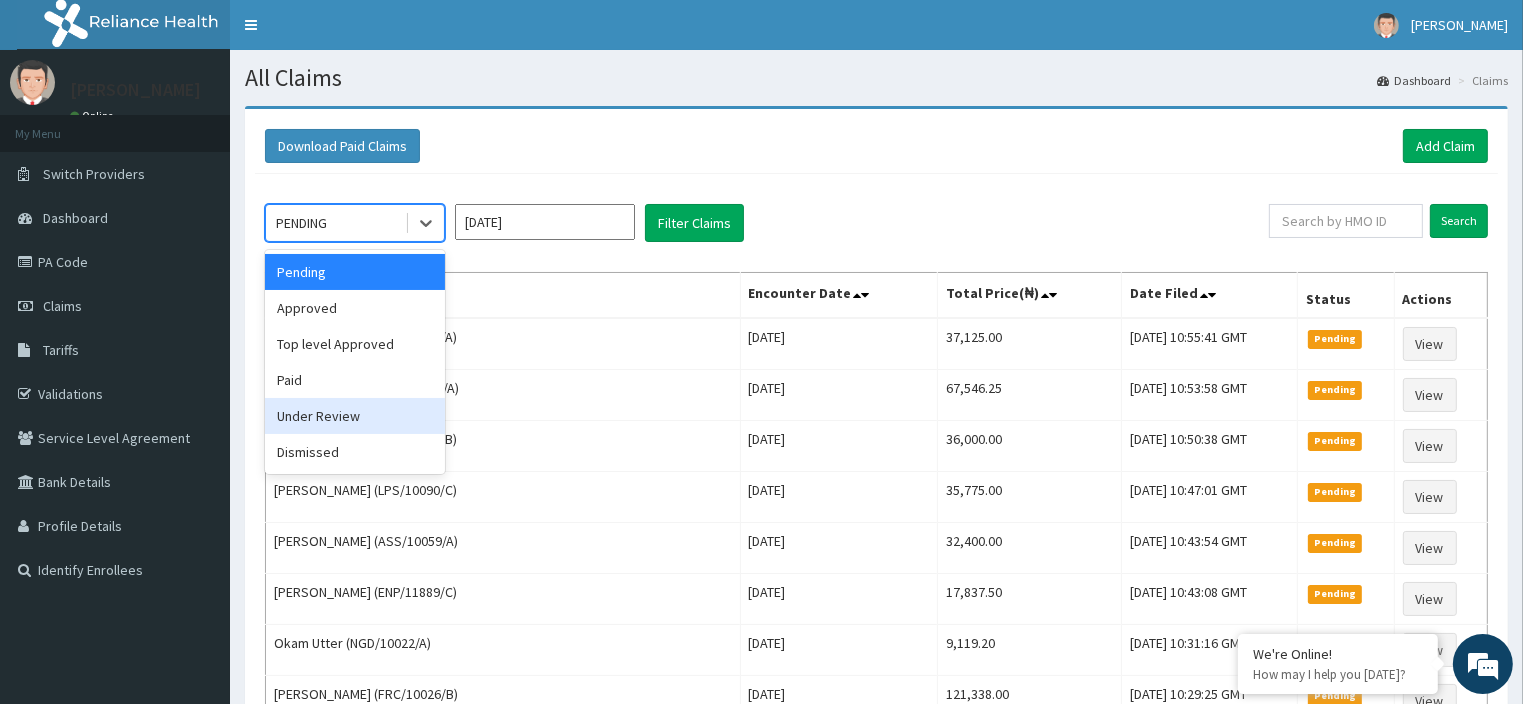 click on "Under Review" at bounding box center [355, 416] 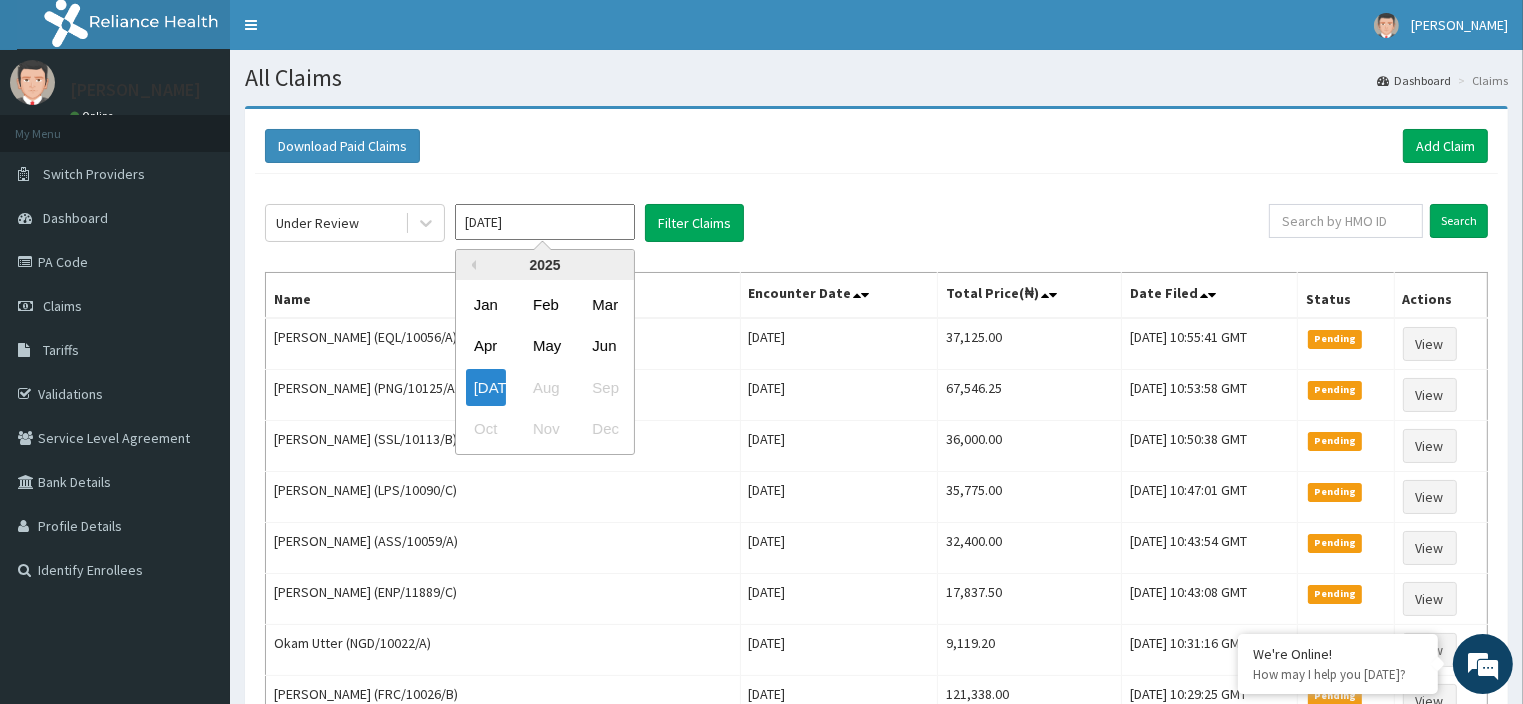 click on "Jul 2025" at bounding box center [545, 222] 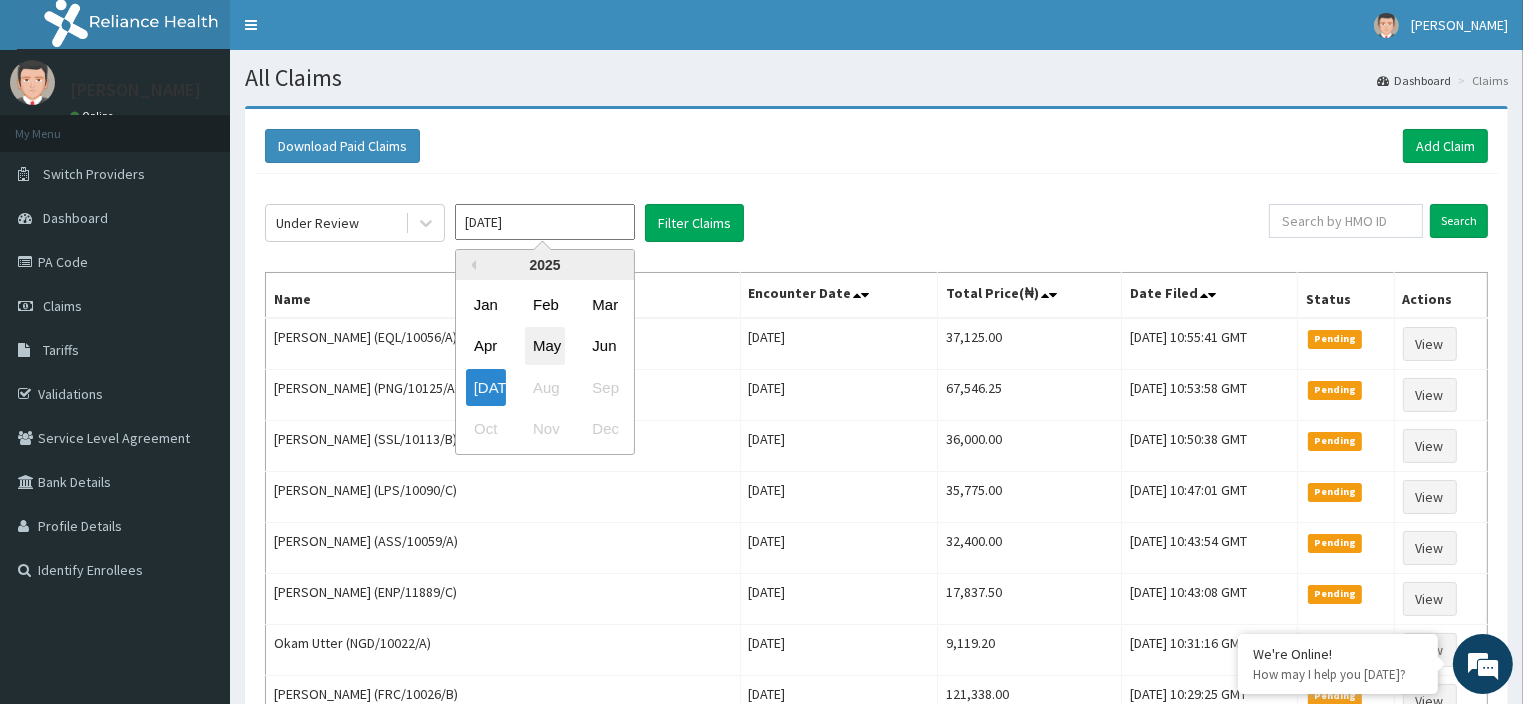 click on "May" at bounding box center [545, 346] 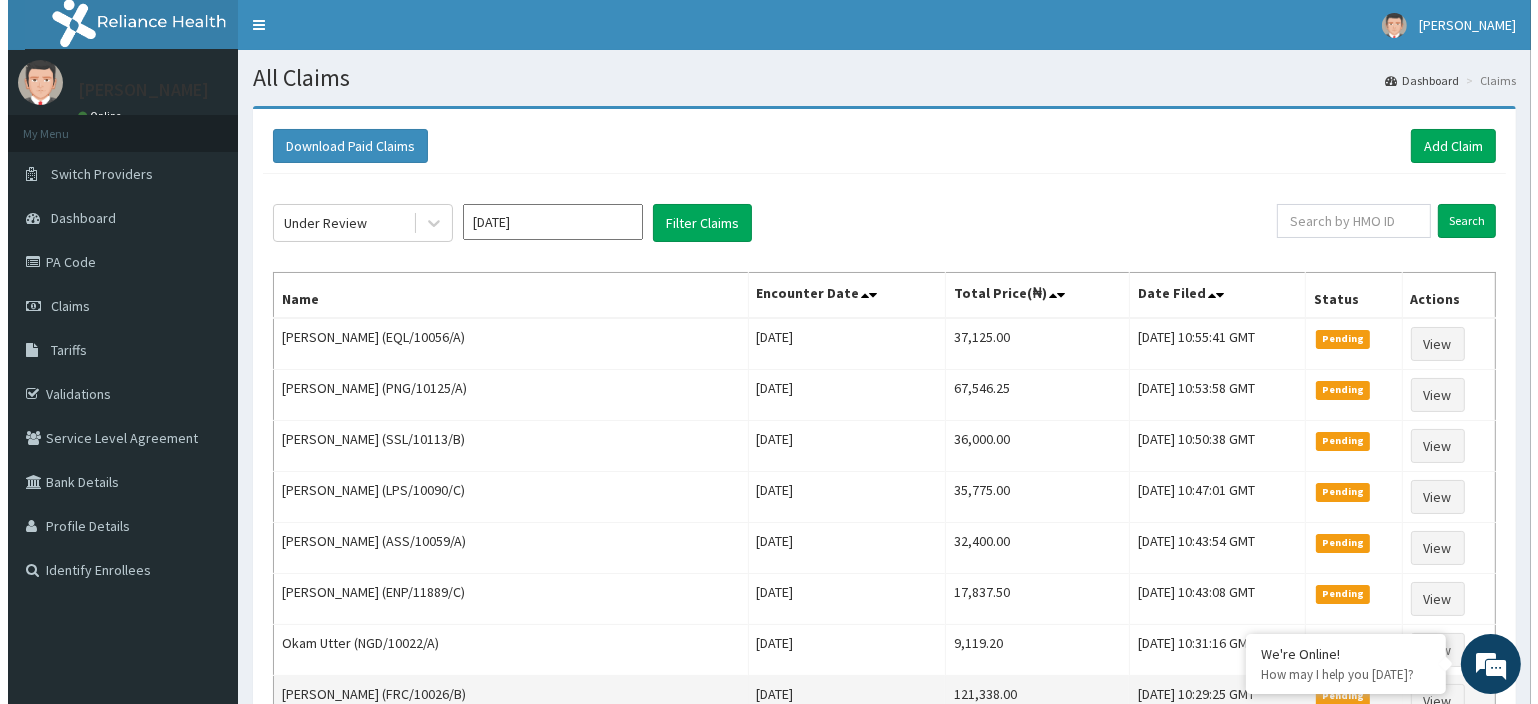 scroll, scrollTop: 0, scrollLeft: 0, axis: both 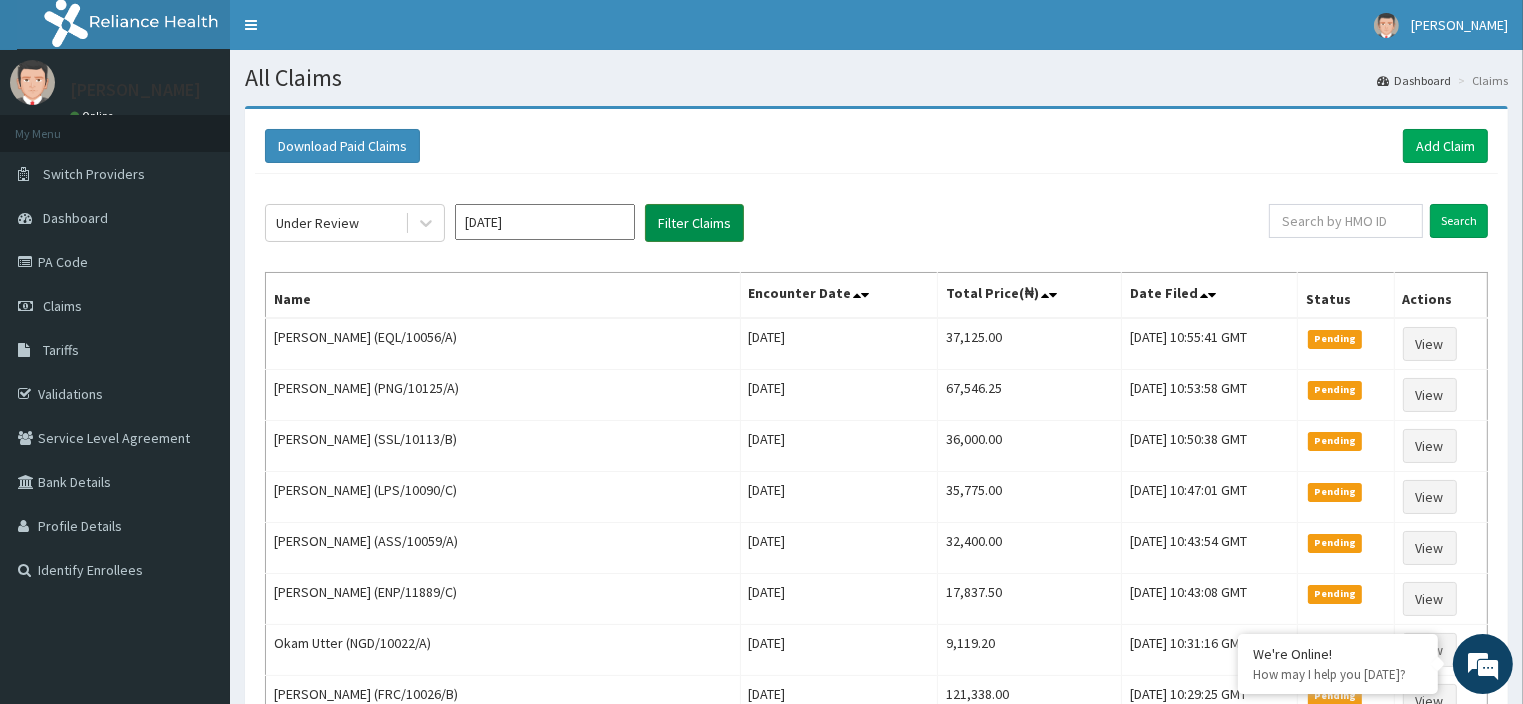 click on "Filter Claims" at bounding box center [694, 223] 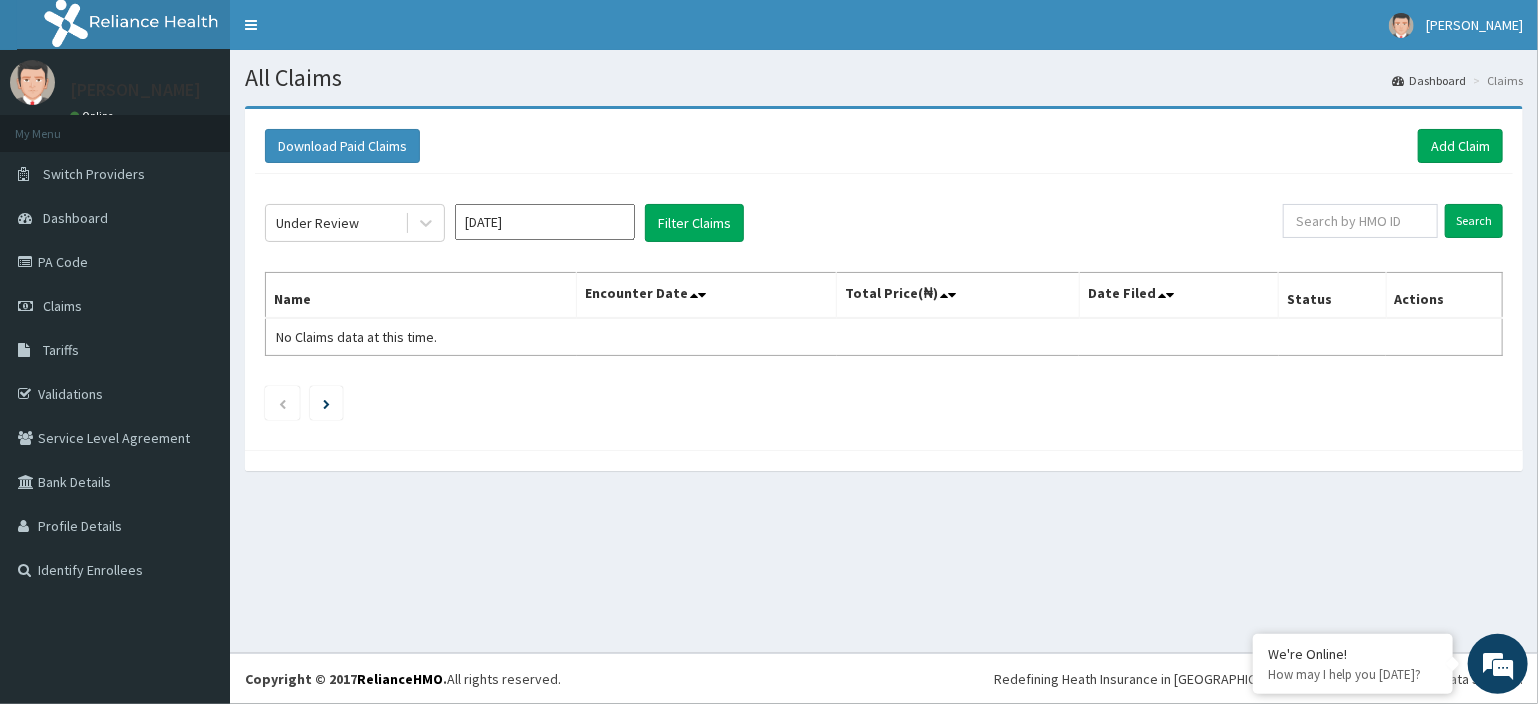click on "May 2025" at bounding box center [545, 223] 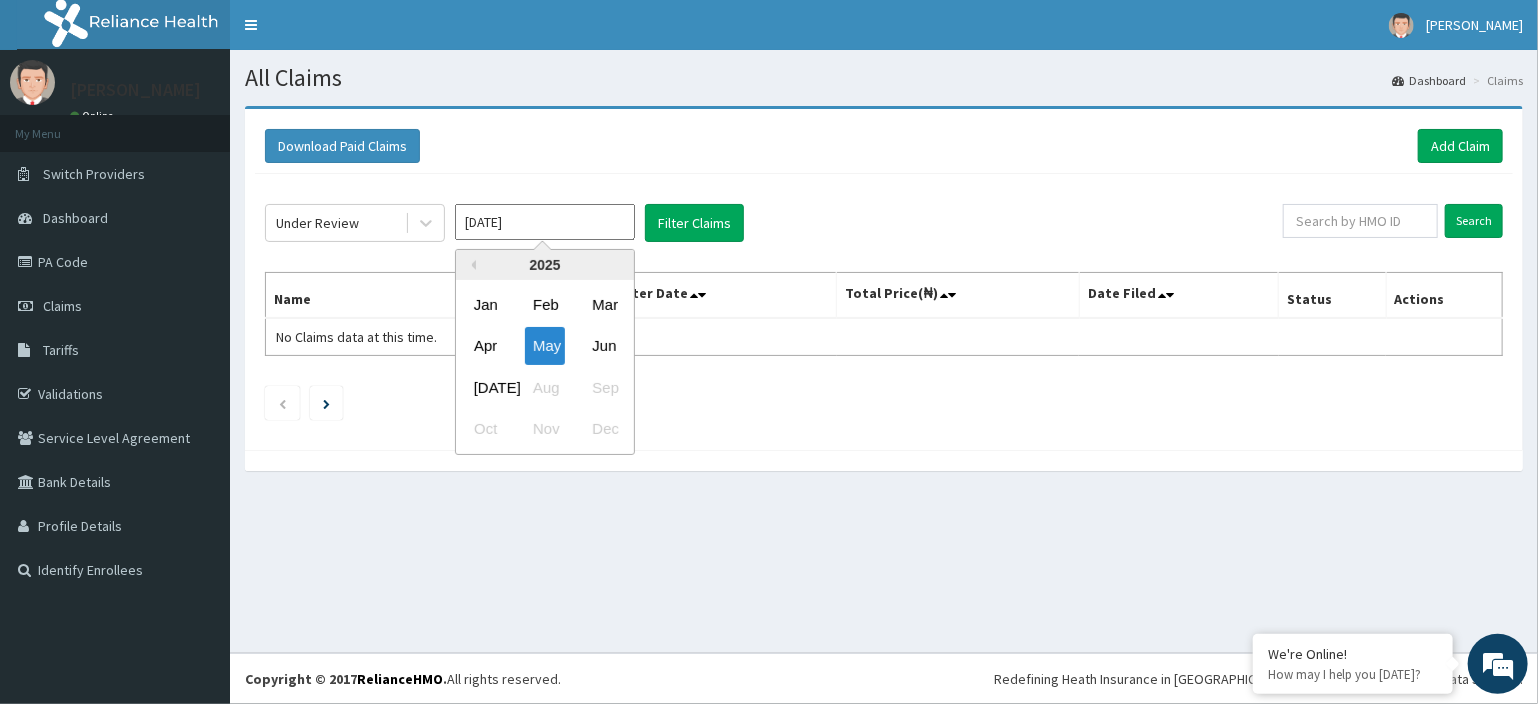 click on "May 2025" at bounding box center [545, 222] 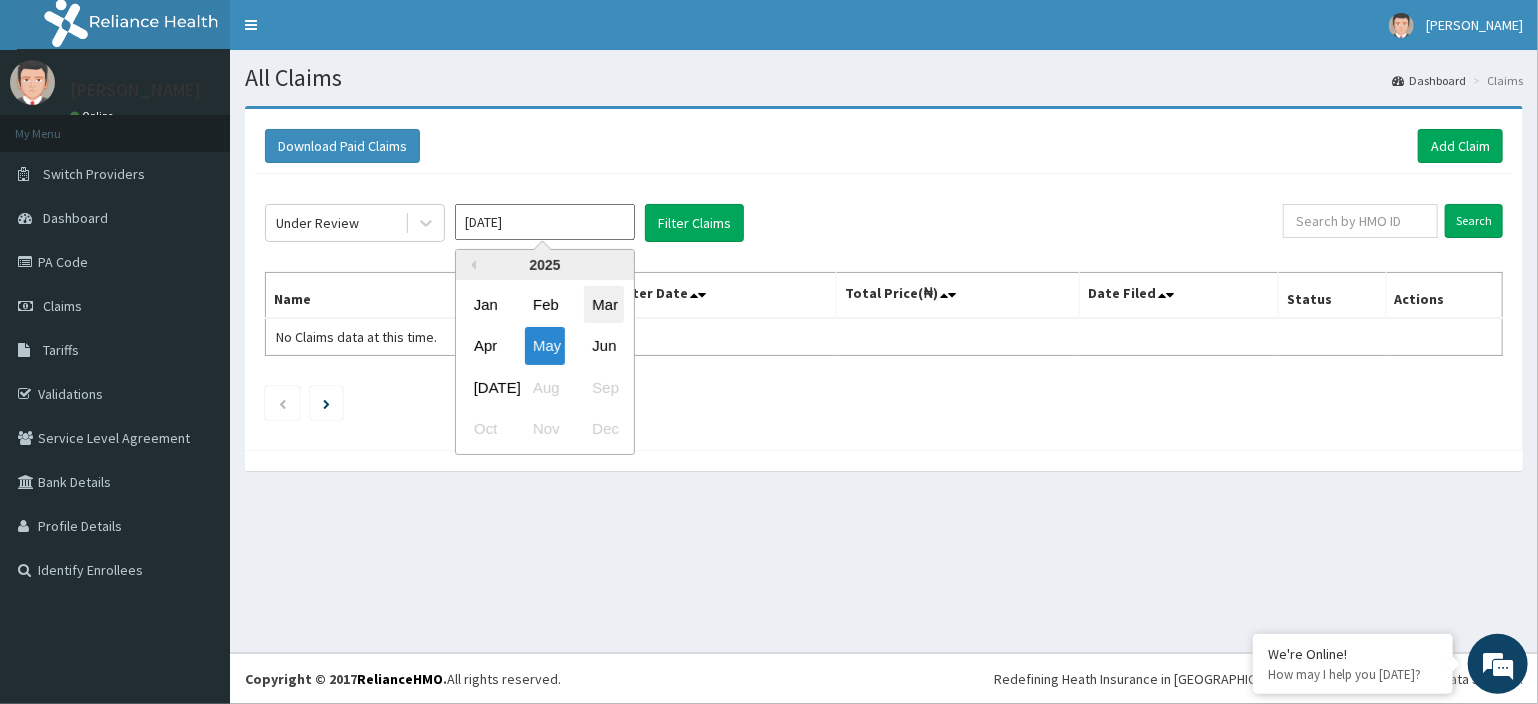 click on "Mar" at bounding box center [604, 304] 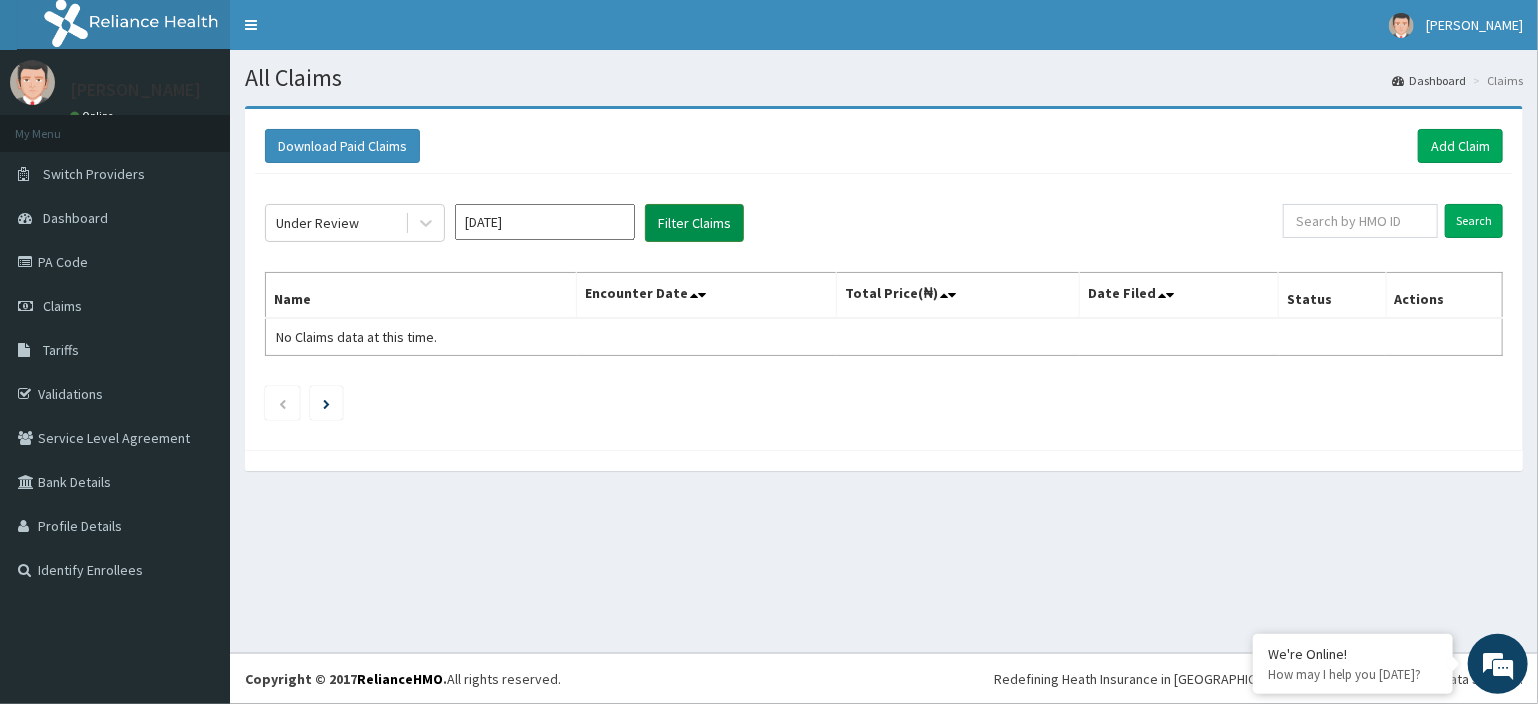 click on "Filter Claims" at bounding box center [694, 223] 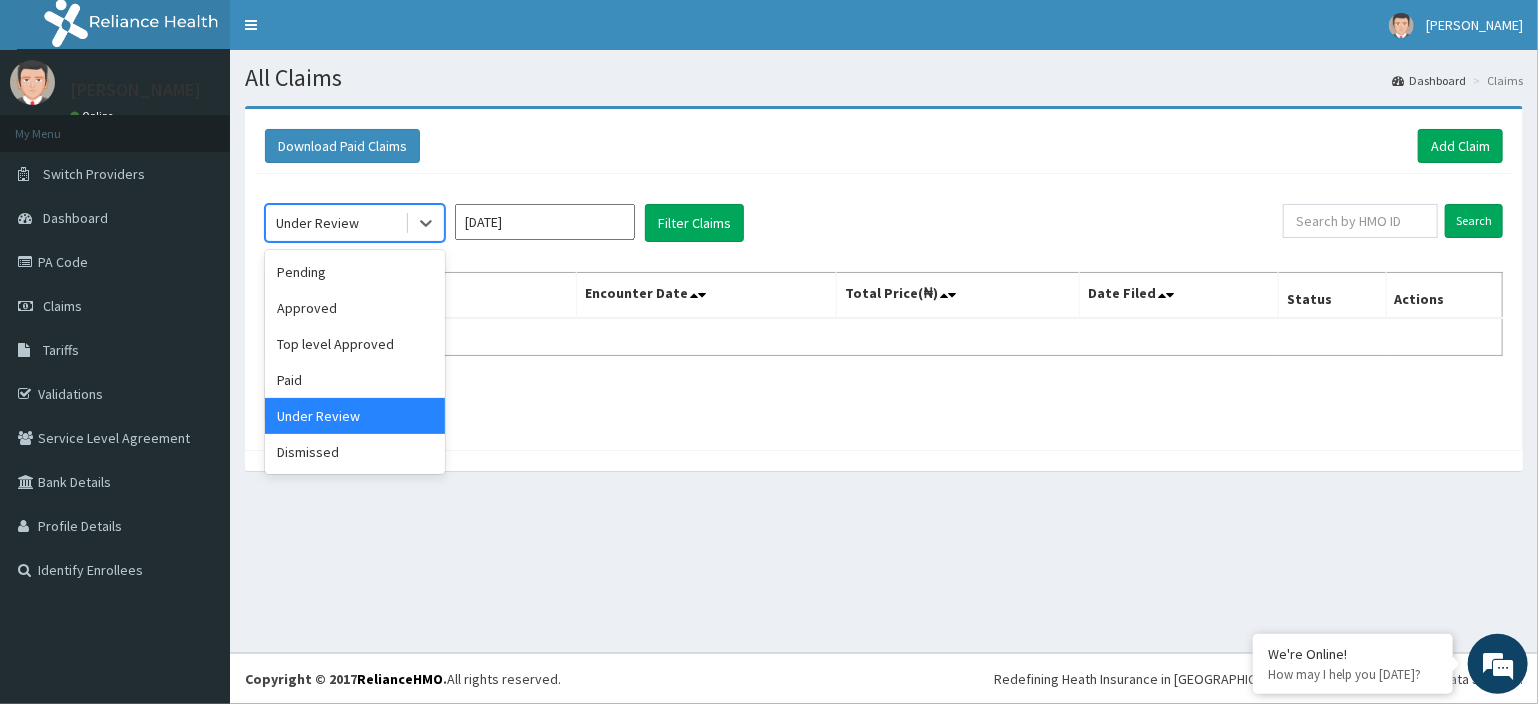click on "Under Review" at bounding box center (335, 223) 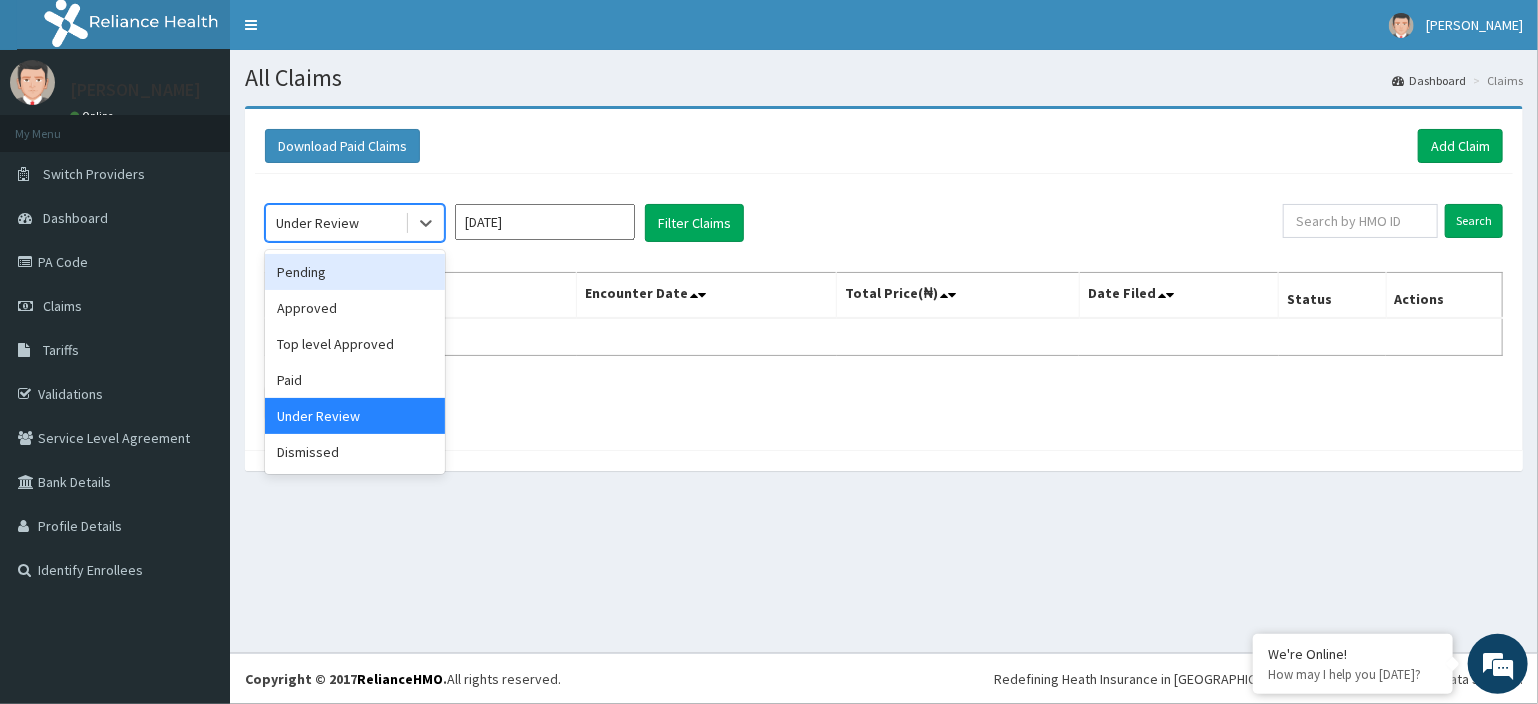 click on "Pending" at bounding box center (355, 272) 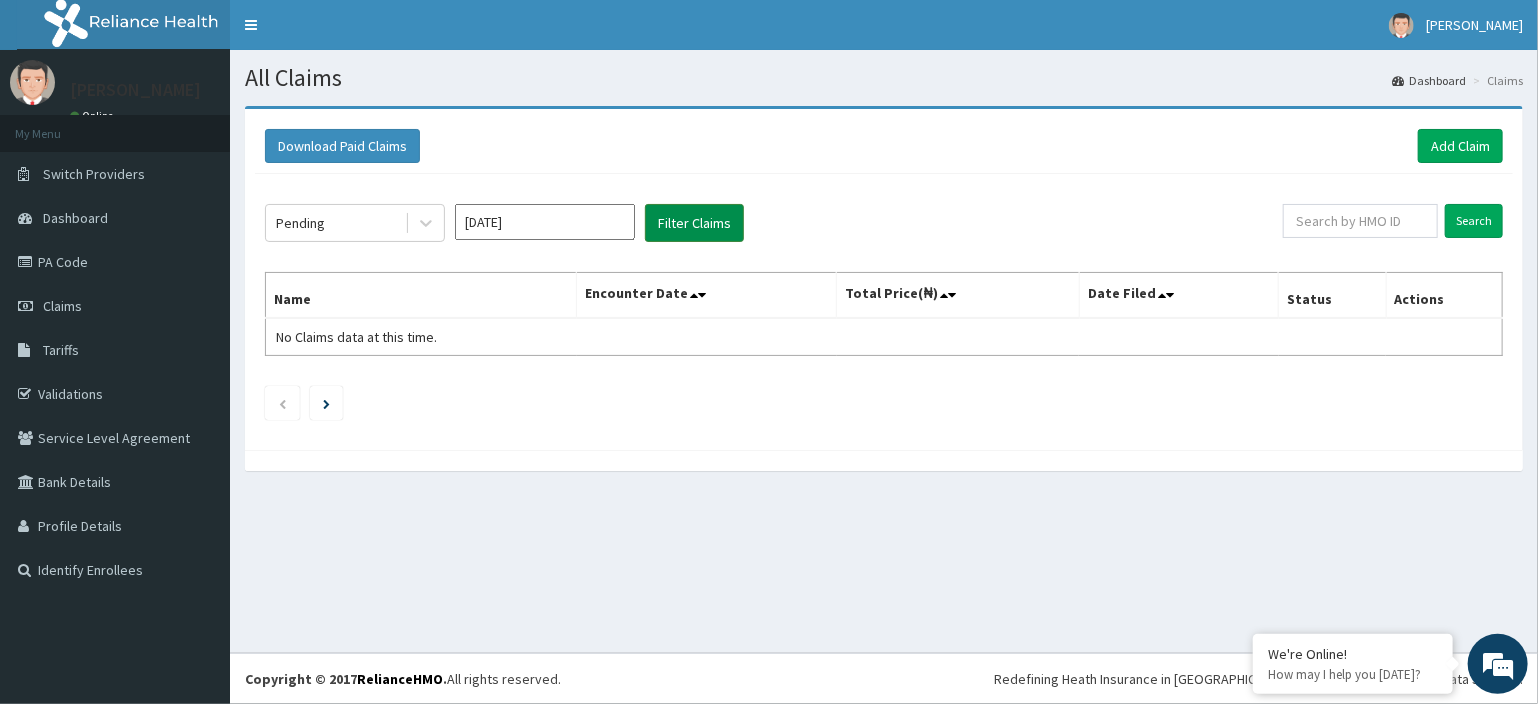 click on "Filter Claims" at bounding box center [694, 223] 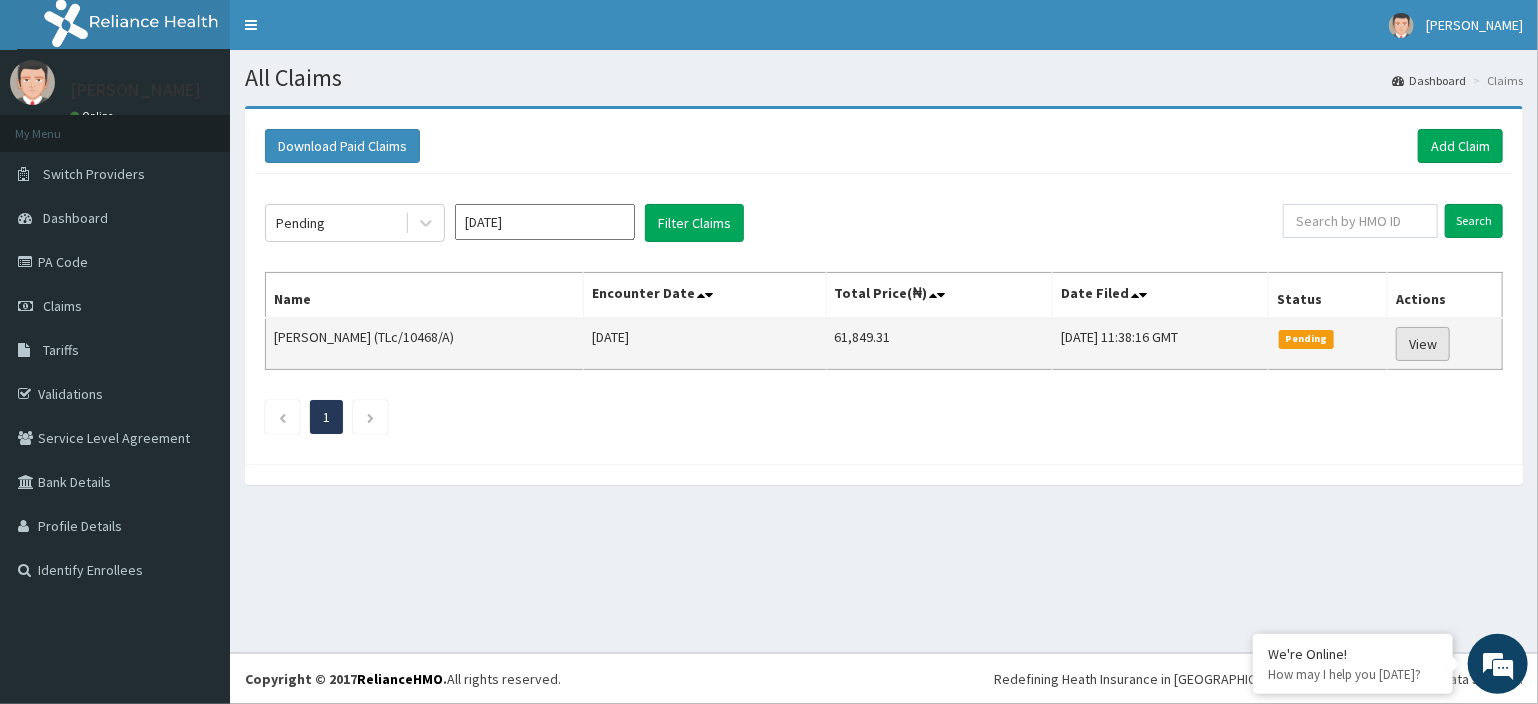 click on "View" at bounding box center (1423, 344) 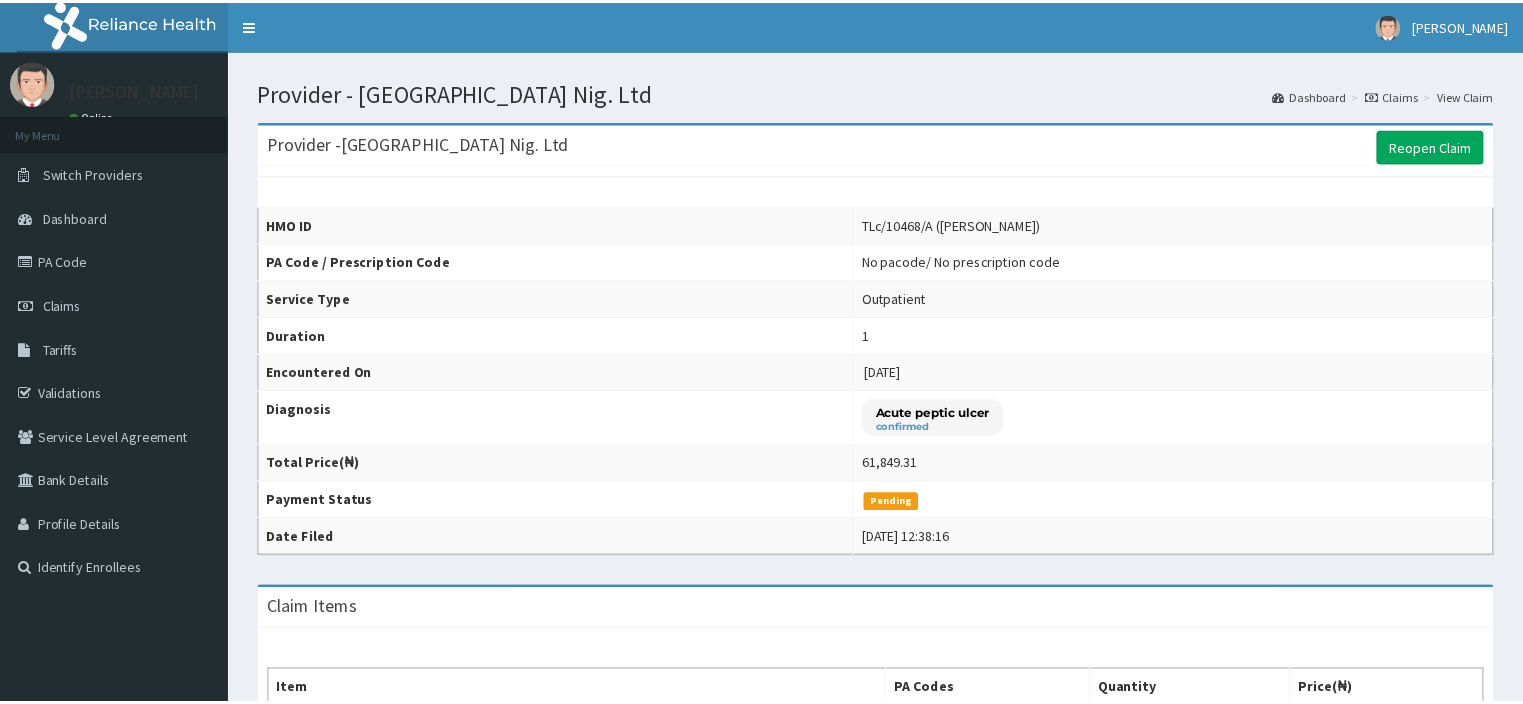 scroll, scrollTop: 0, scrollLeft: 0, axis: both 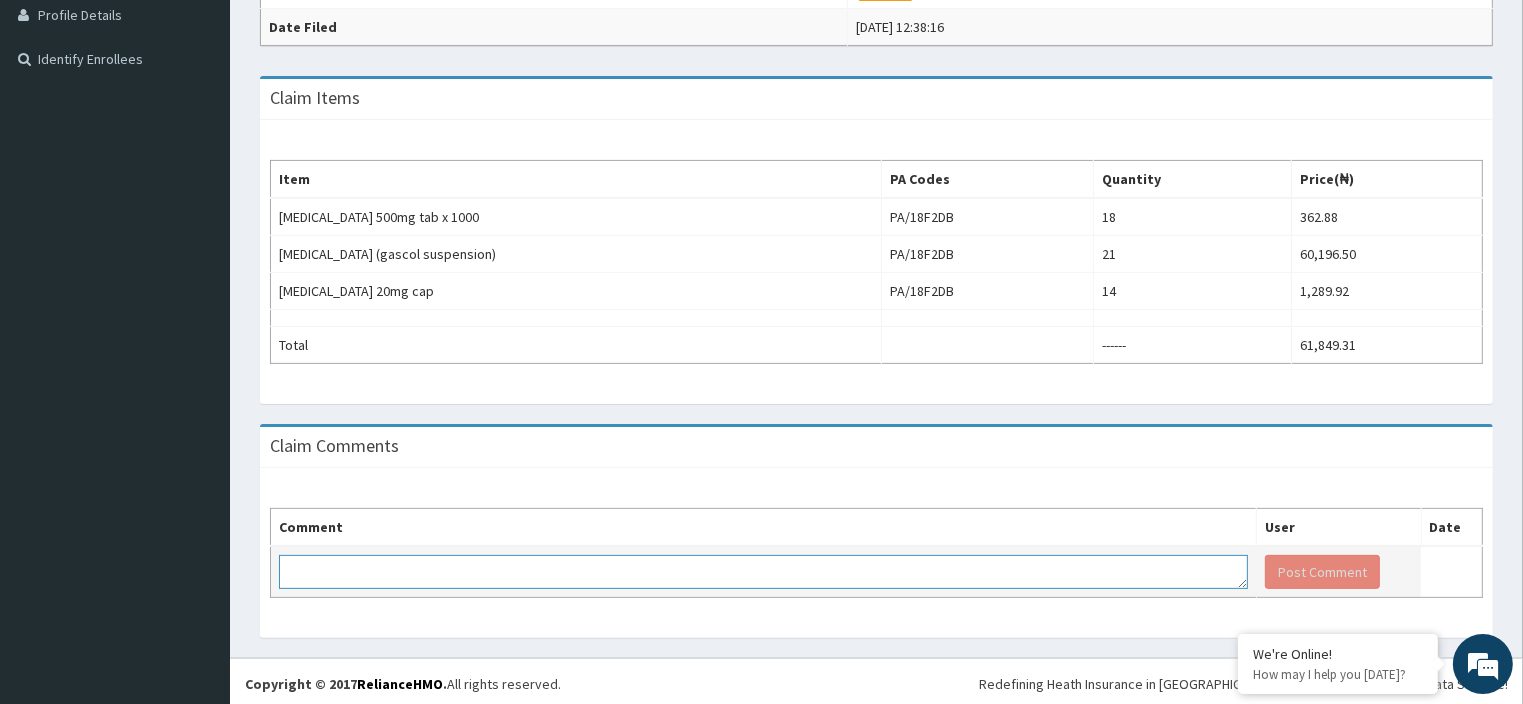 click at bounding box center (763, 572) 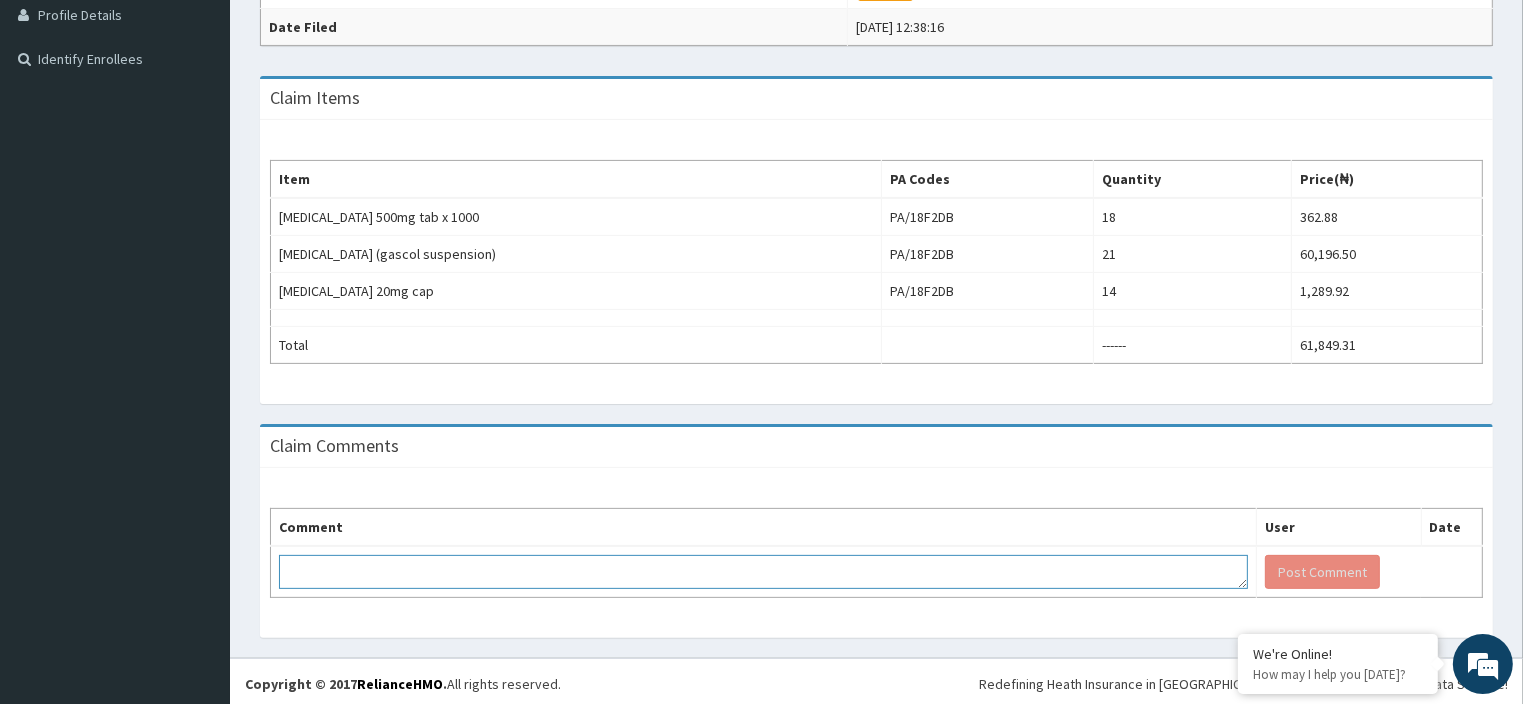 paste on "61,849.31" 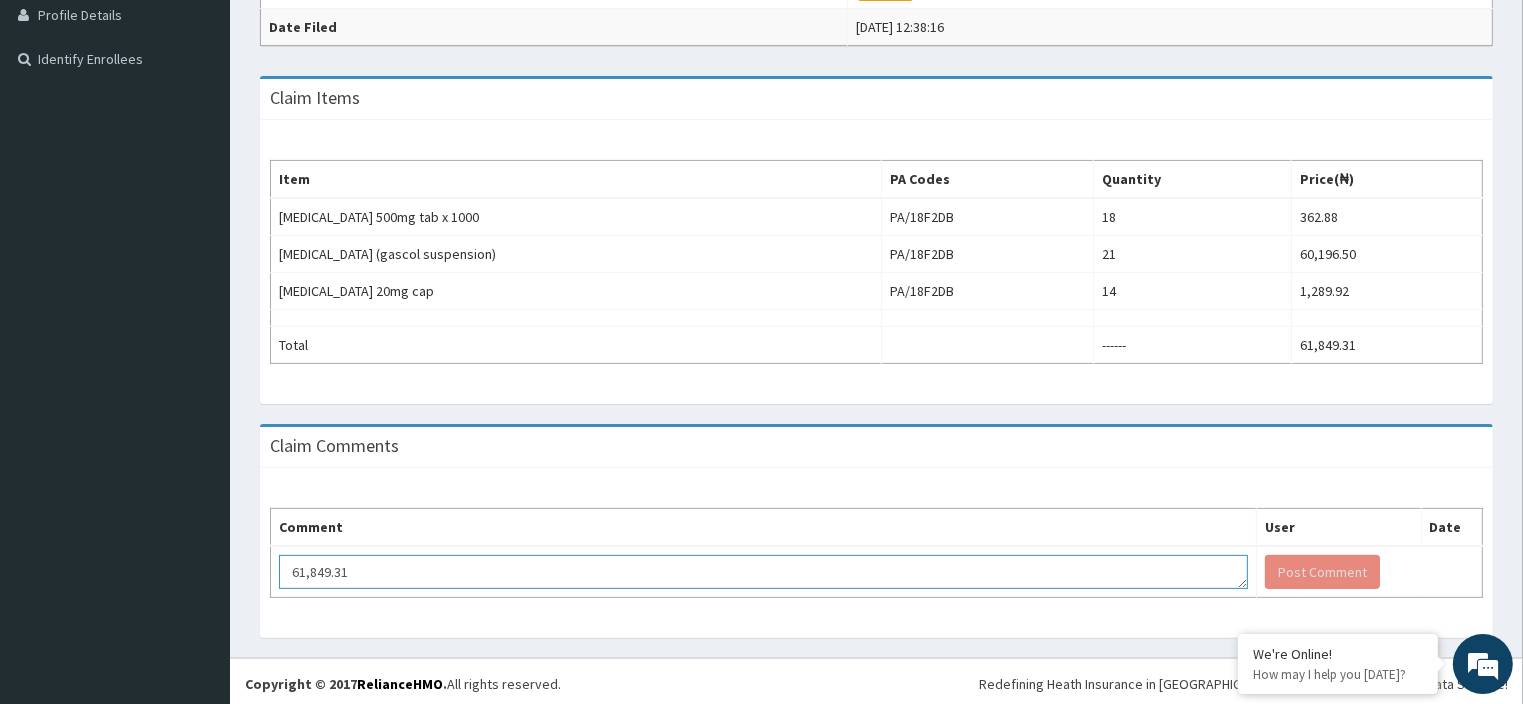 scroll, scrollTop: 12, scrollLeft: 0, axis: vertical 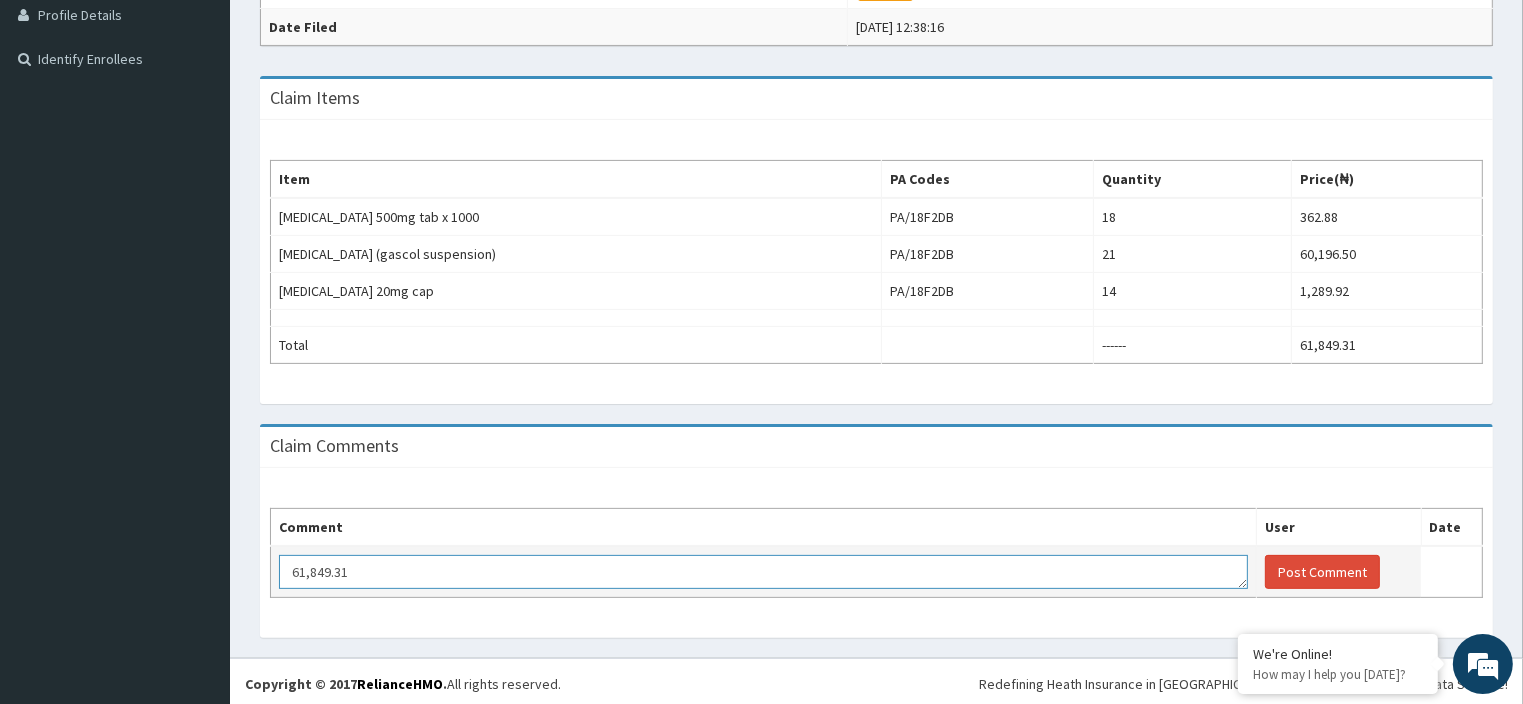 click on "61,849.31" at bounding box center (763, 572) 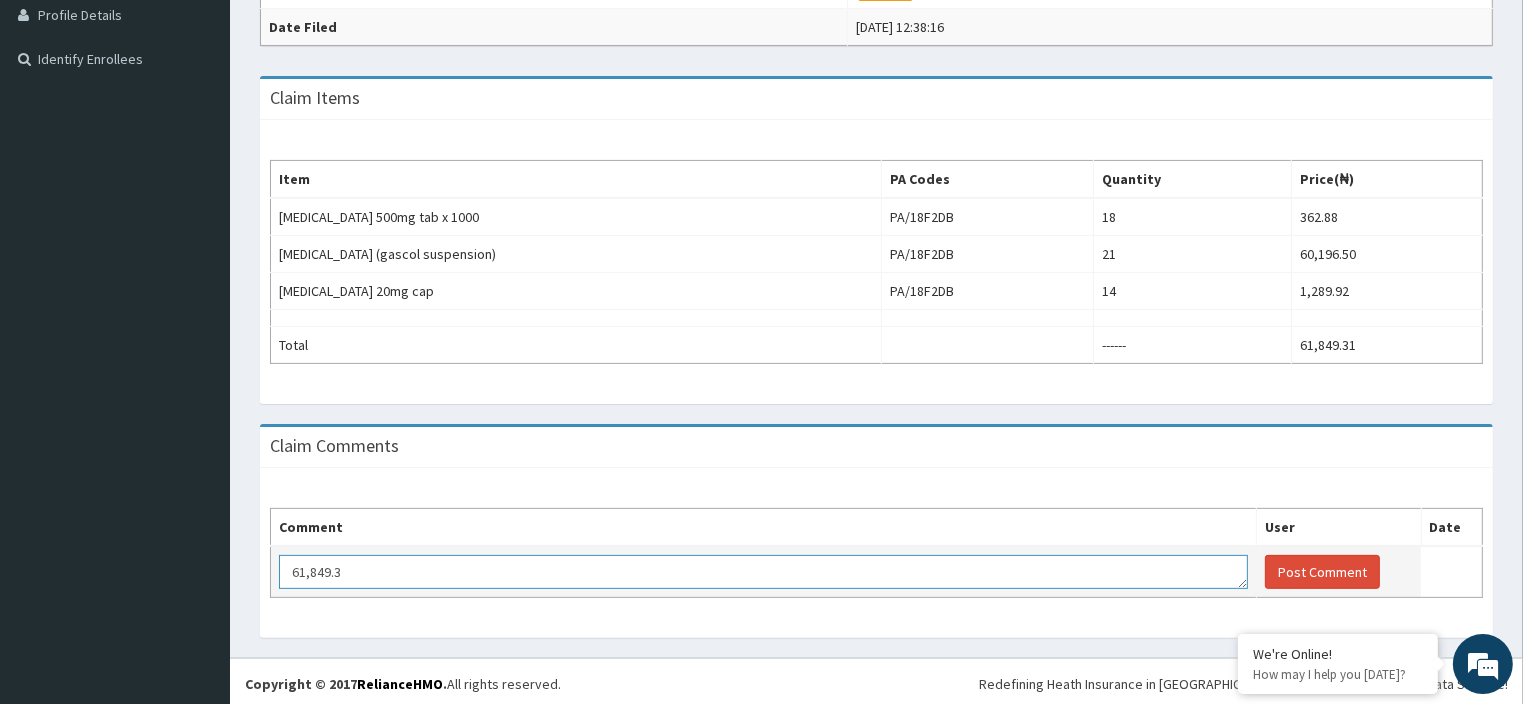 scroll, scrollTop: 6, scrollLeft: 0, axis: vertical 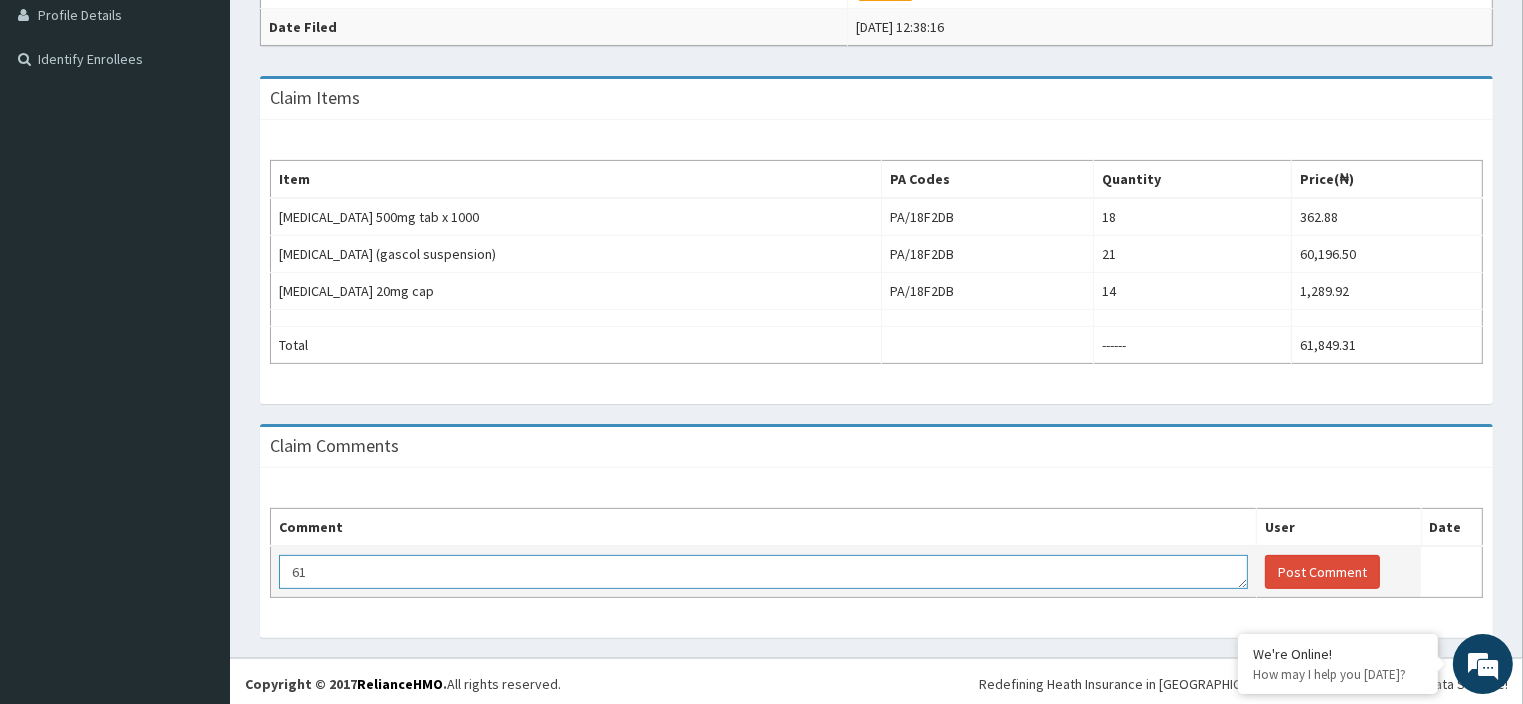 type on "6" 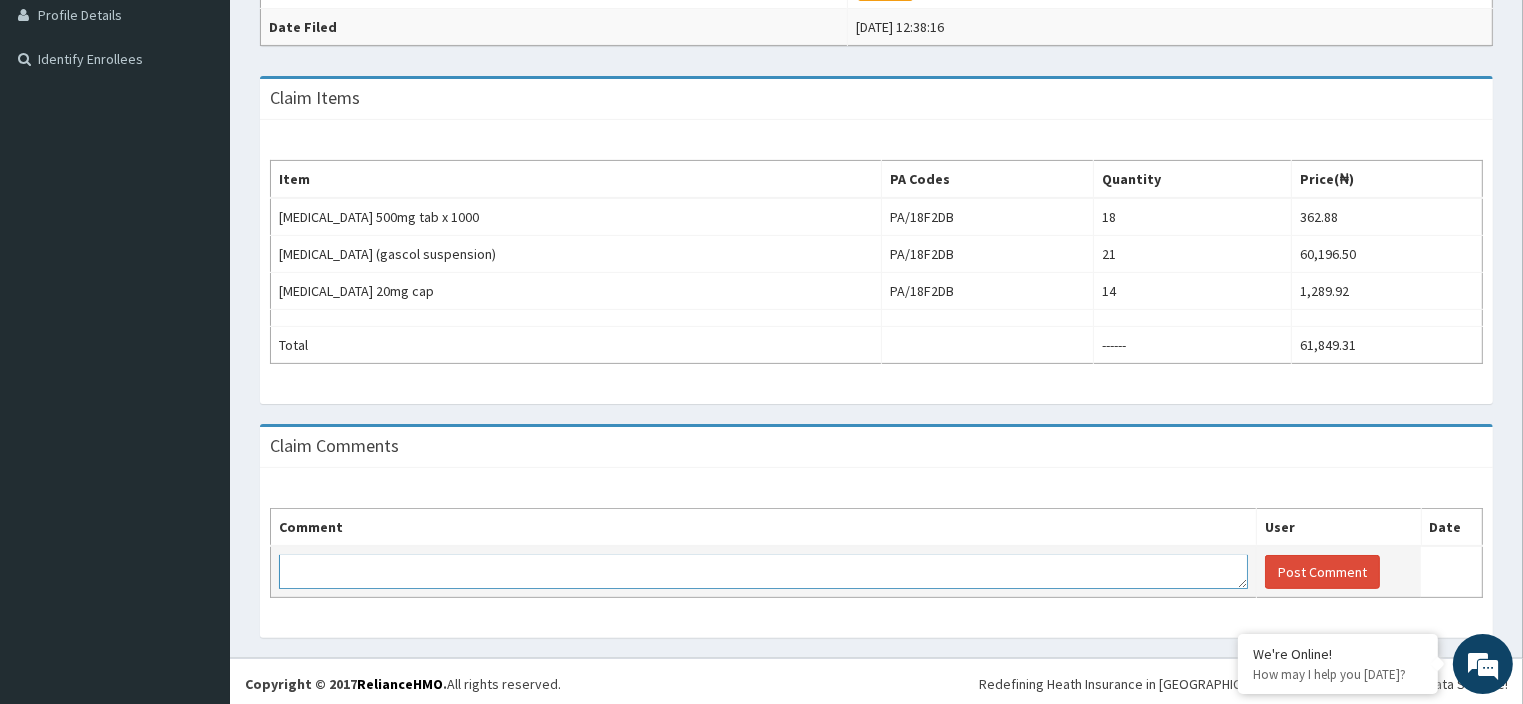 paste on "Pls note that this claim is overdue,kindly make payment" 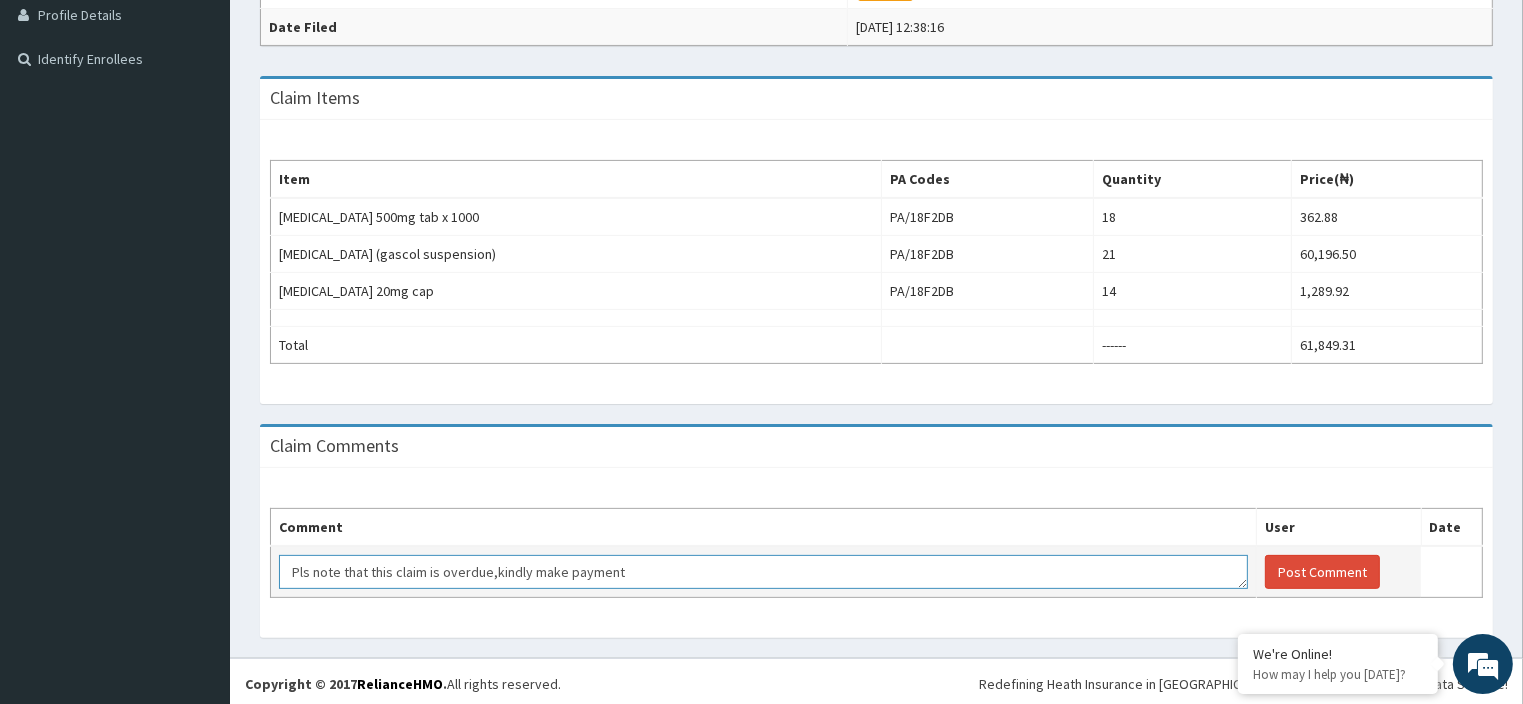 scroll, scrollTop: 12, scrollLeft: 0, axis: vertical 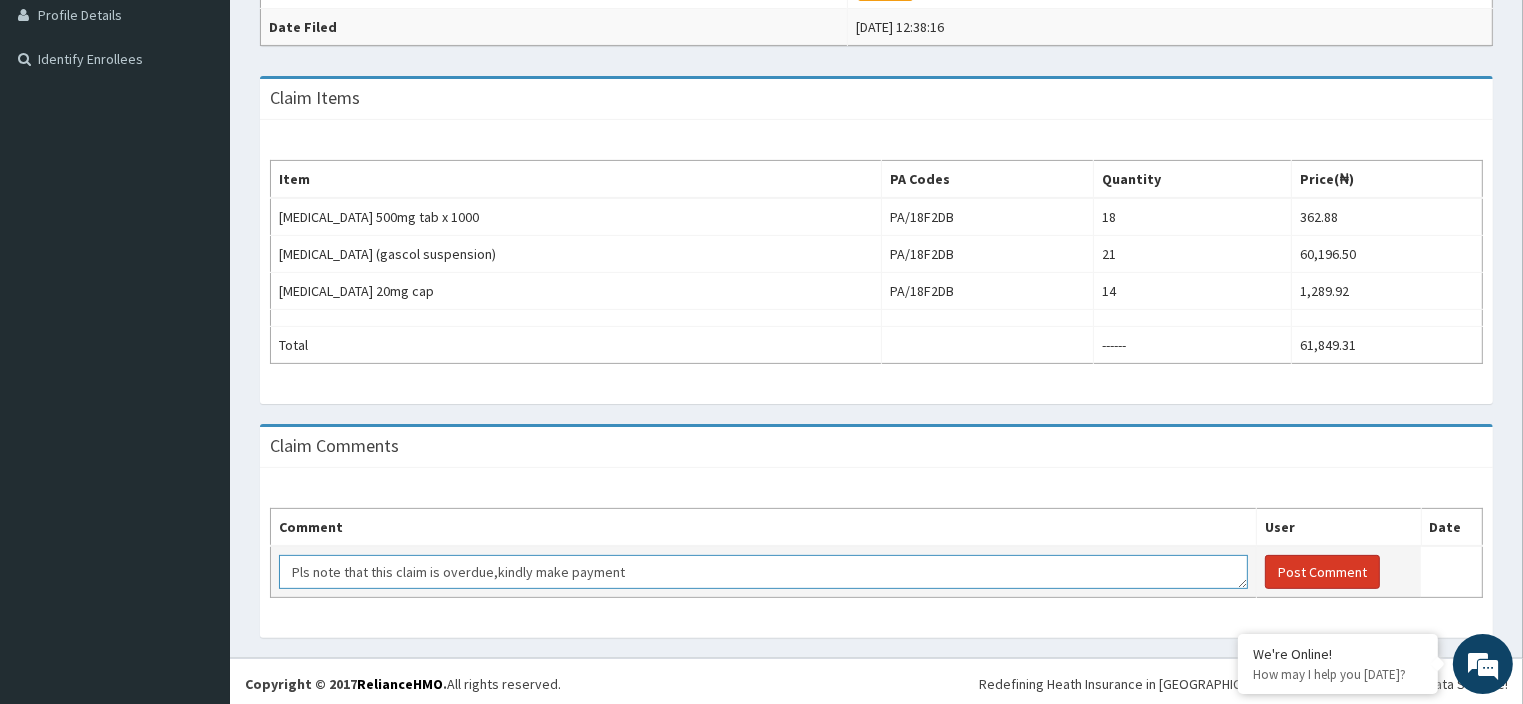 type on "Pls note that this claim is overdue,kindly make payment" 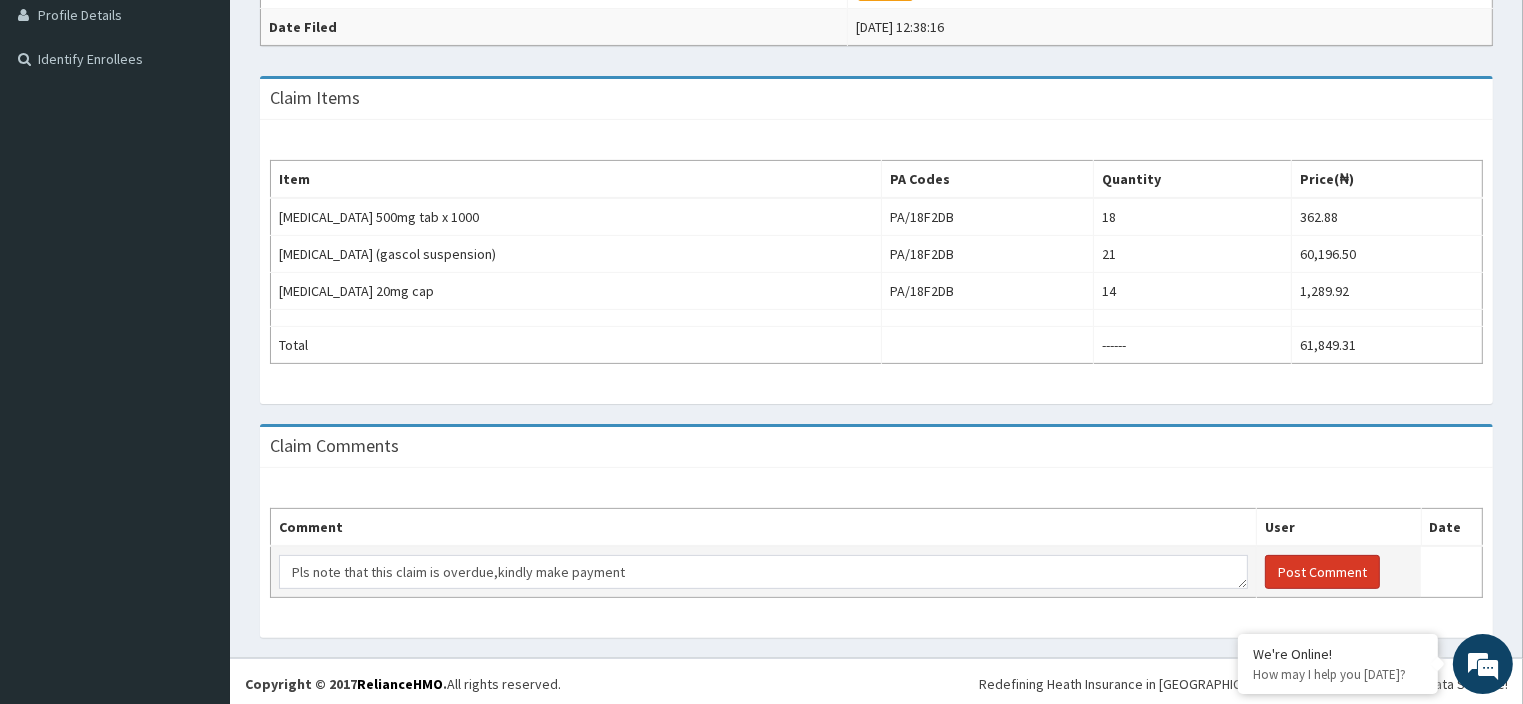 click on "Post Comment" at bounding box center [1322, 572] 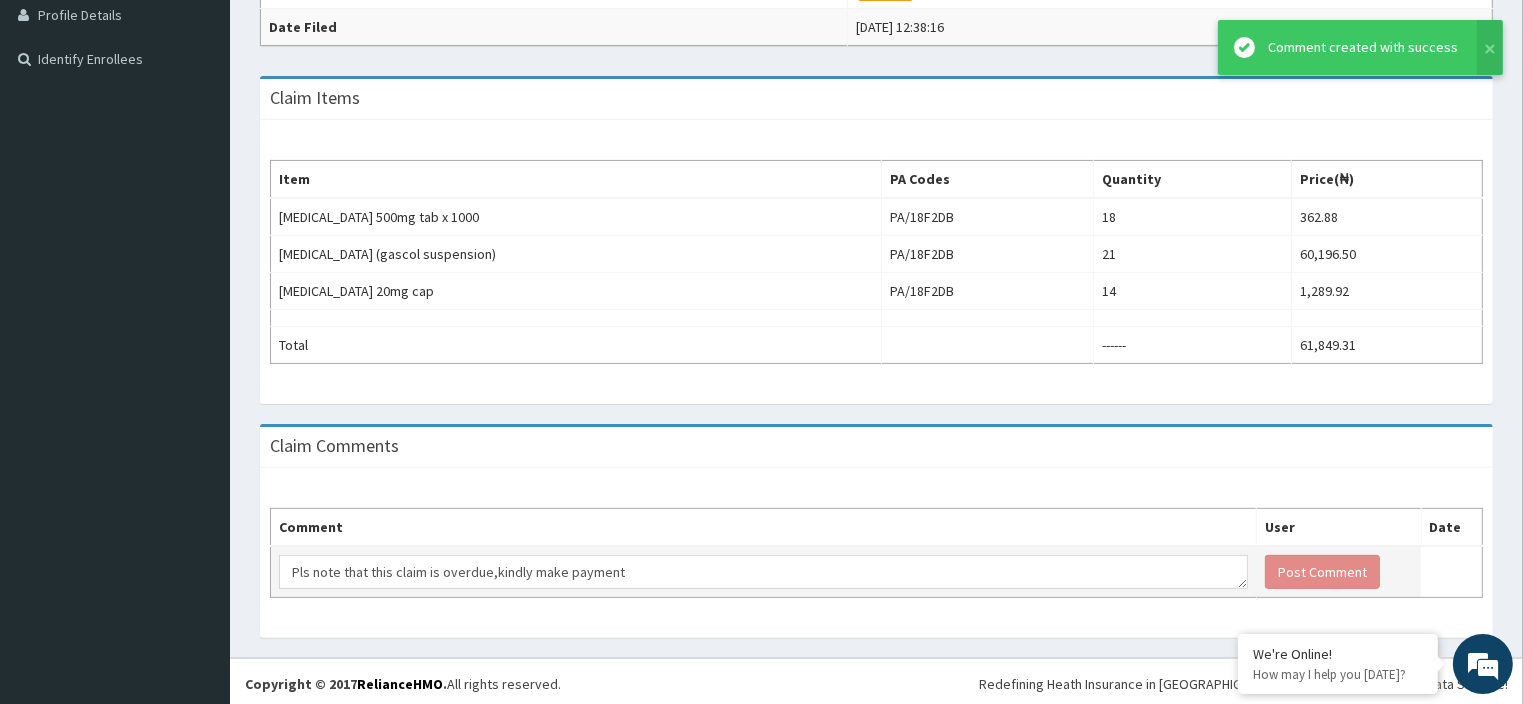 scroll, scrollTop: 0, scrollLeft: 0, axis: both 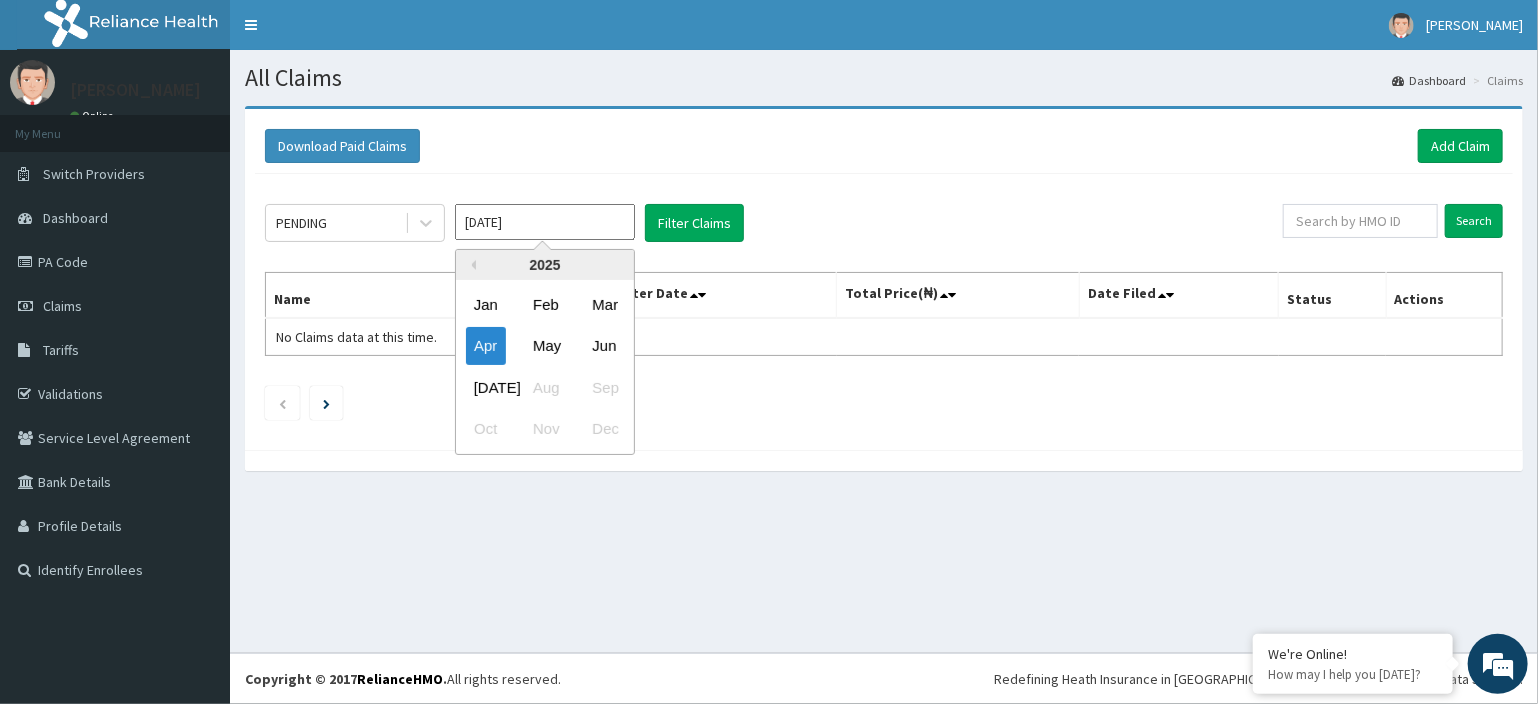 click on "Apr 2025" at bounding box center (545, 222) 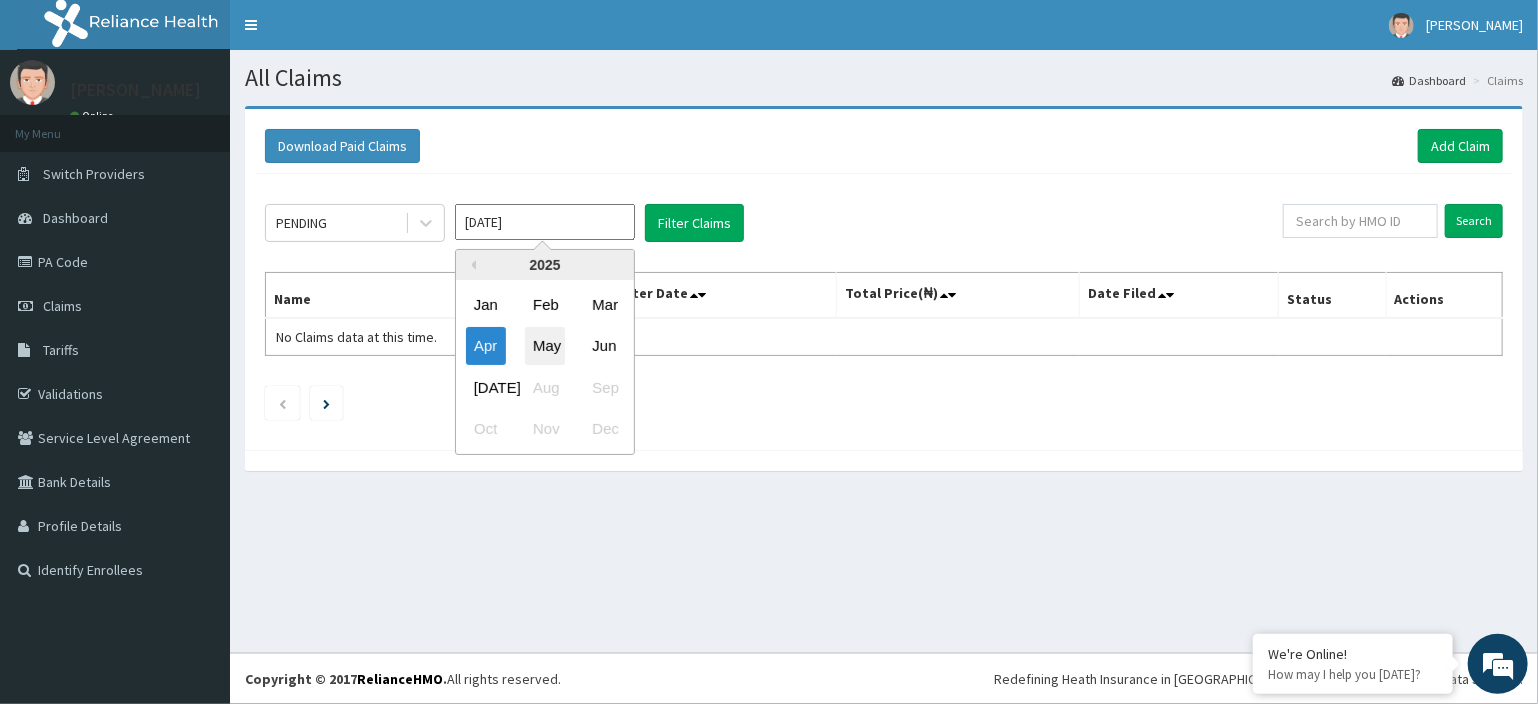 click on "May" at bounding box center [545, 346] 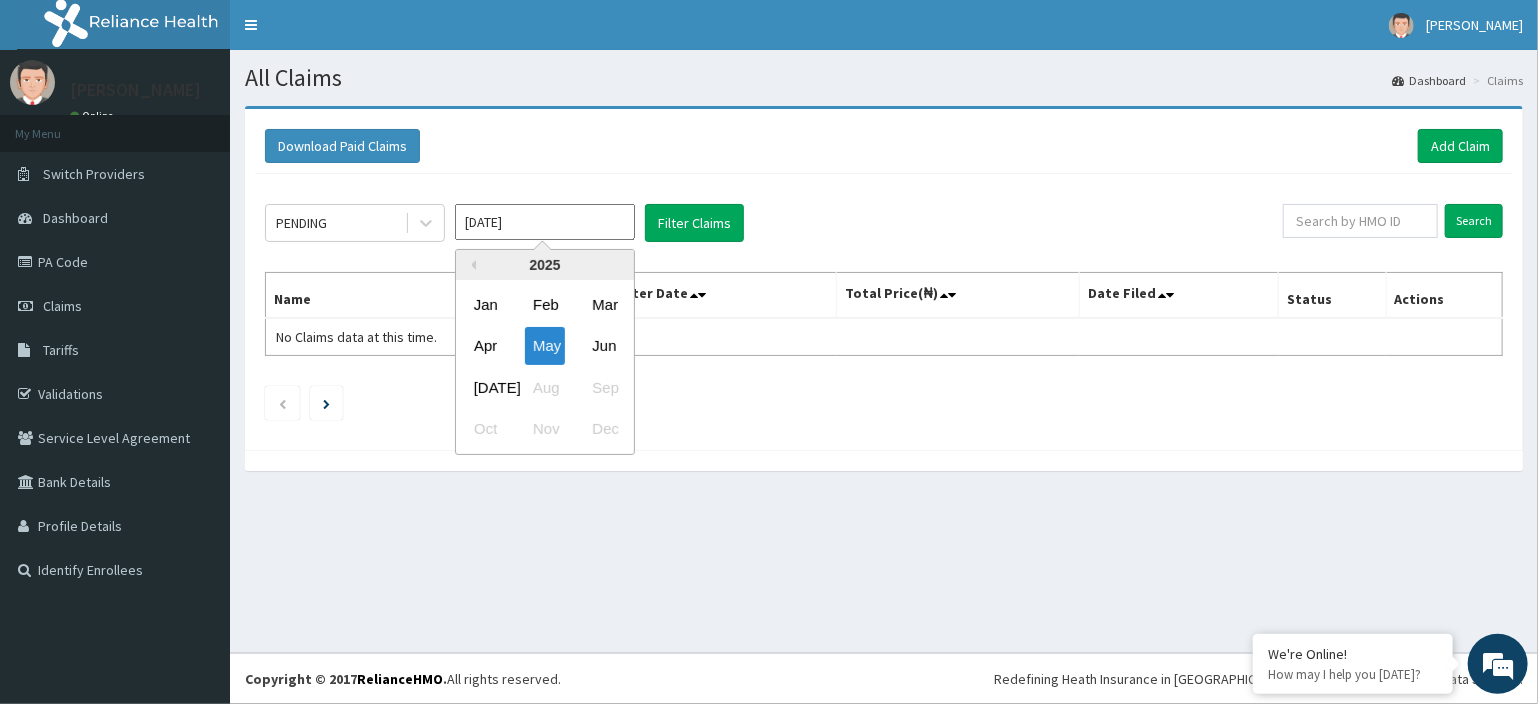click on "May 2025" at bounding box center [545, 222] 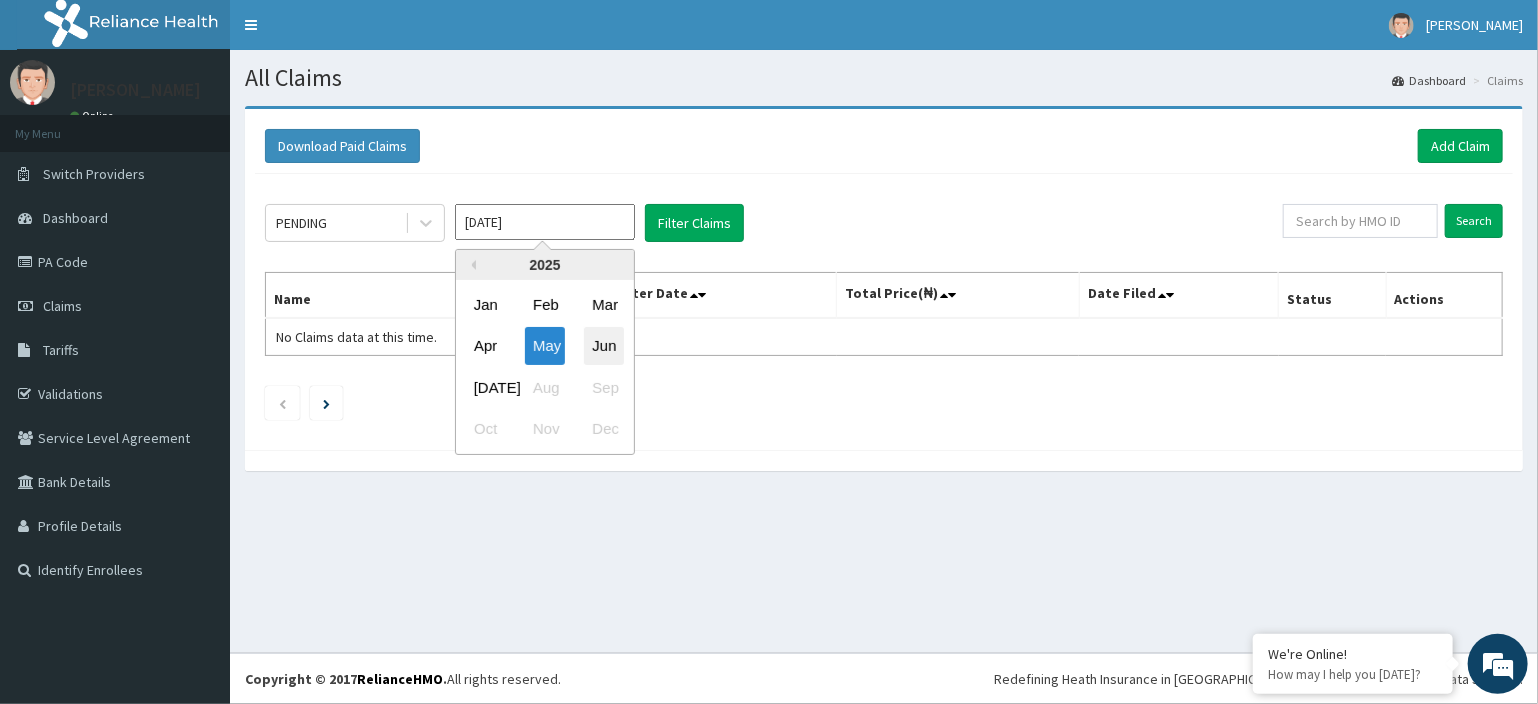 click on "Jun" at bounding box center [604, 346] 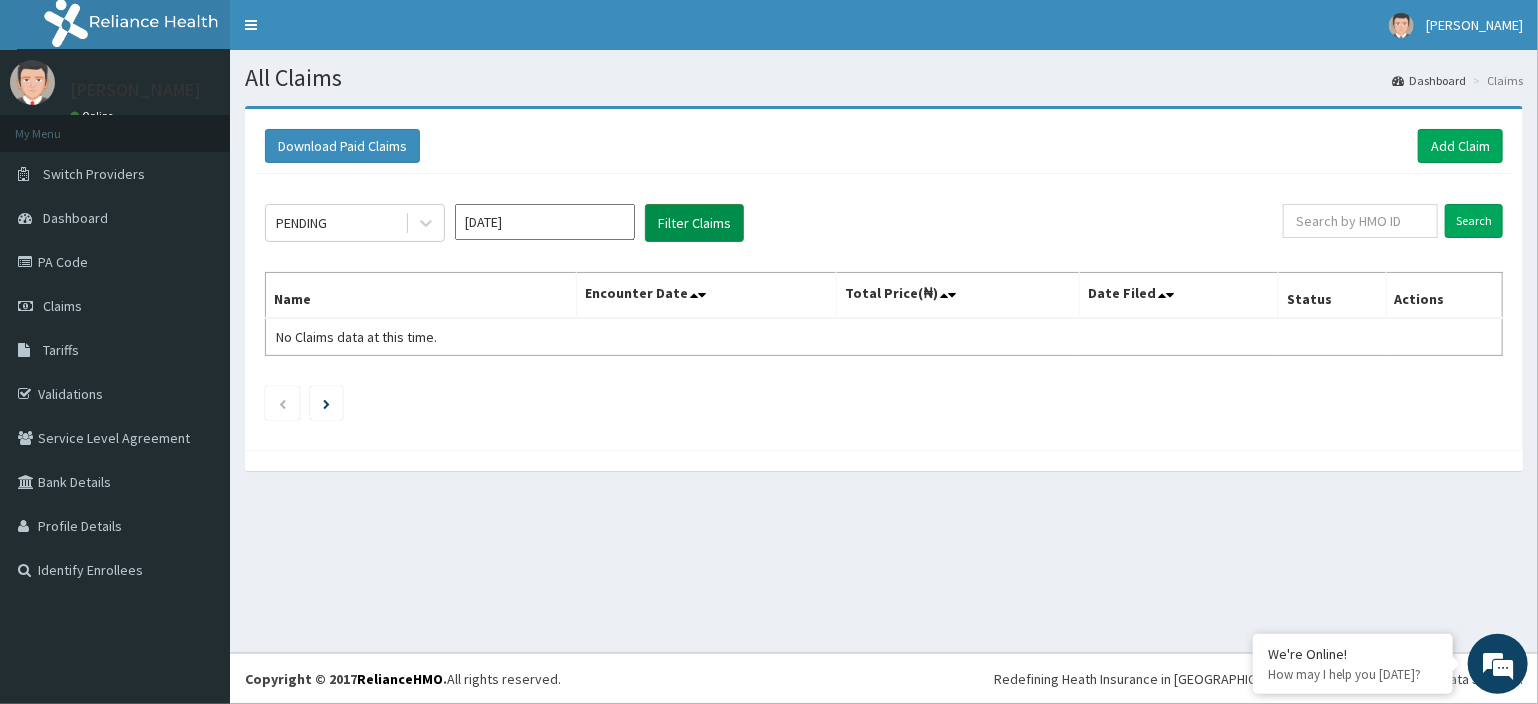 click on "Filter Claims" at bounding box center (694, 223) 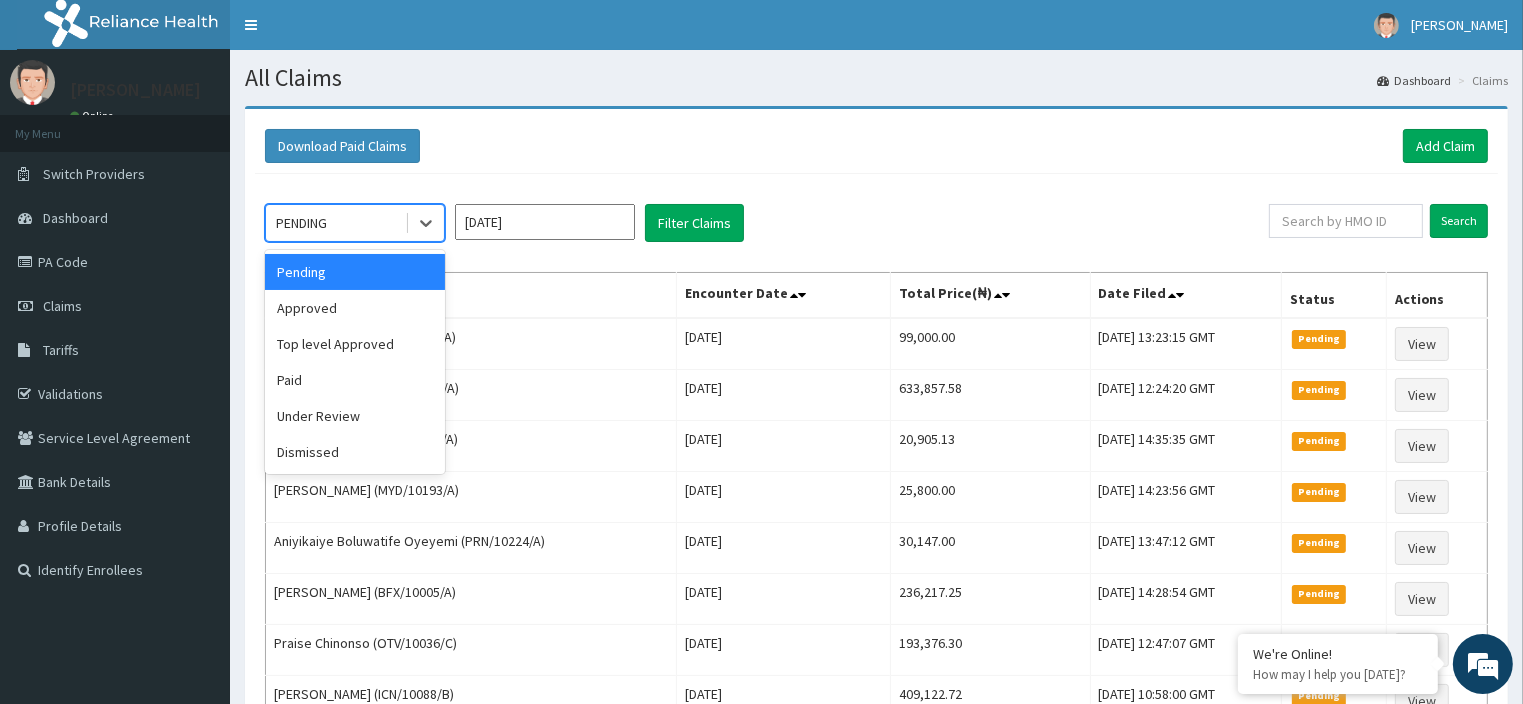 click on "PENDING" at bounding box center (335, 223) 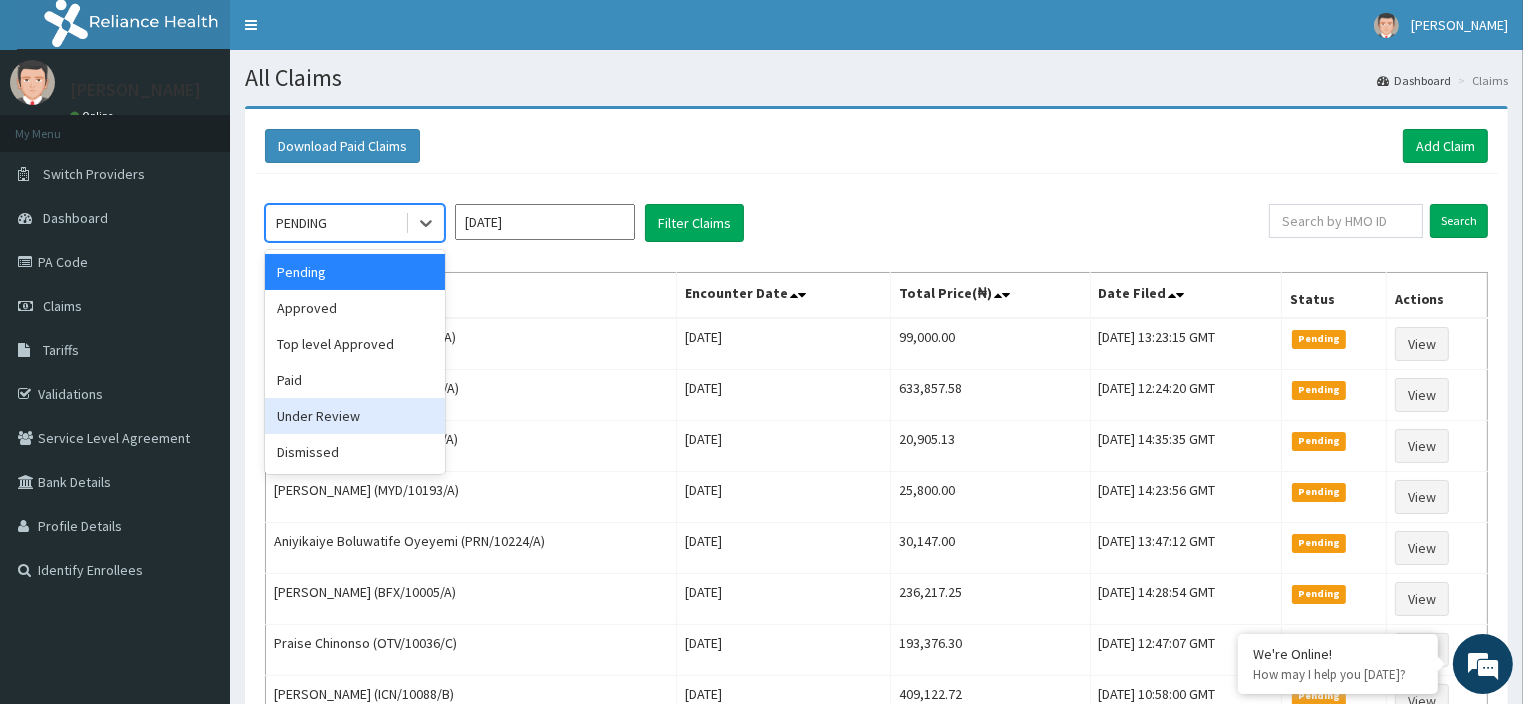 click on "Under Review" at bounding box center [355, 416] 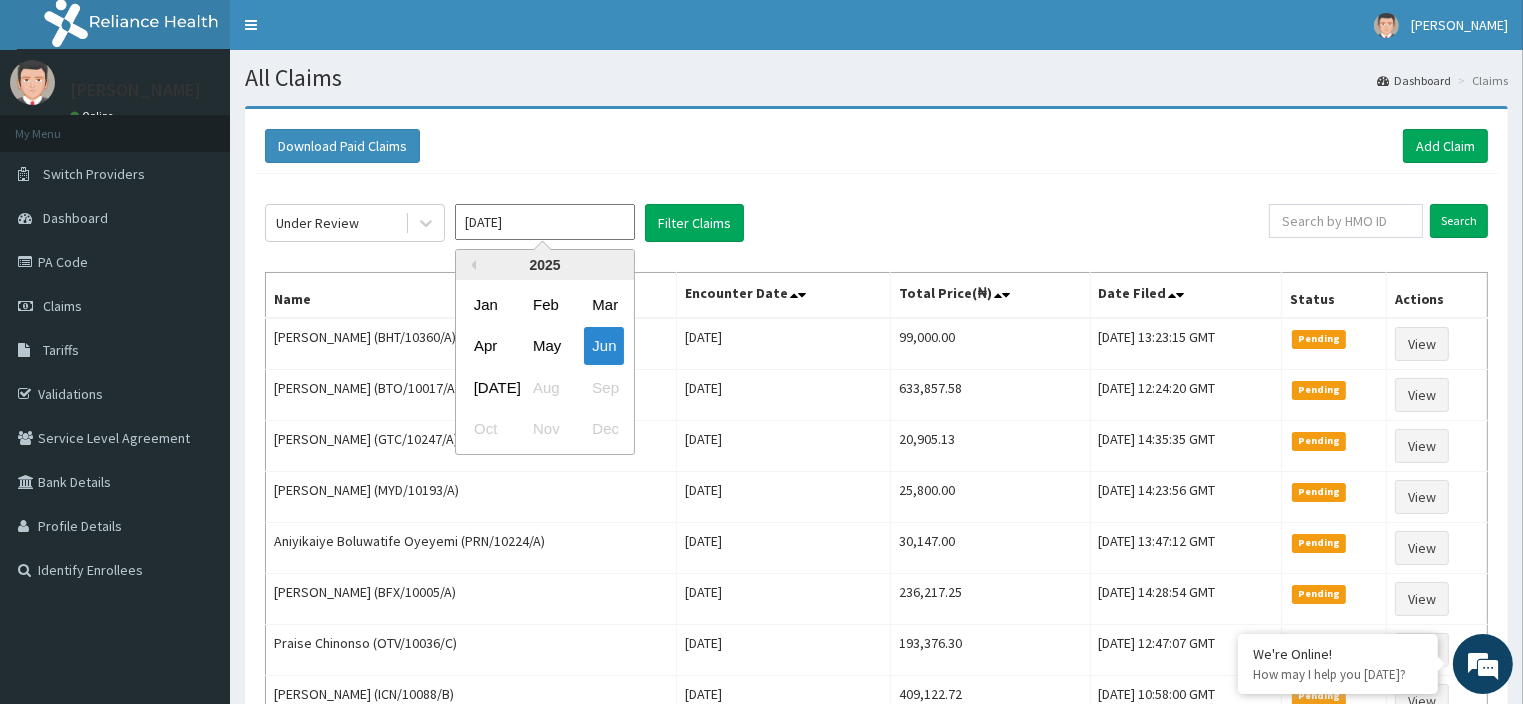 click on "Jun 2025" at bounding box center [545, 222] 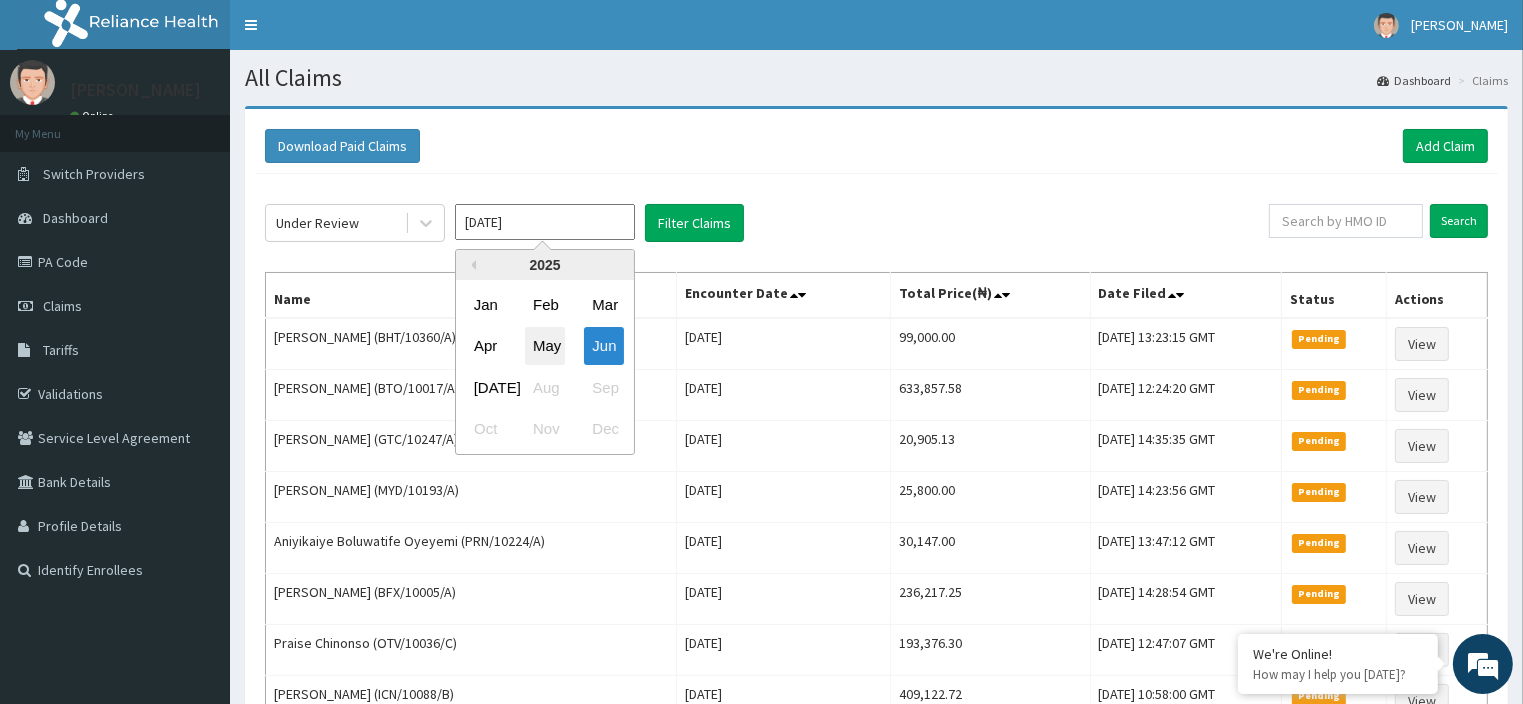 click on "May" at bounding box center (545, 346) 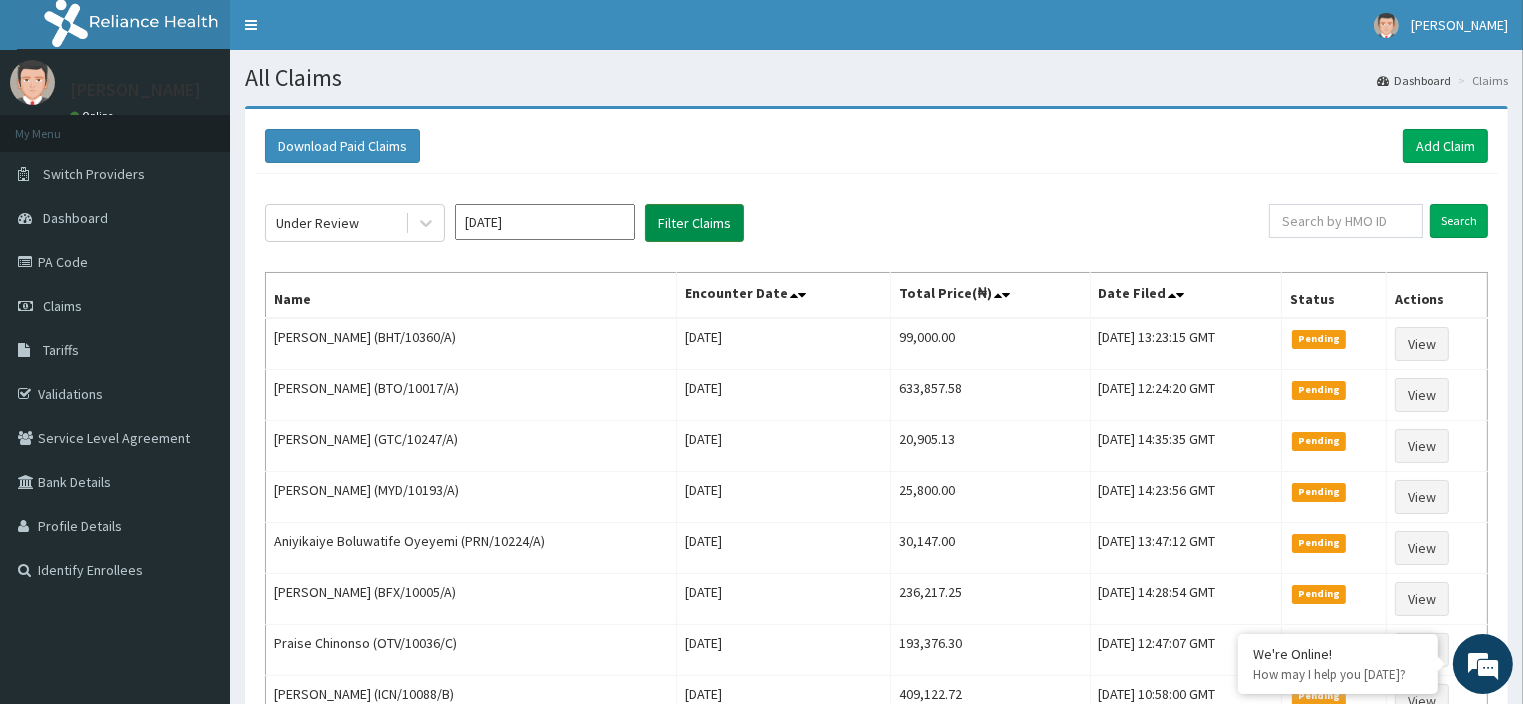 click on "Filter Claims" at bounding box center [694, 223] 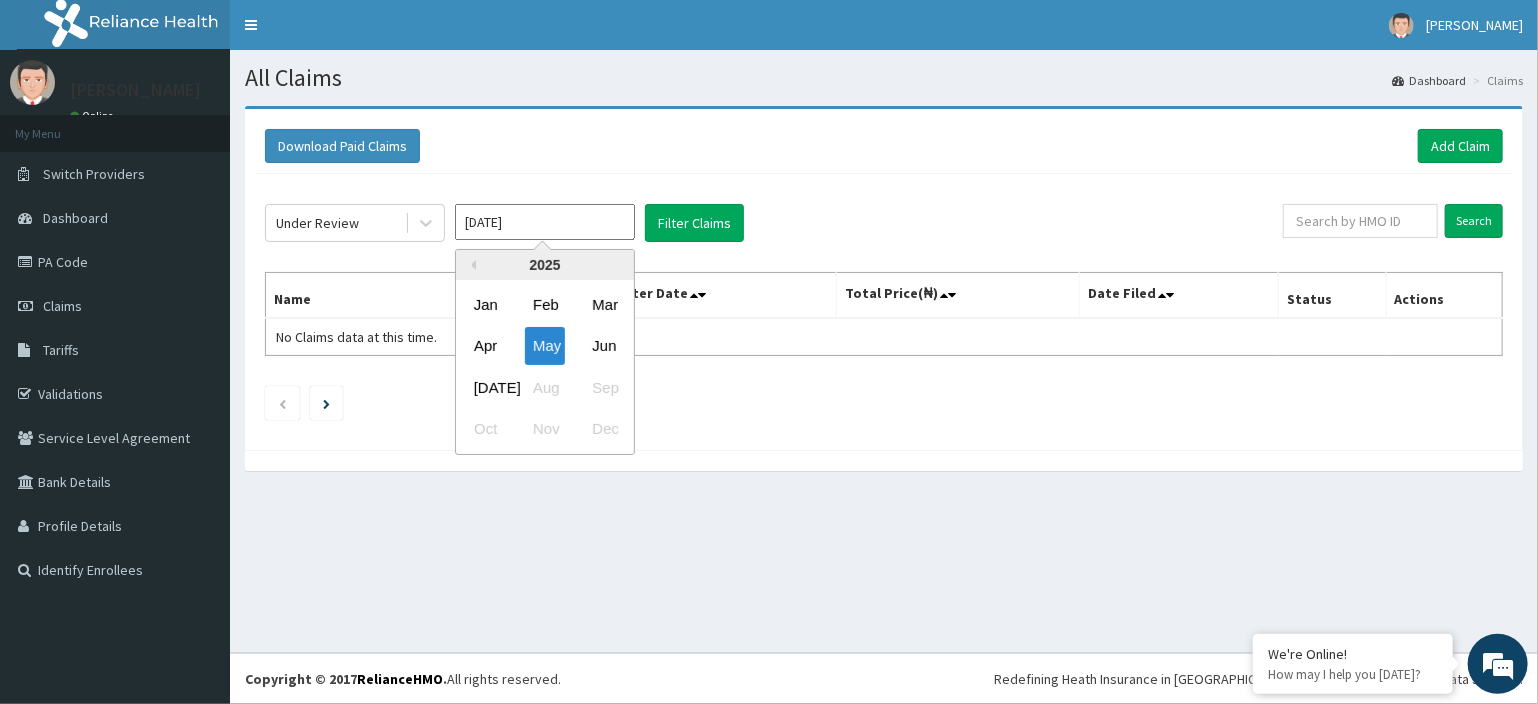 click on "May 2025" at bounding box center (545, 222) 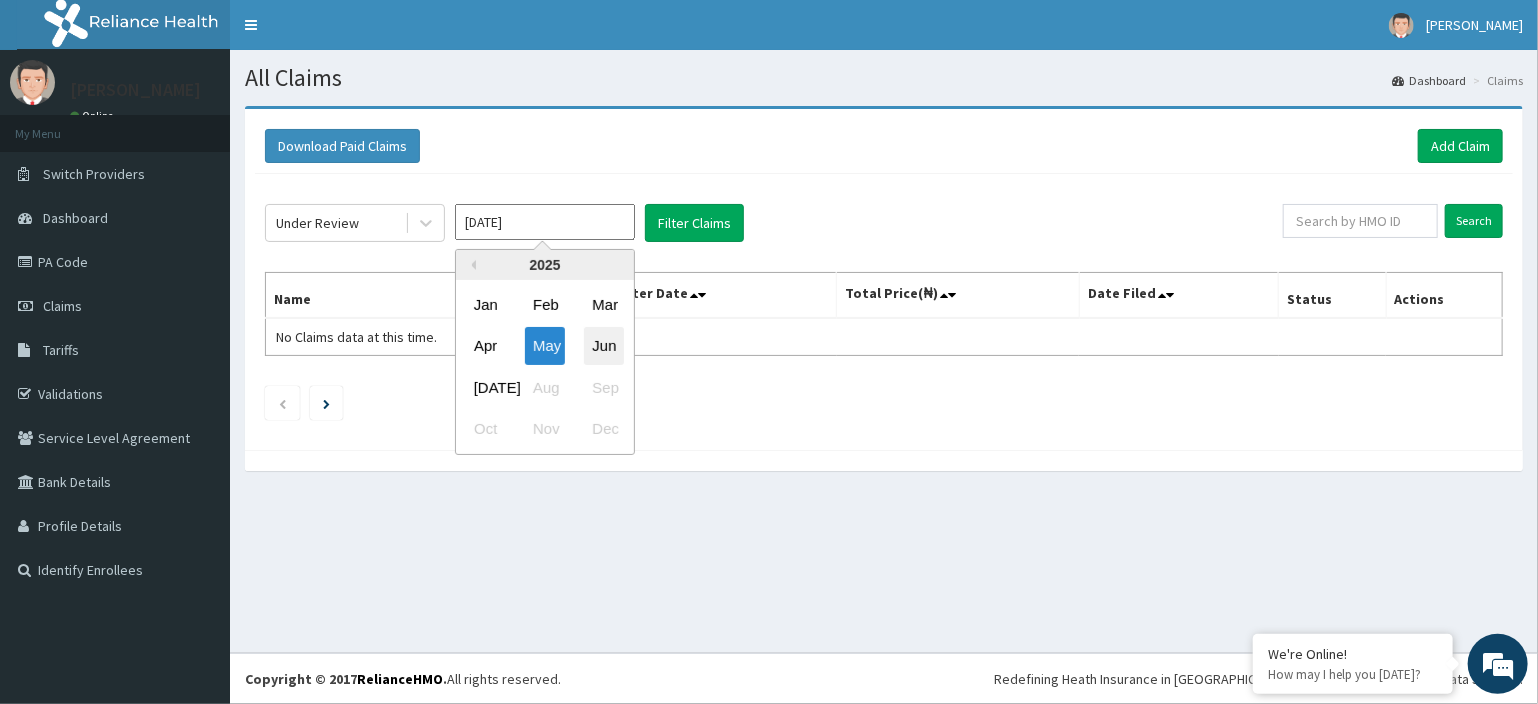 click on "Jun" at bounding box center (604, 346) 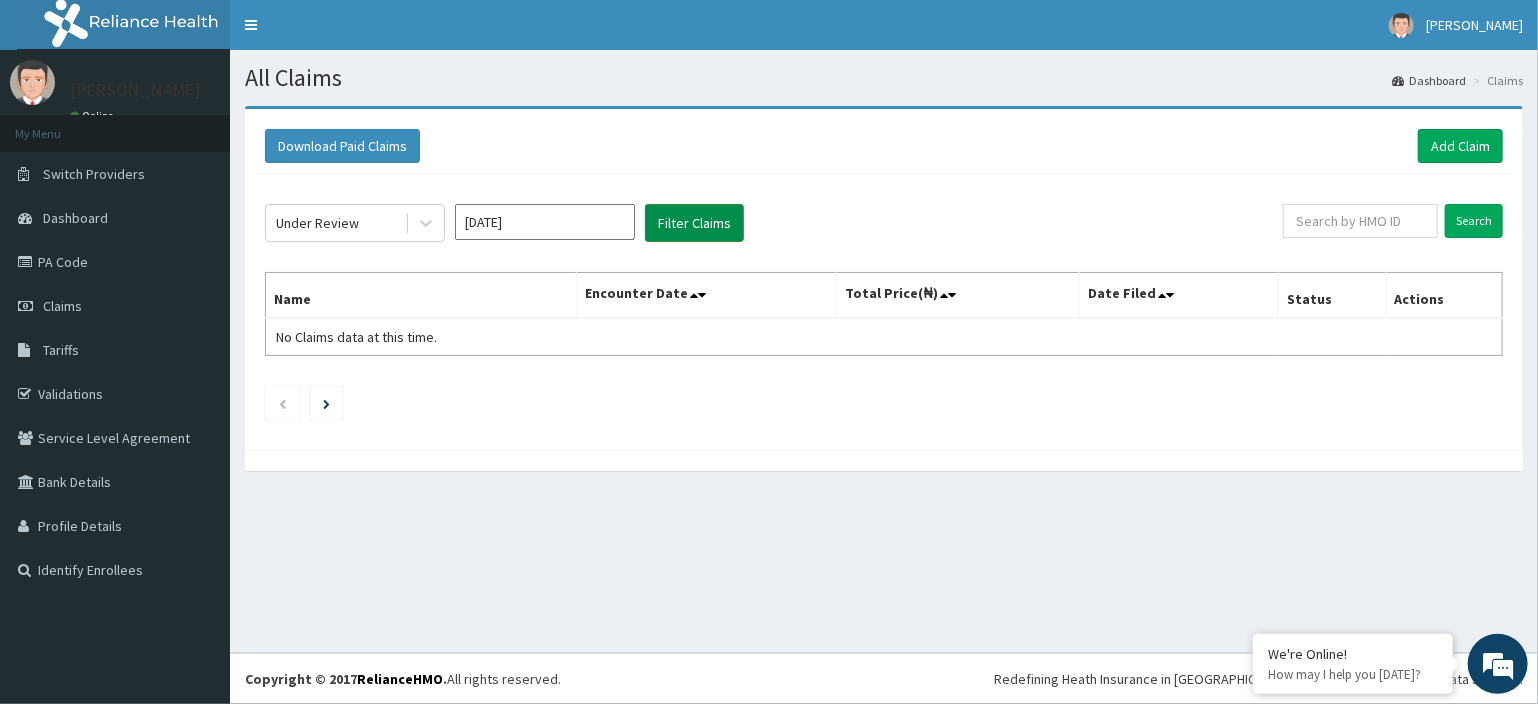 click on "Filter Claims" at bounding box center (694, 223) 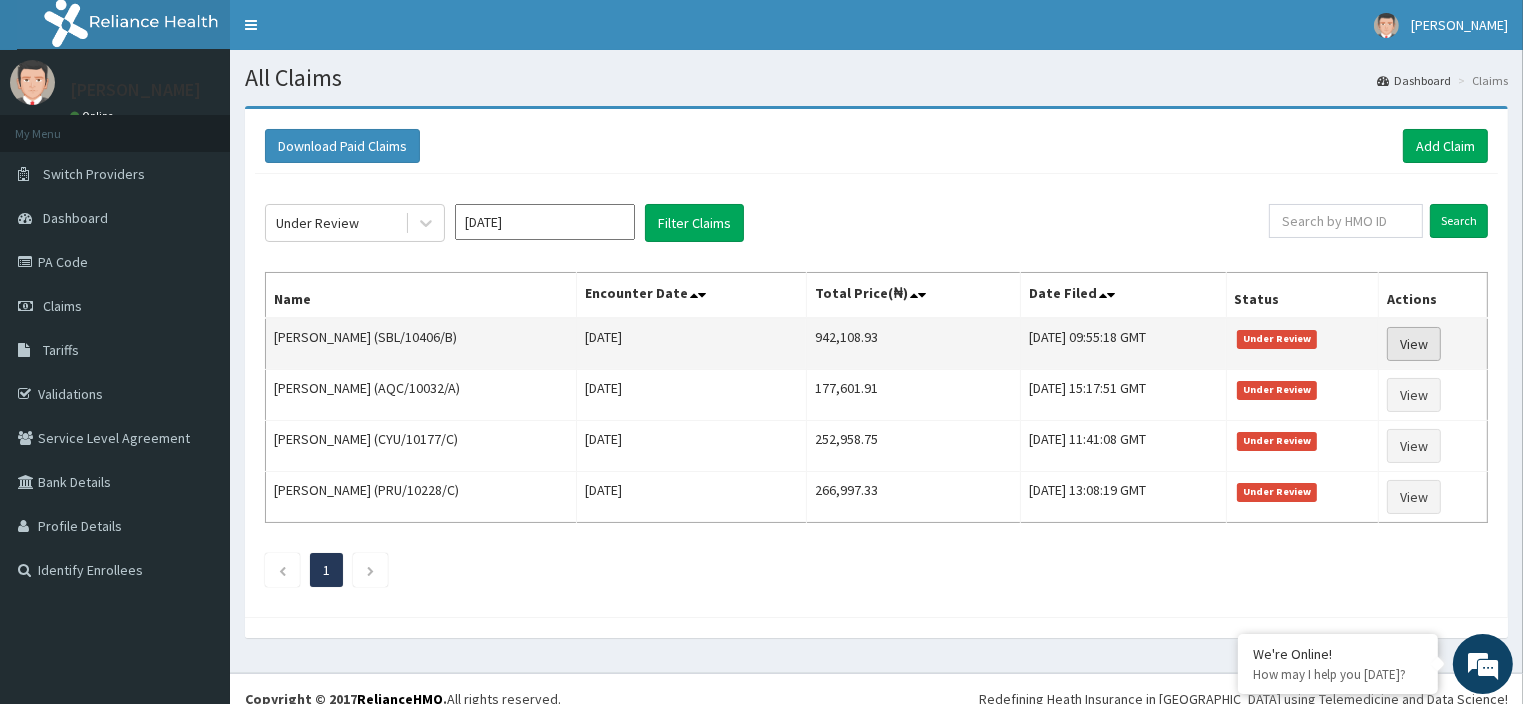 click on "View" at bounding box center (1414, 344) 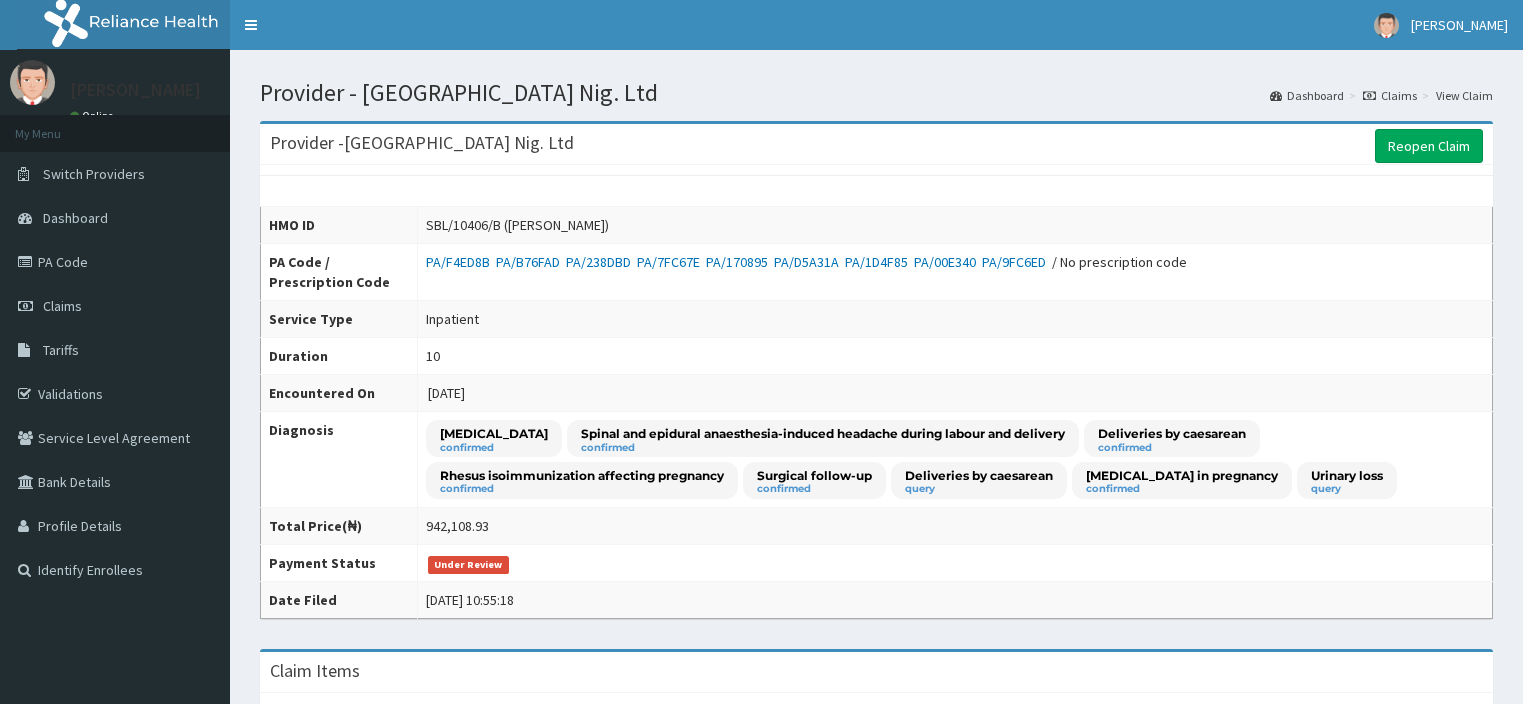 scroll, scrollTop: 0, scrollLeft: 0, axis: both 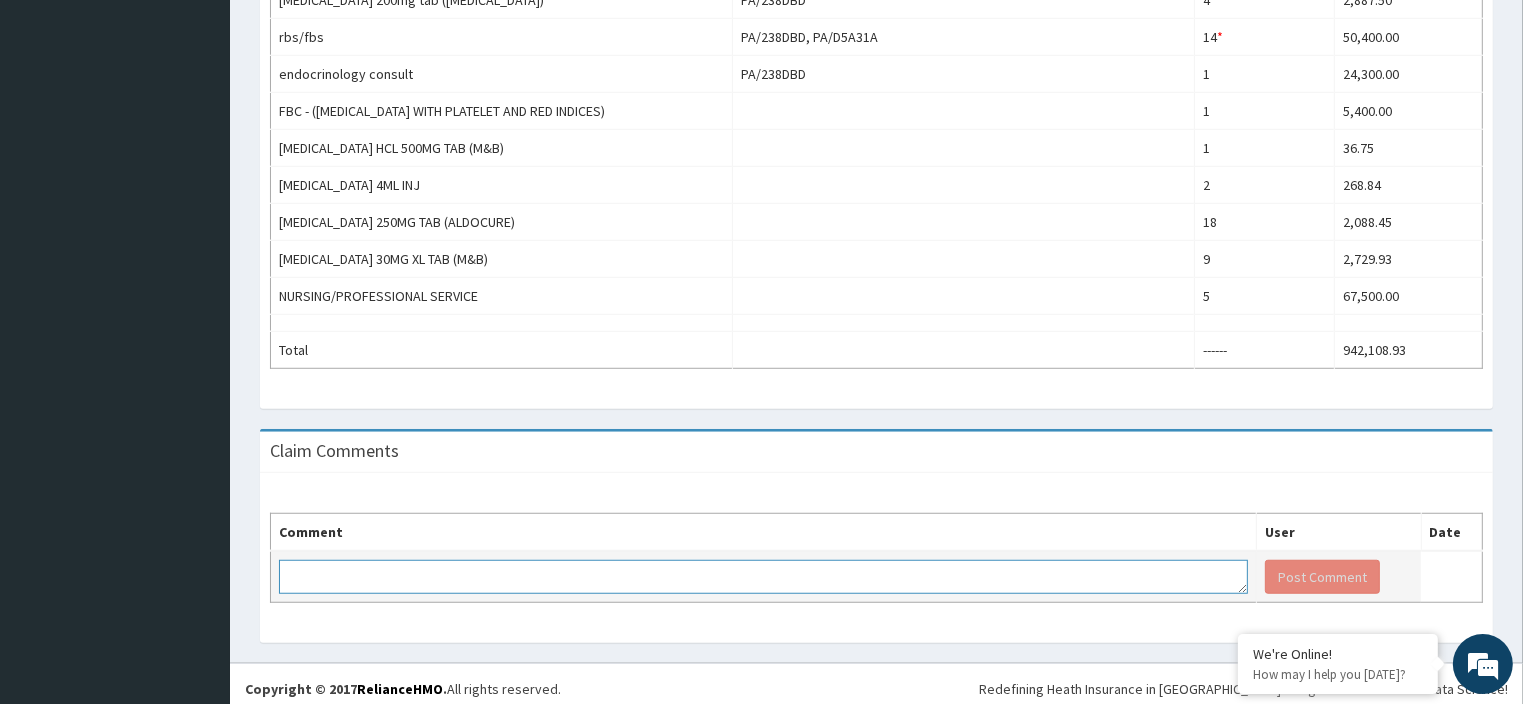 click at bounding box center [763, 577] 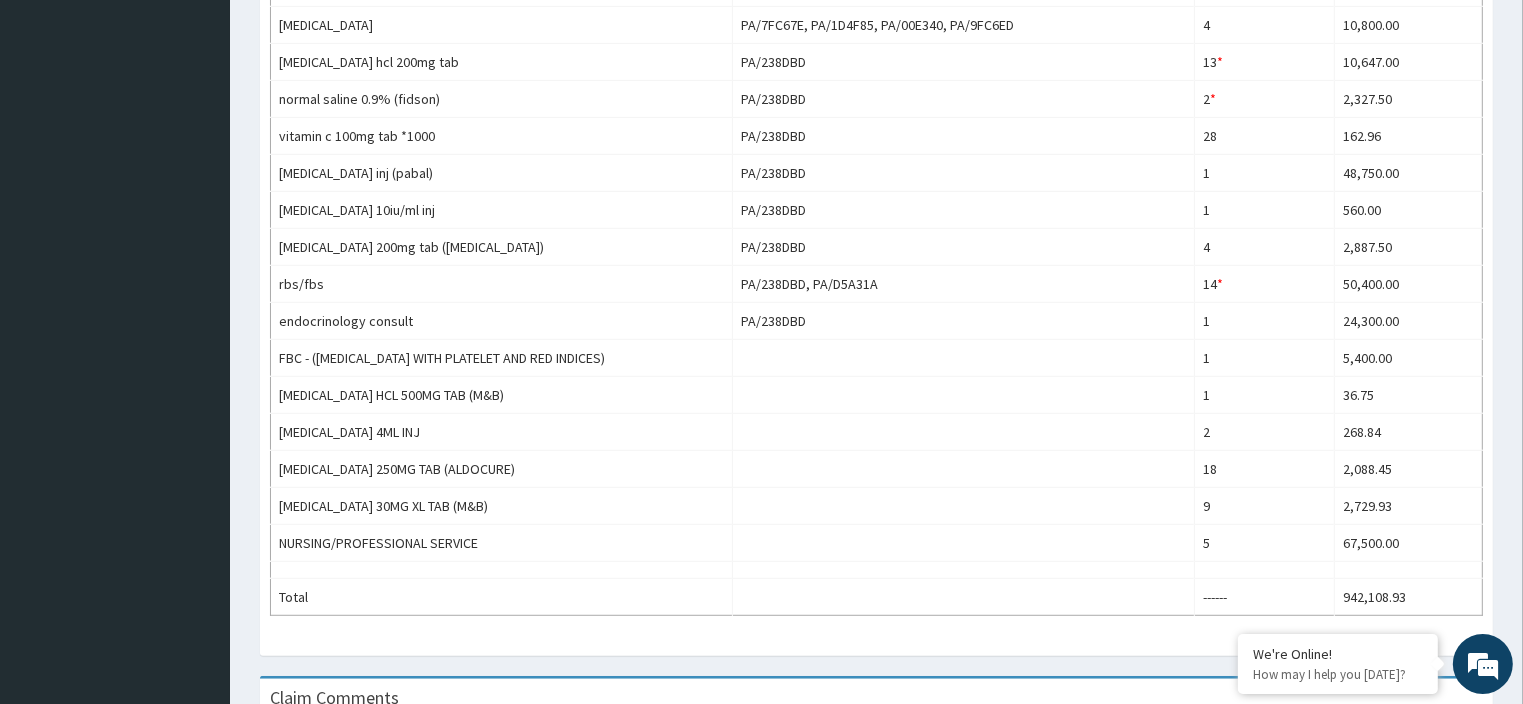 scroll, scrollTop: 1345, scrollLeft: 0, axis: vertical 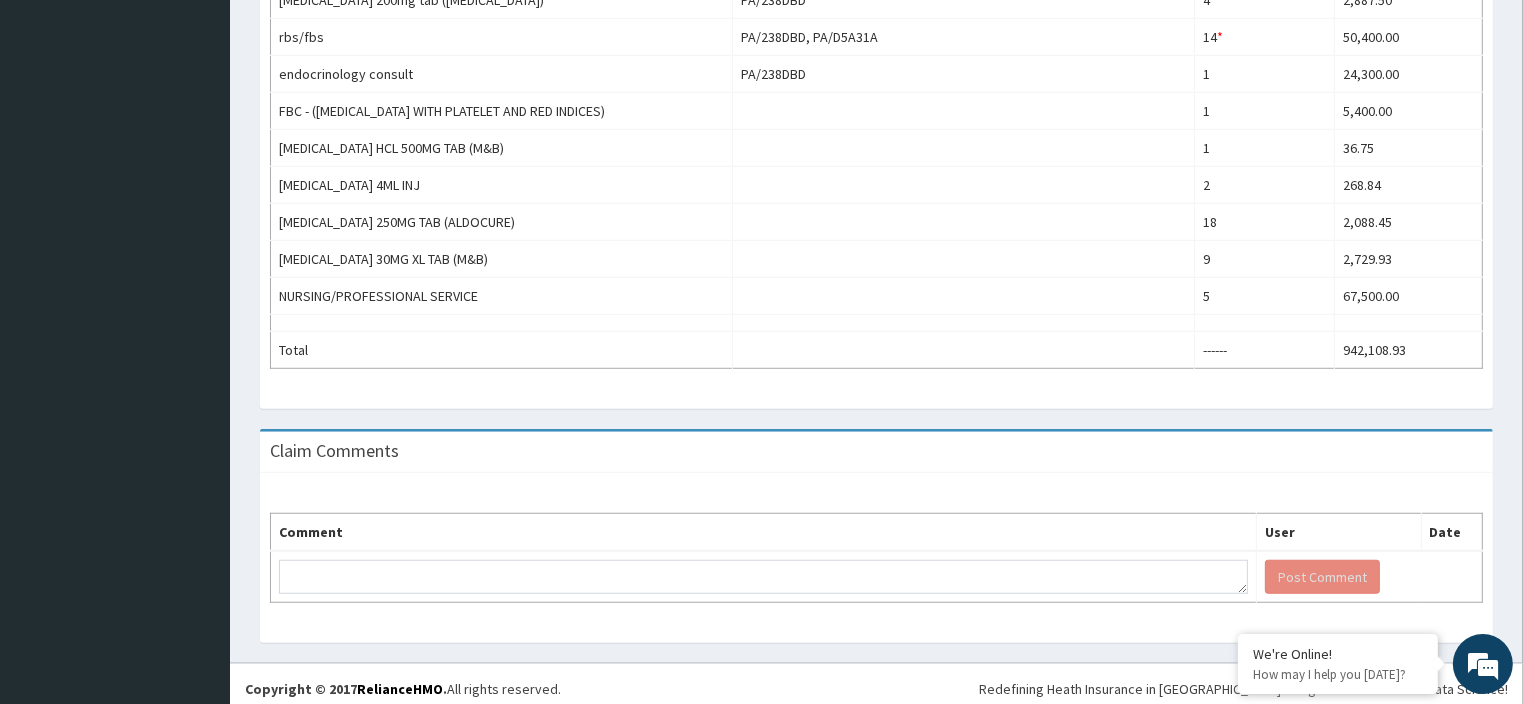 click on "Claim Comments Comment User Date Post Comment" at bounding box center [876, 546] 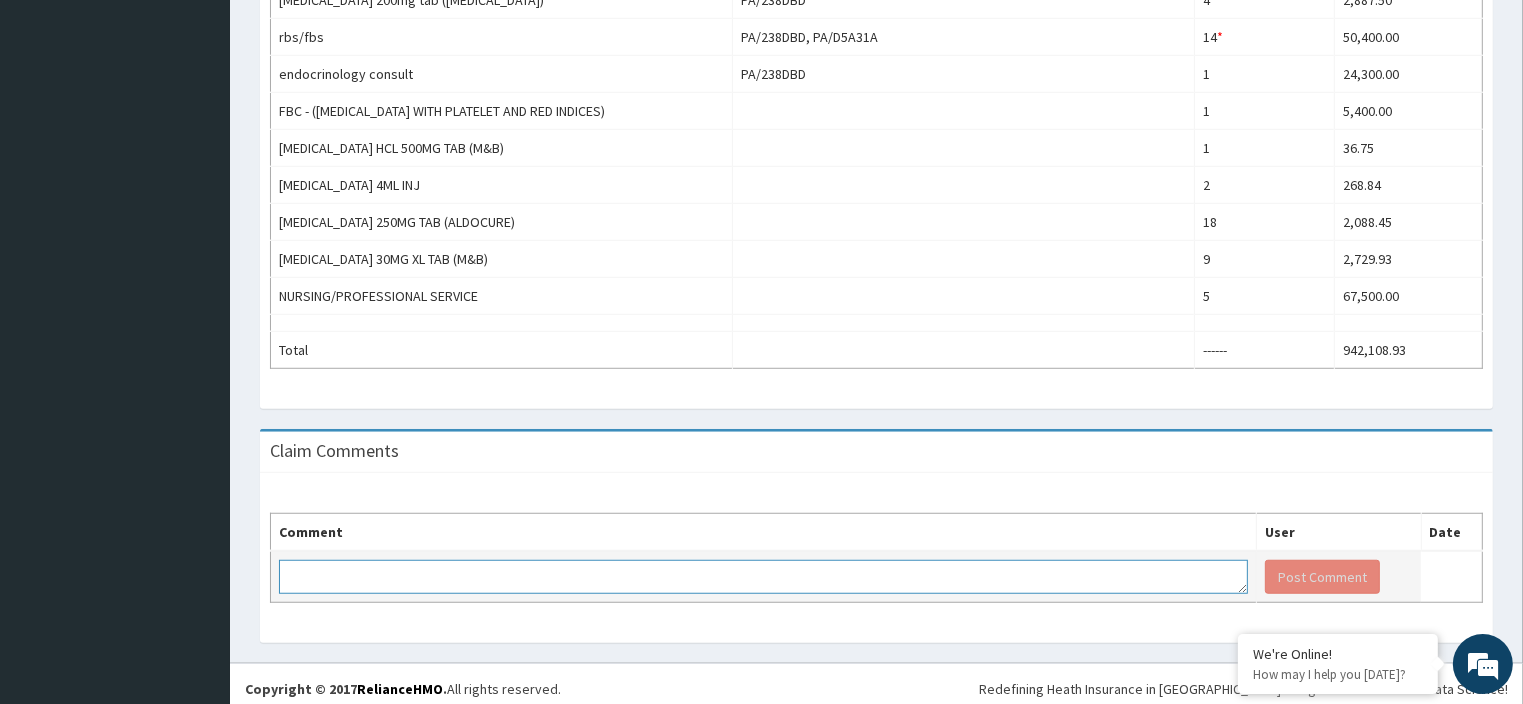 click at bounding box center [763, 577] 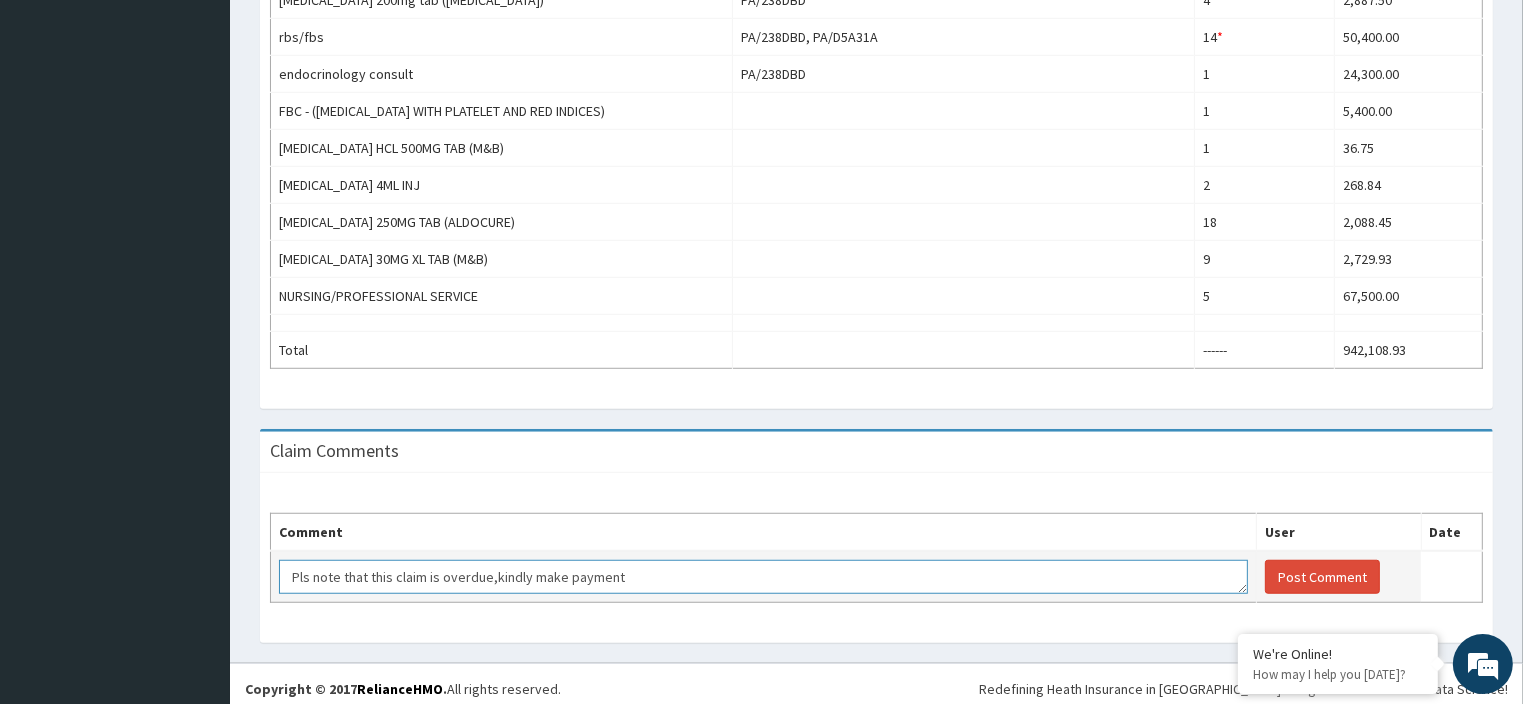 scroll, scrollTop: 12, scrollLeft: 0, axis: vertical 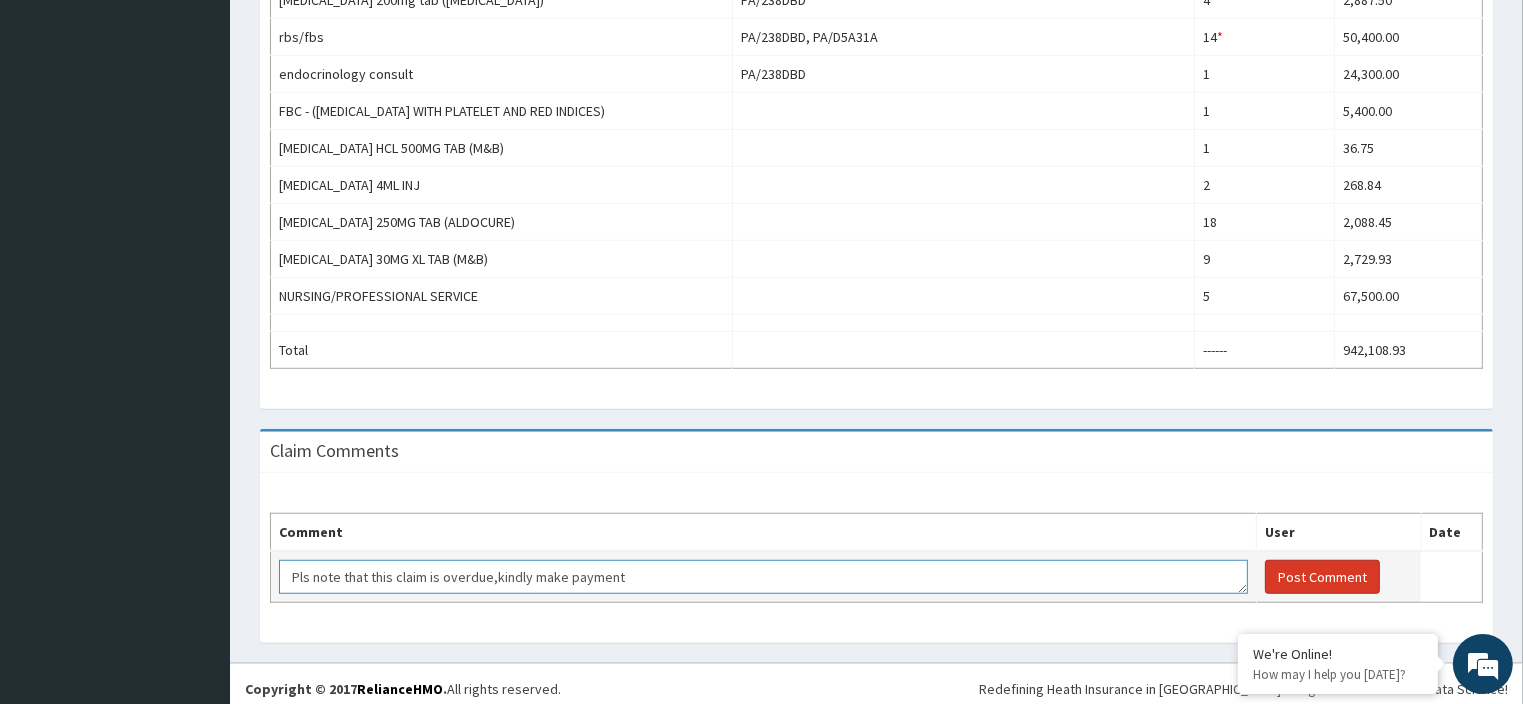 type on "Pls note that this claim is overdue,kindly make payment" 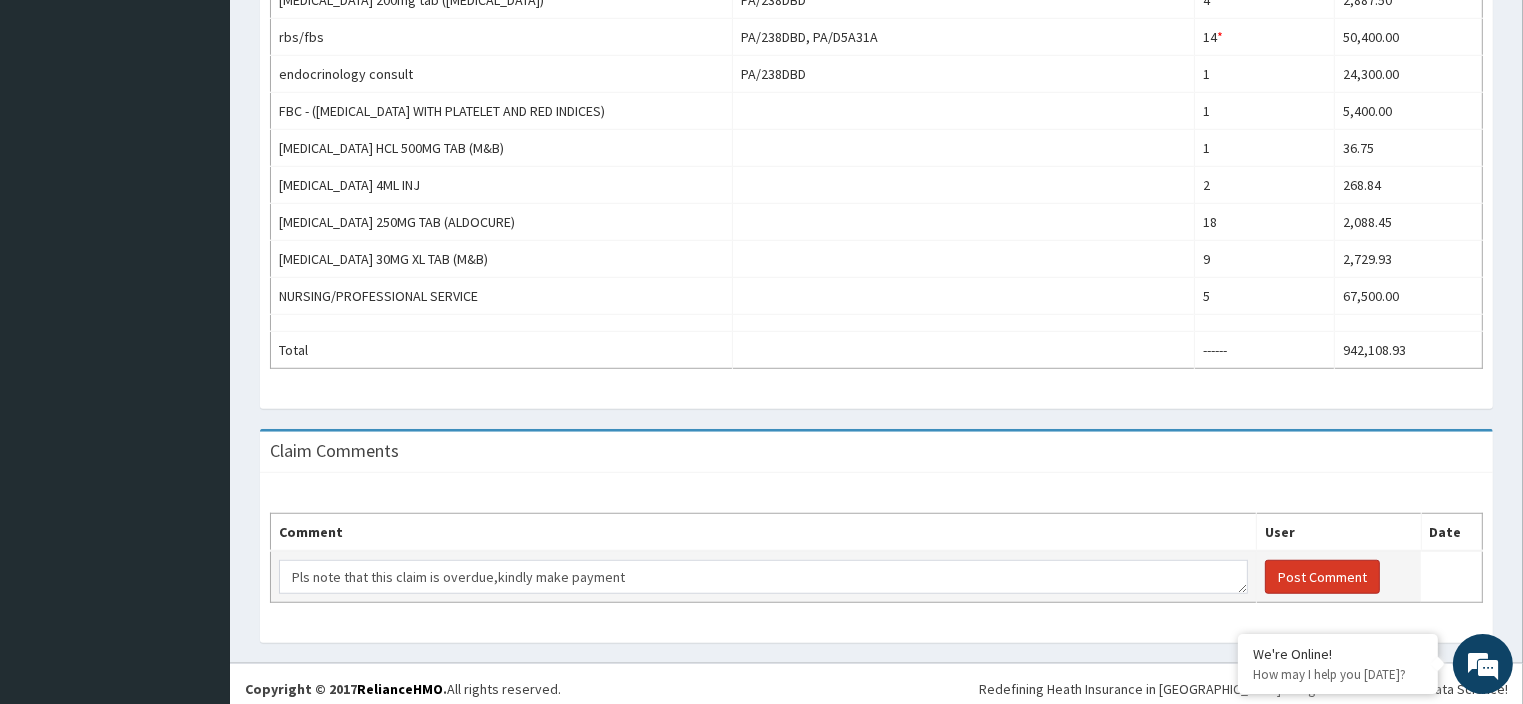 click on "Post Comment" at bounding box center [1322, 577] 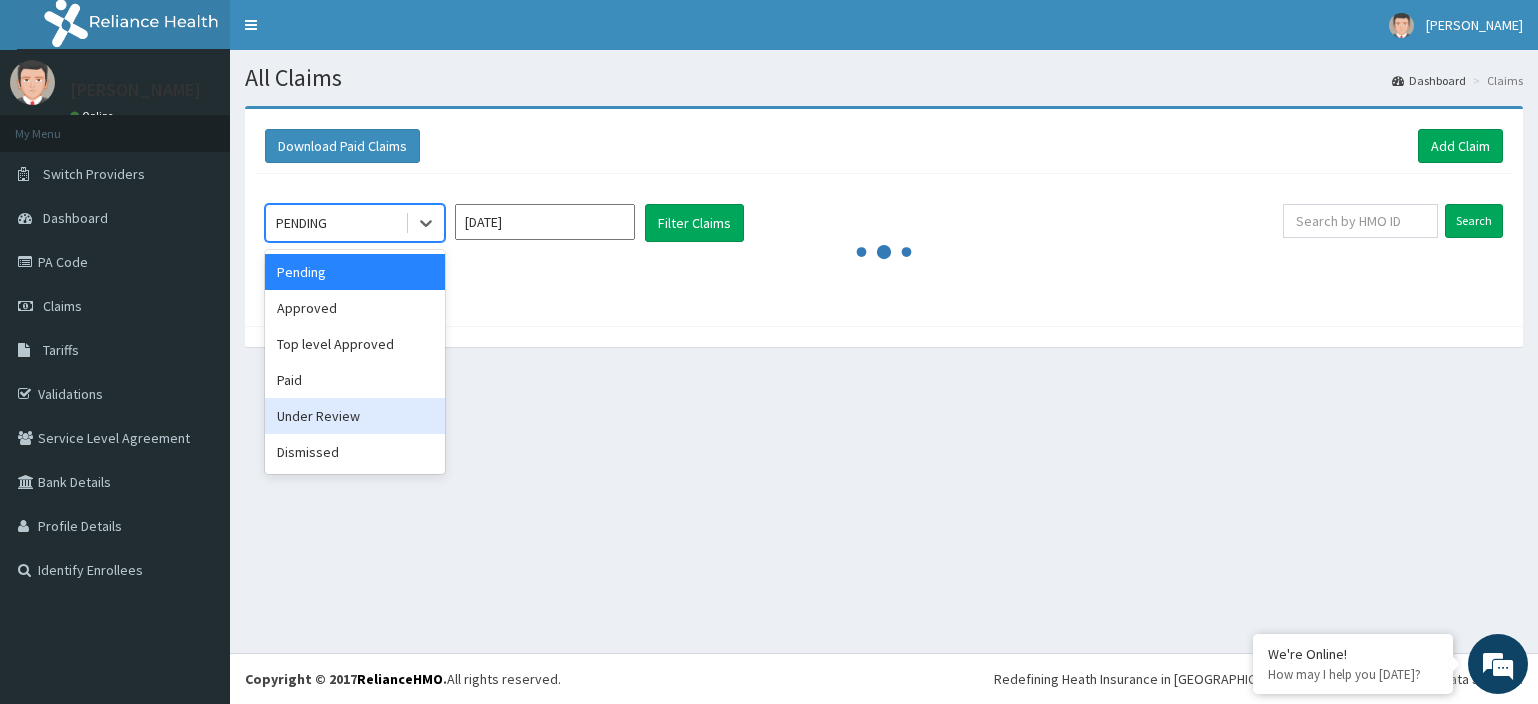 scroll, scrollTop: 0, scrollLeft: 0, axis: both 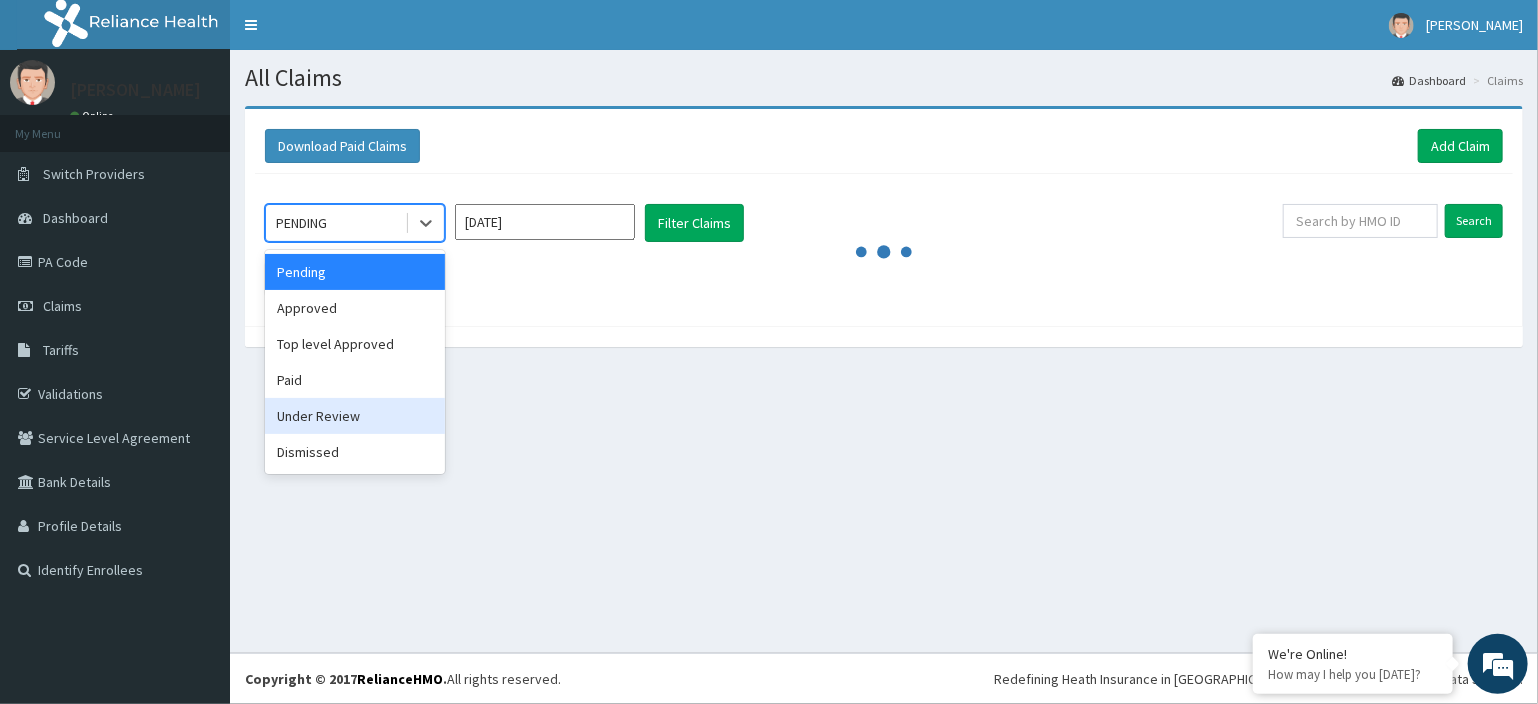 click on "Under Review" at bounding box center (355, 416) 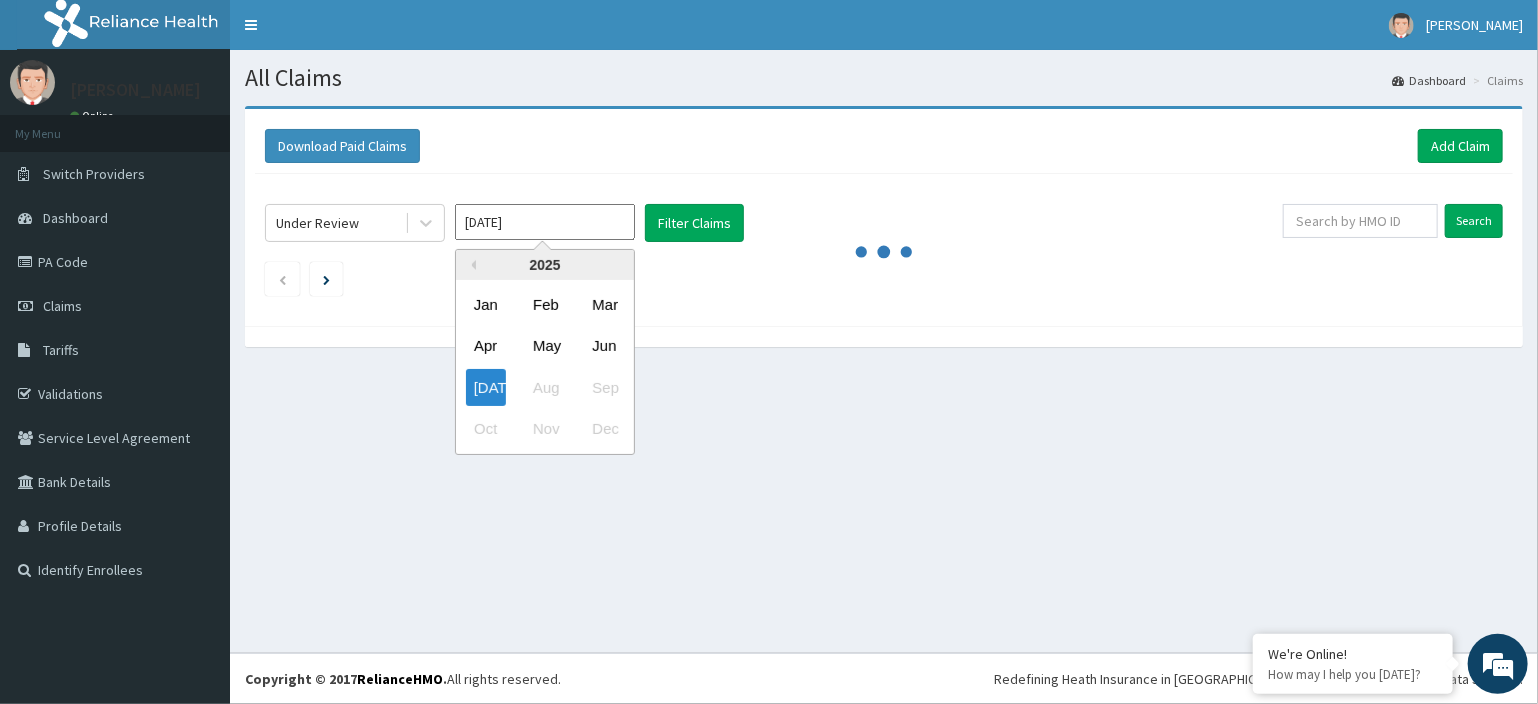 click on "[DATE]" at bounding box center (545, 222) 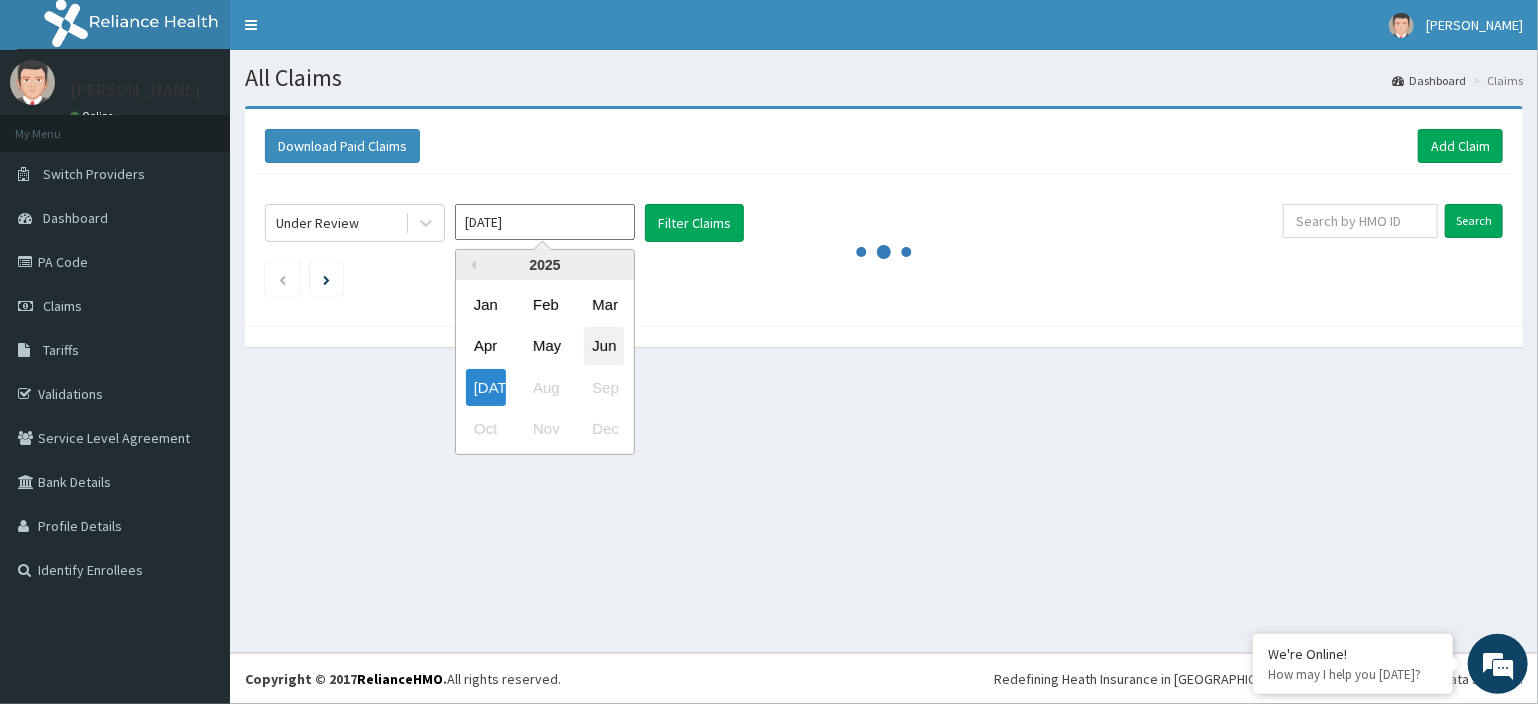 click on "Jun" at bounding box center [604, 346] 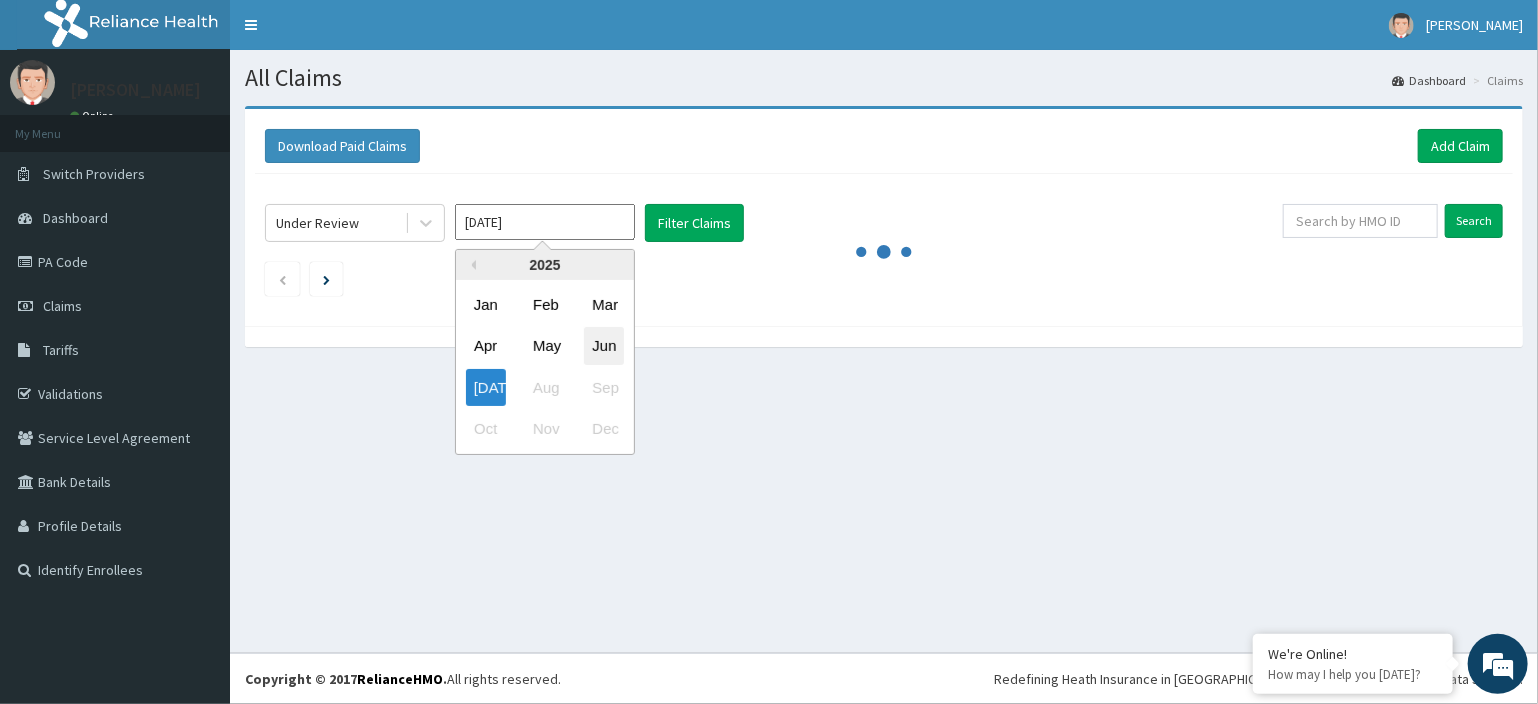 type on "[DATE]" 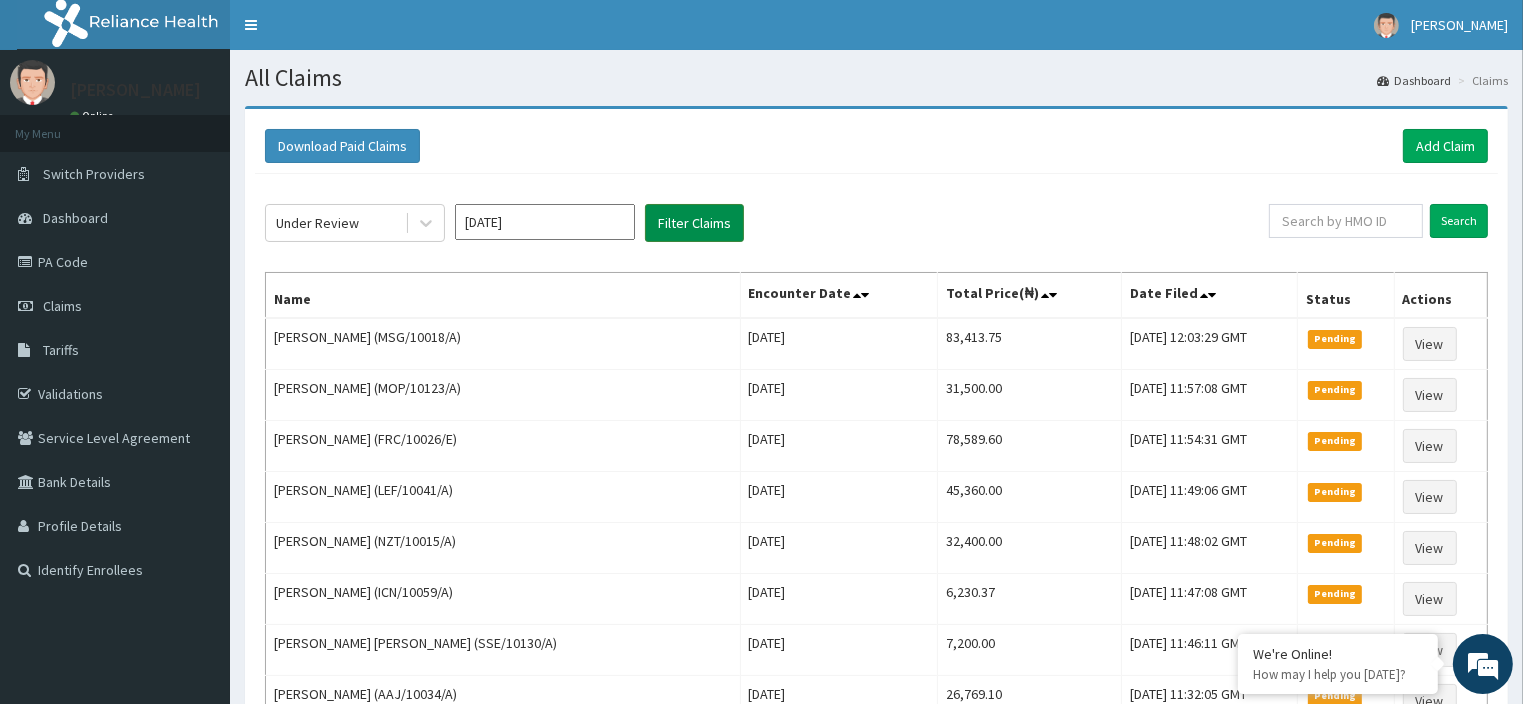 click on "Filter Claims" at bounding box center (694, 223) 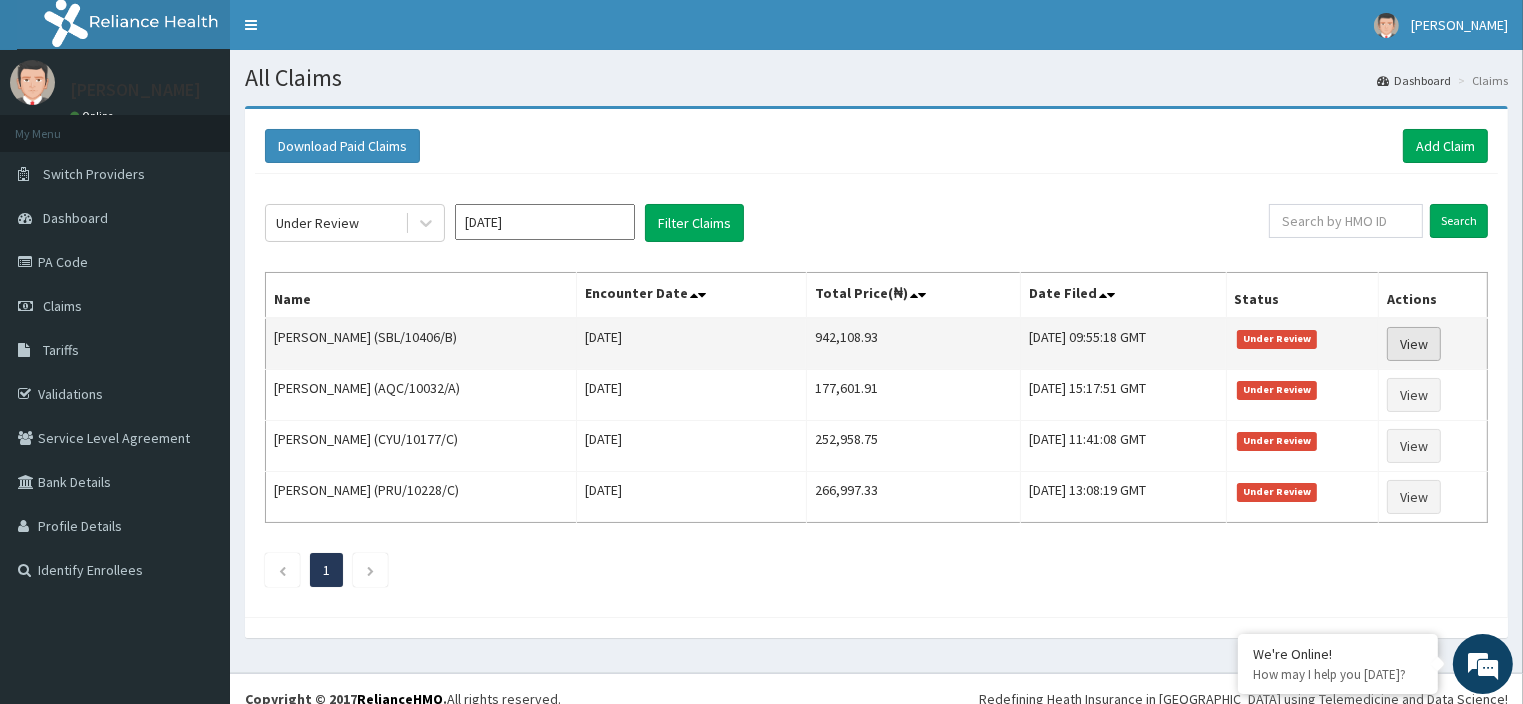 click on "View" at bounding box center [1414, 344] 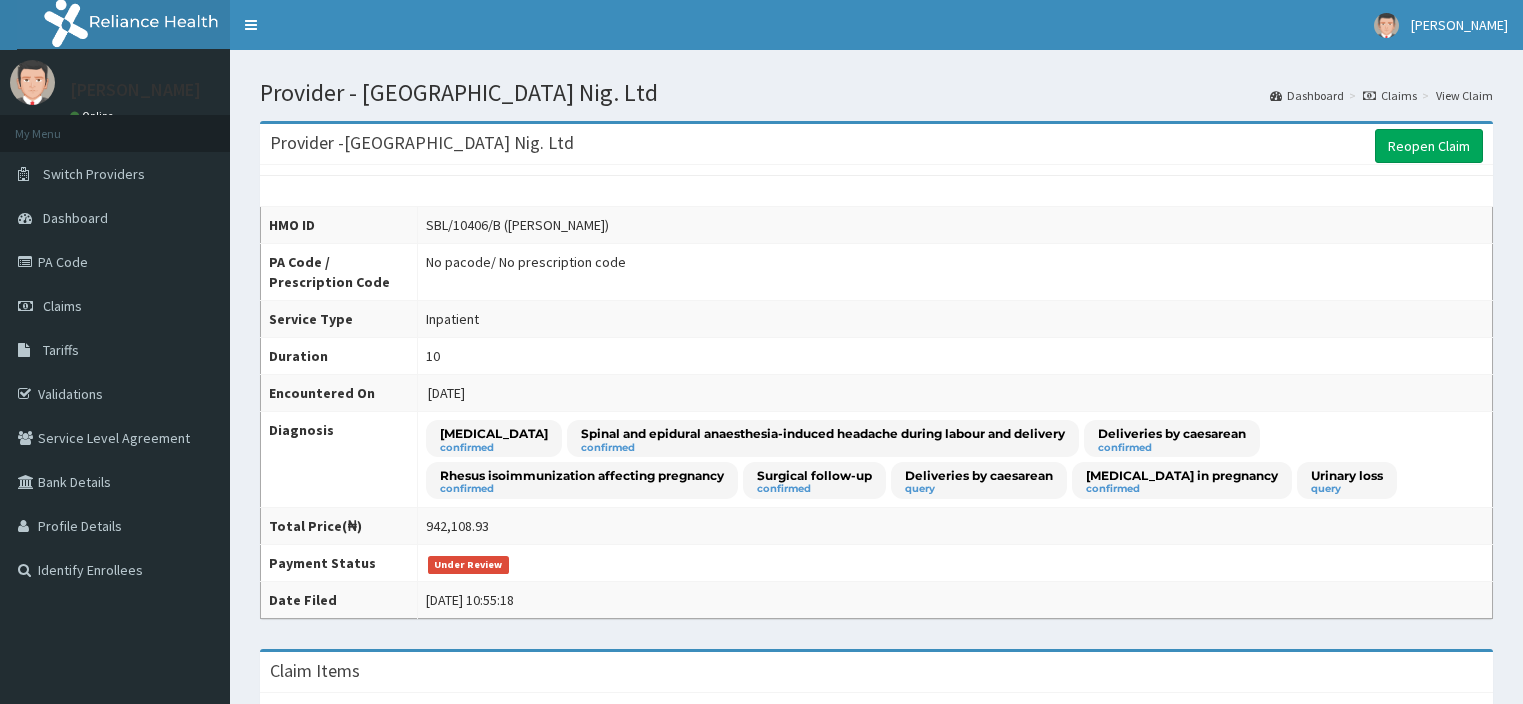 scroll, scrollTop: 0, scrollLeft: 0, axis: both 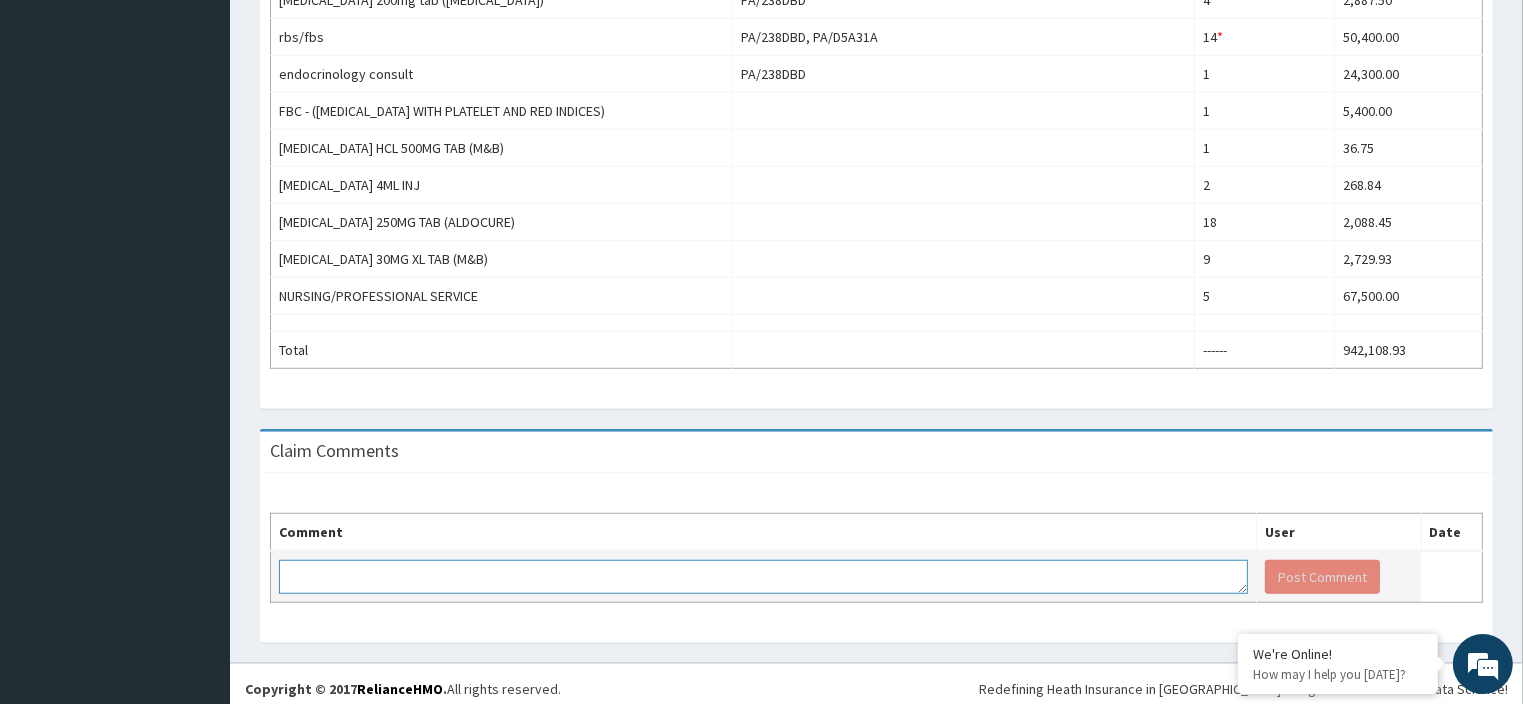 click at bounding box center [763, 577] 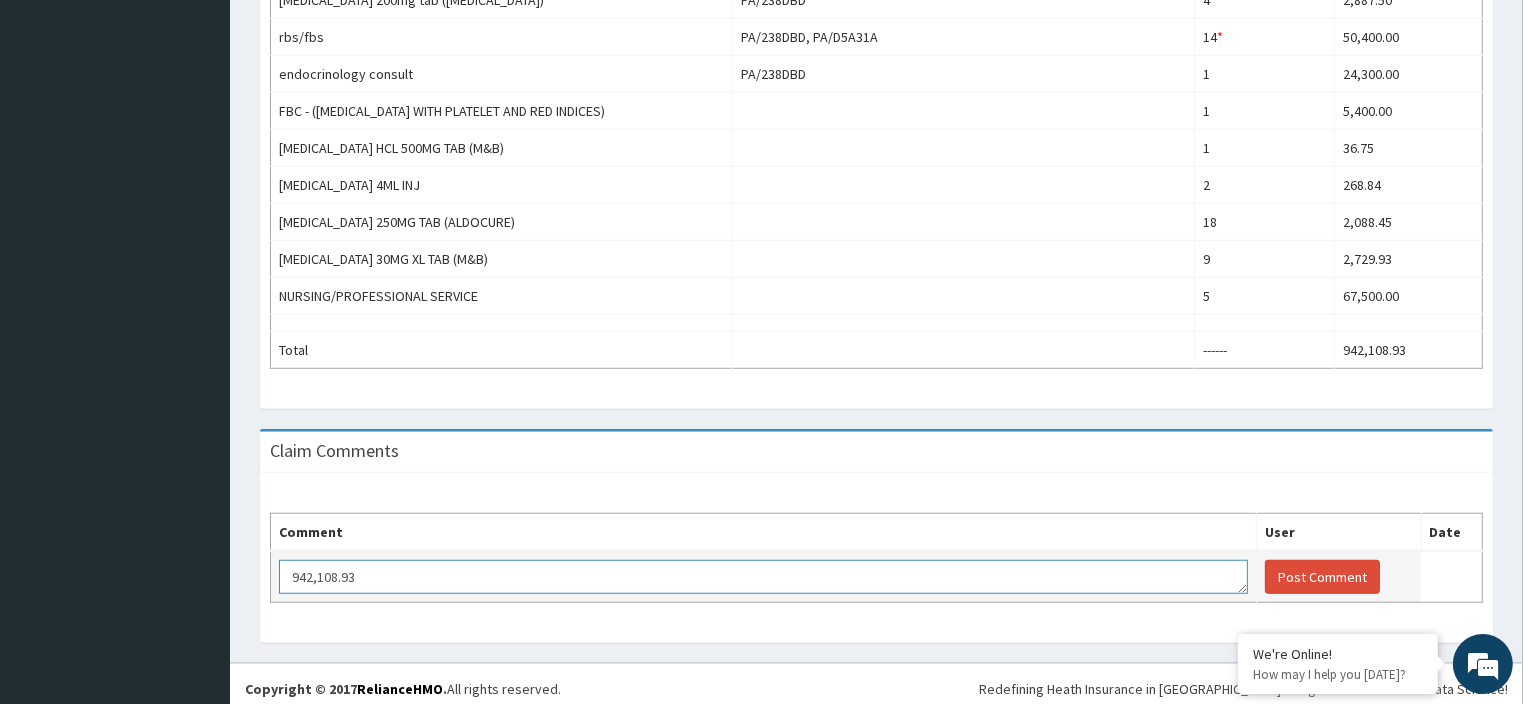scroll, scrollTop: 0, scrollLeft: 0, axis: both 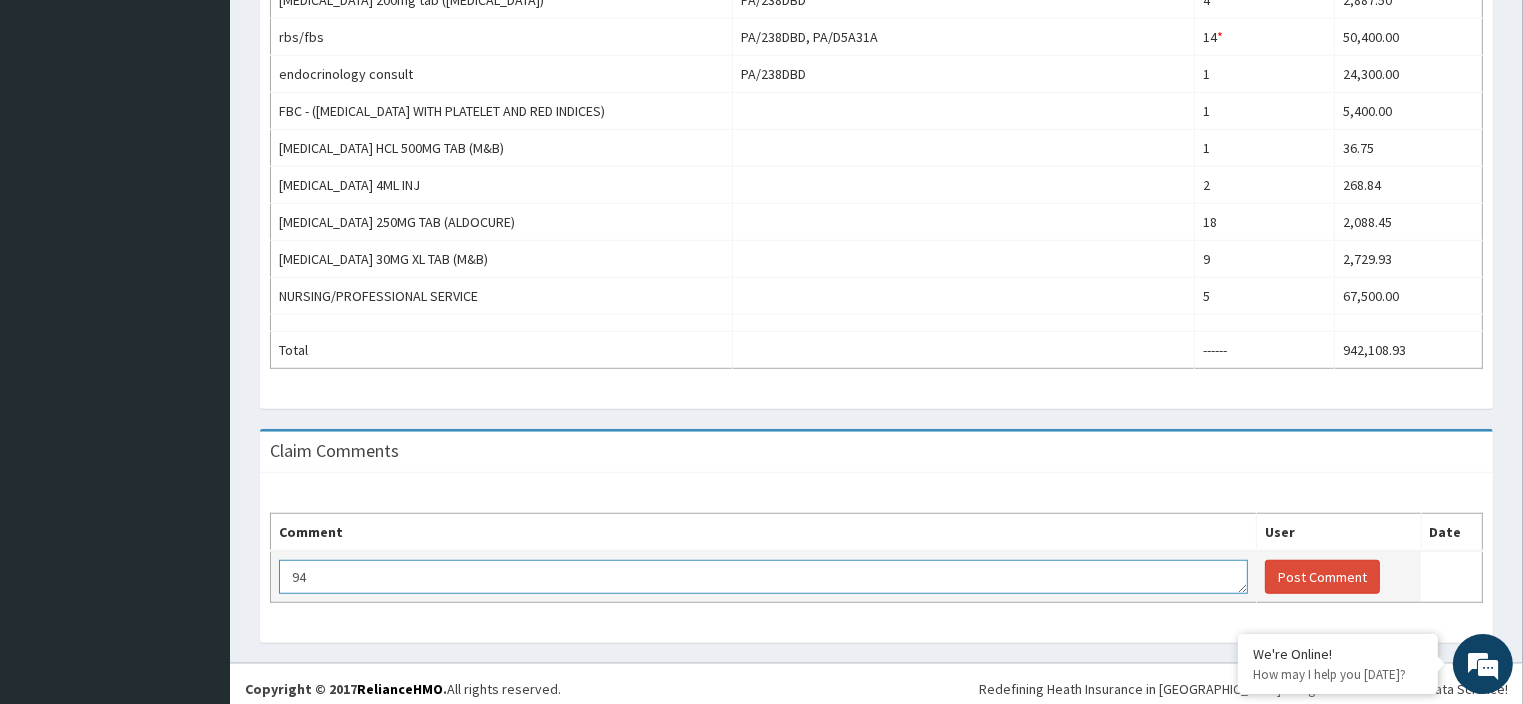 type on "9" 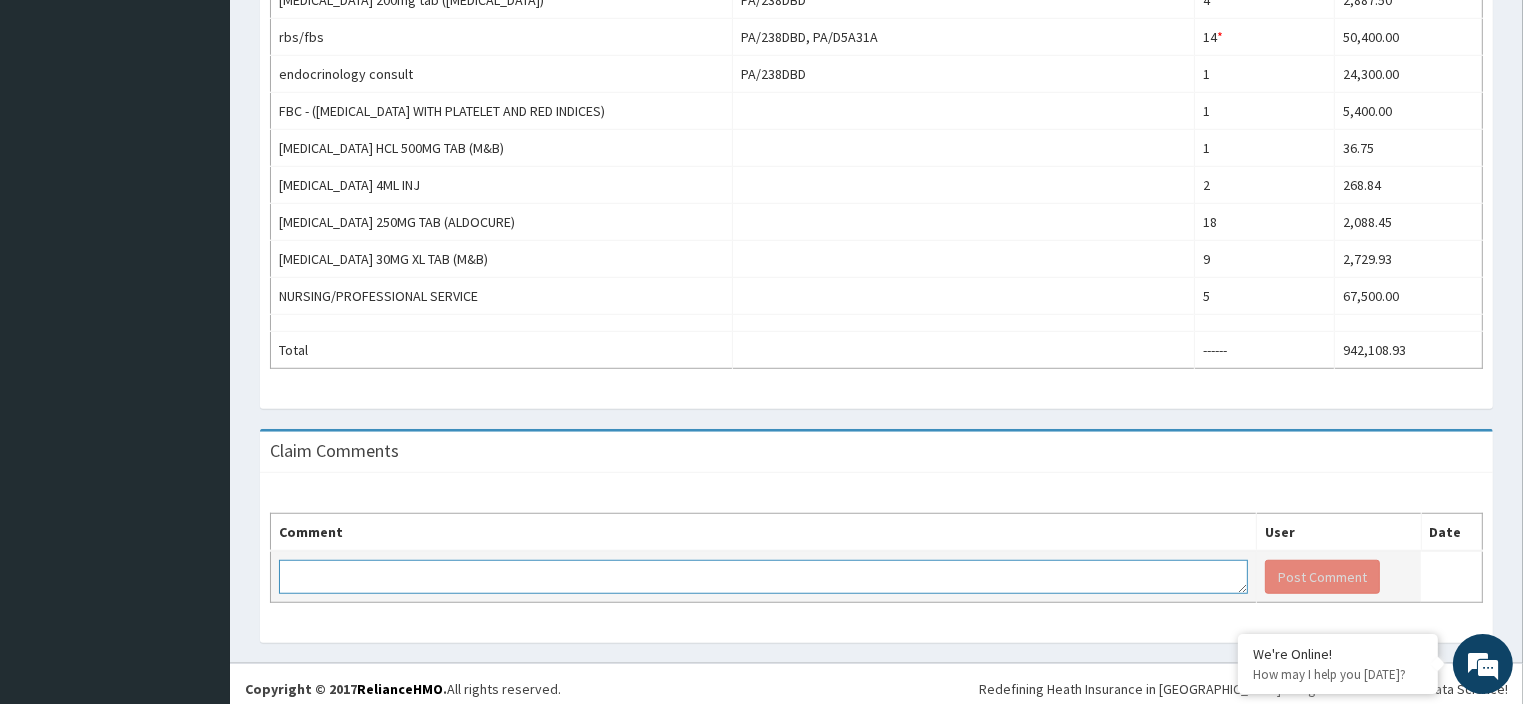 paste on "Pls note that this claim is overdue,kindly make payment" 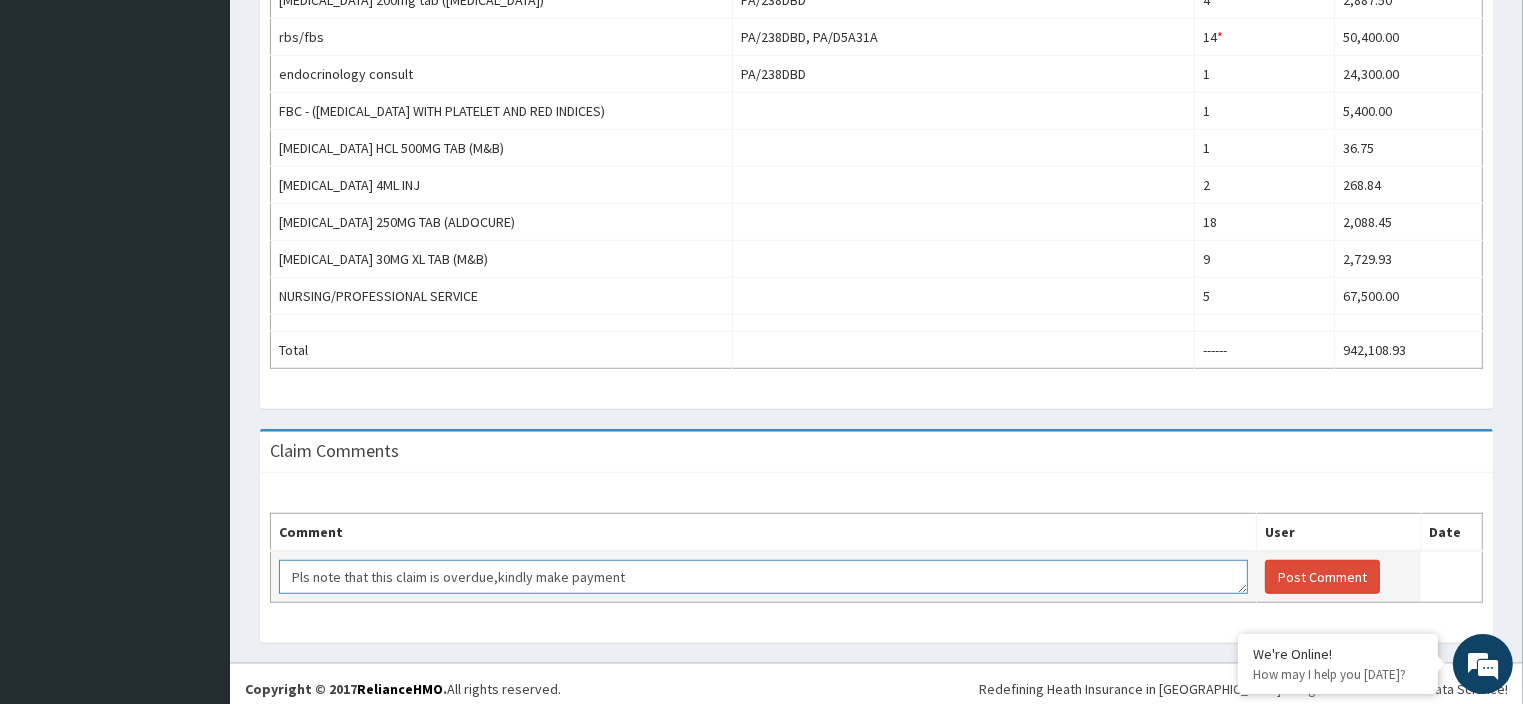 scroll, scrollTop: 12, scrollLeft: 0, axis: vertical 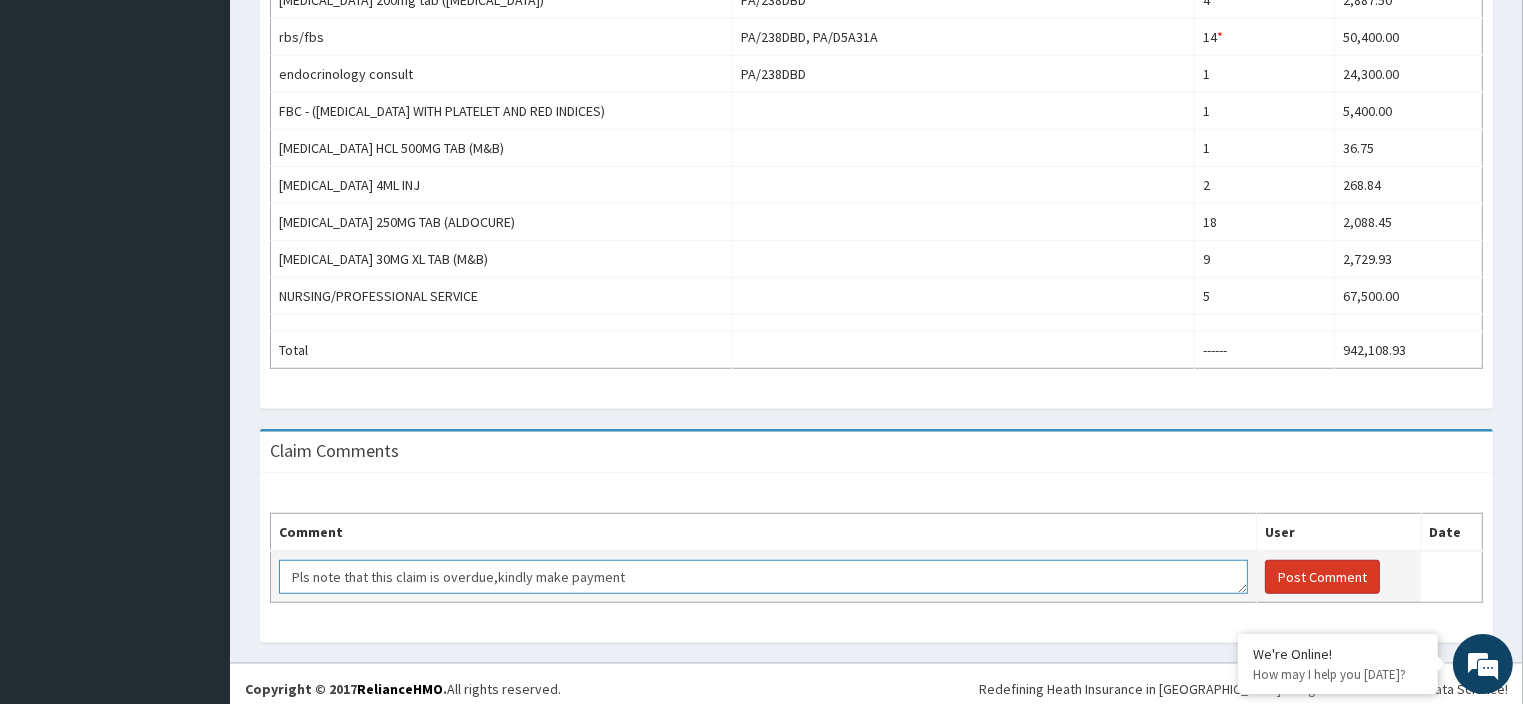 type on "Pls note that this claim is overdue,kindly make payment" 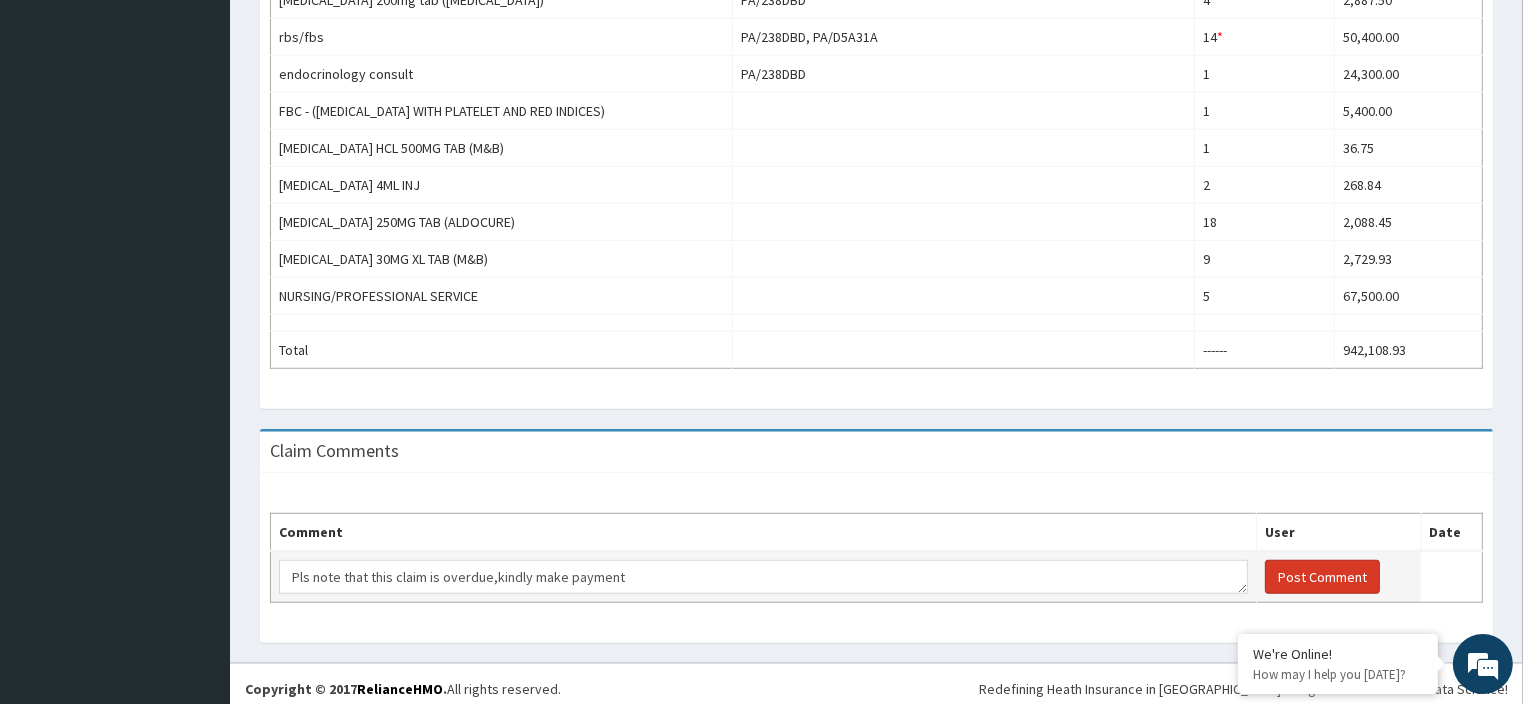 click on "Post Comment" at bounding box center (1322, 577) 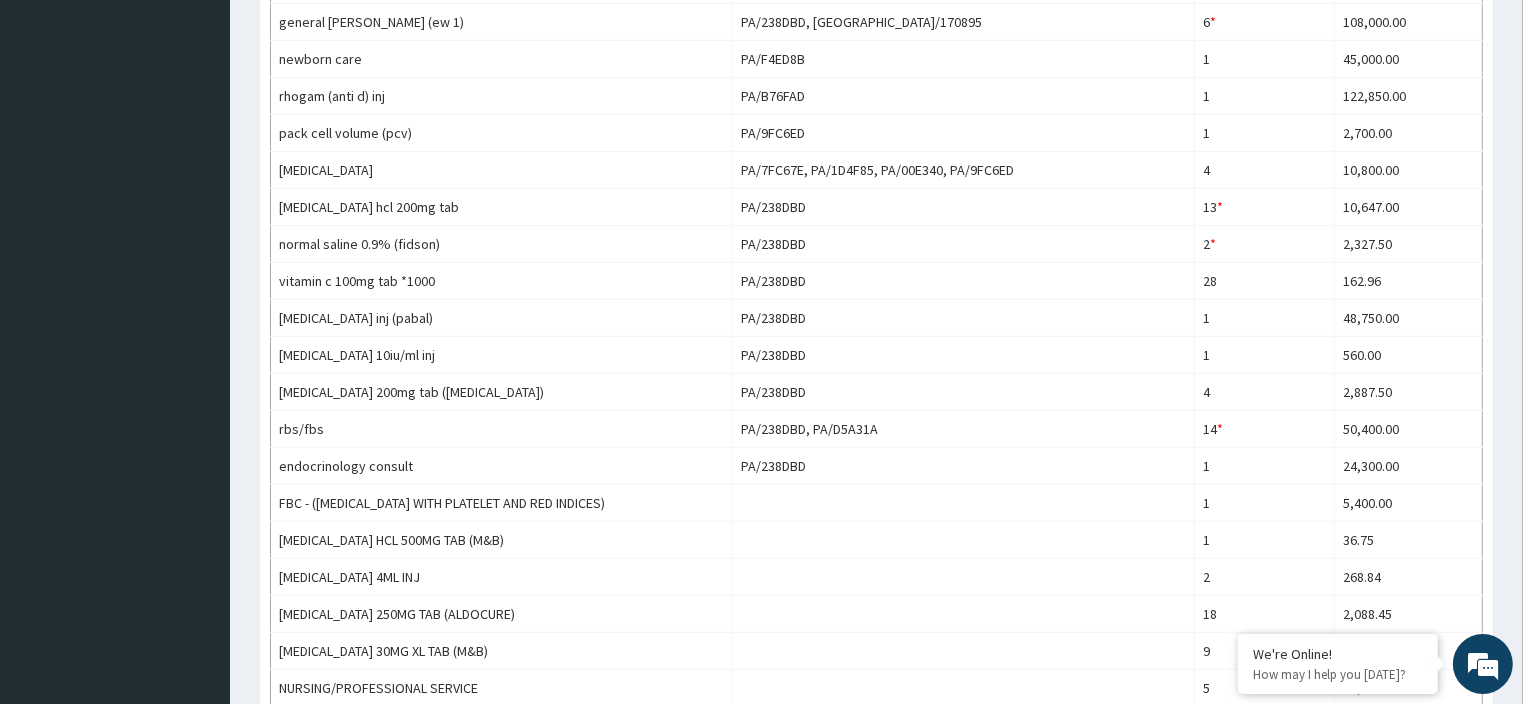 scroll, scrollTop: 1382, scrollLeft: 0, axis: vertical 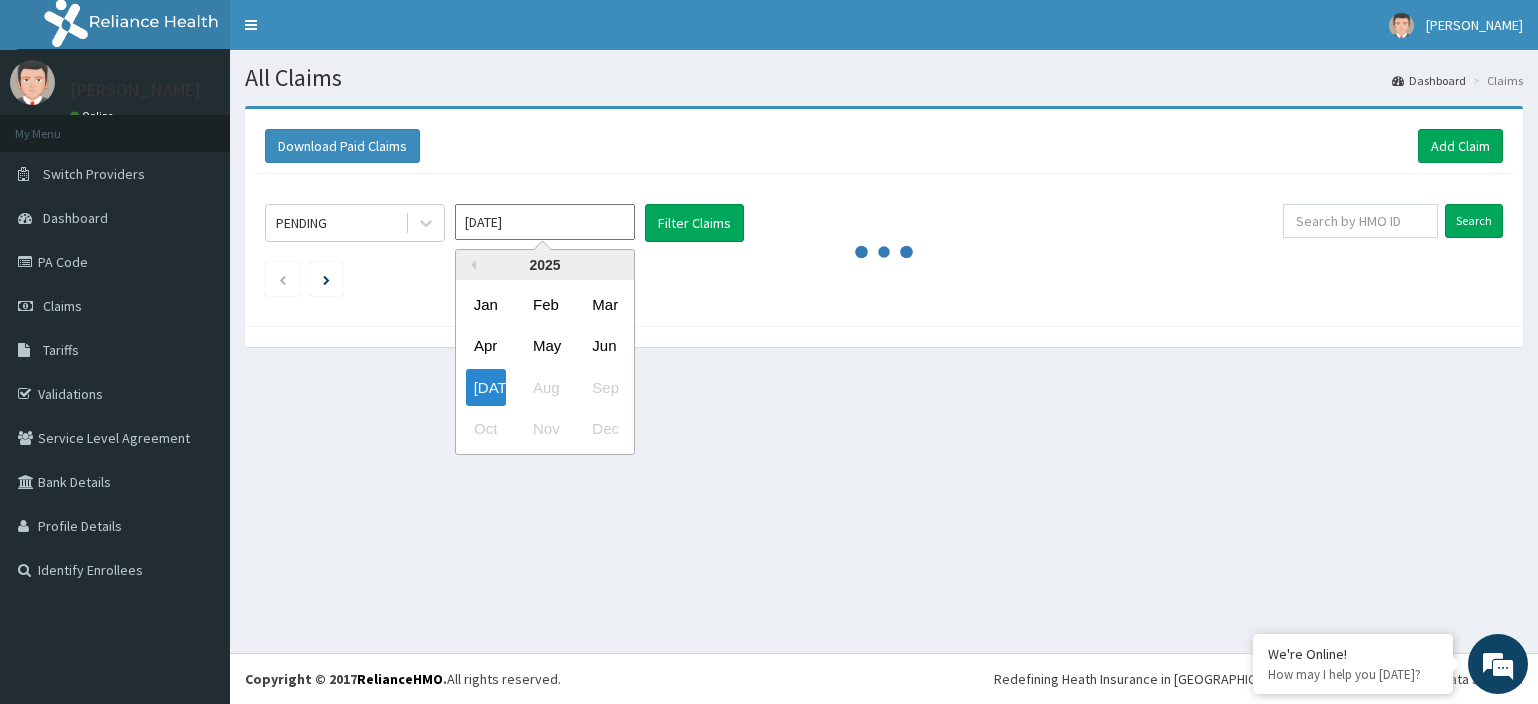 click on "Jun" at bounding box center (604, 346) 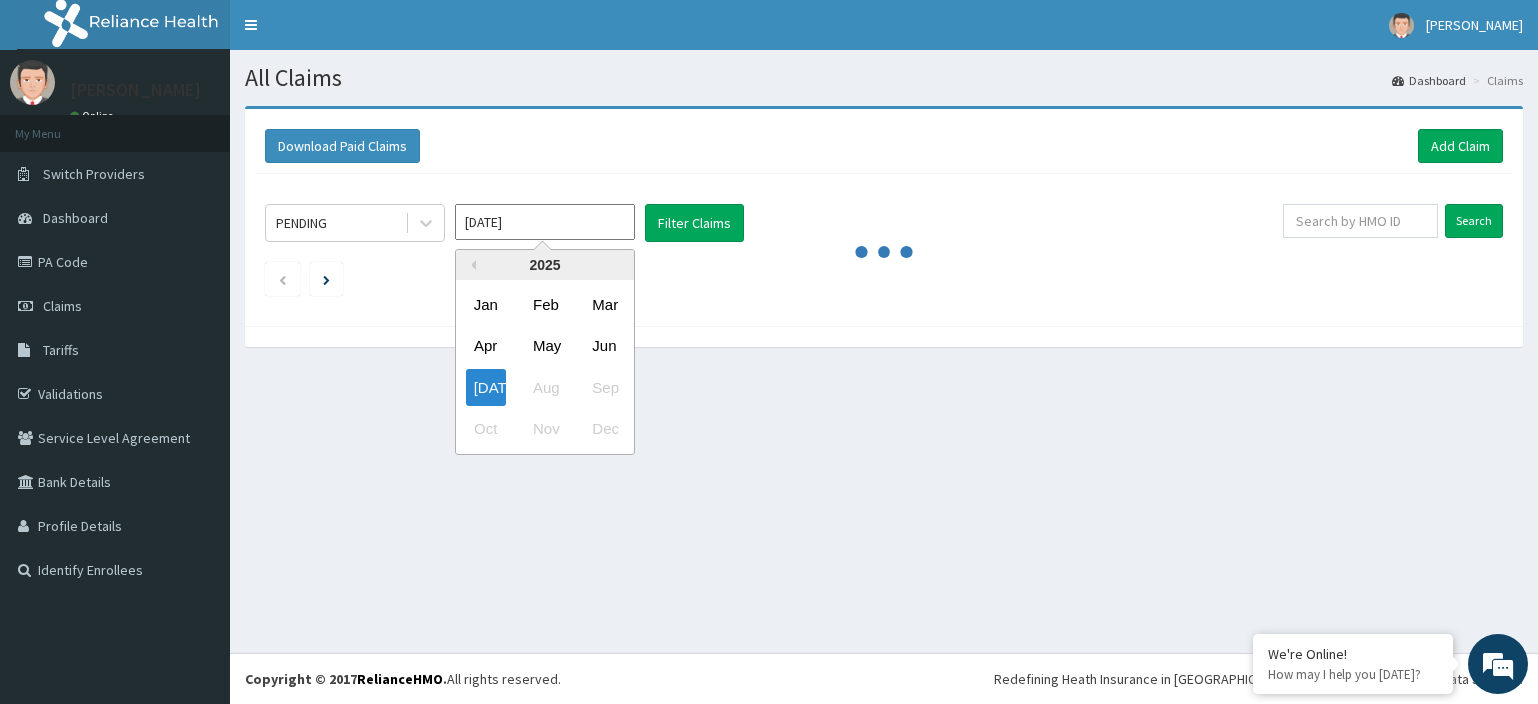 type on "Jun 2025" 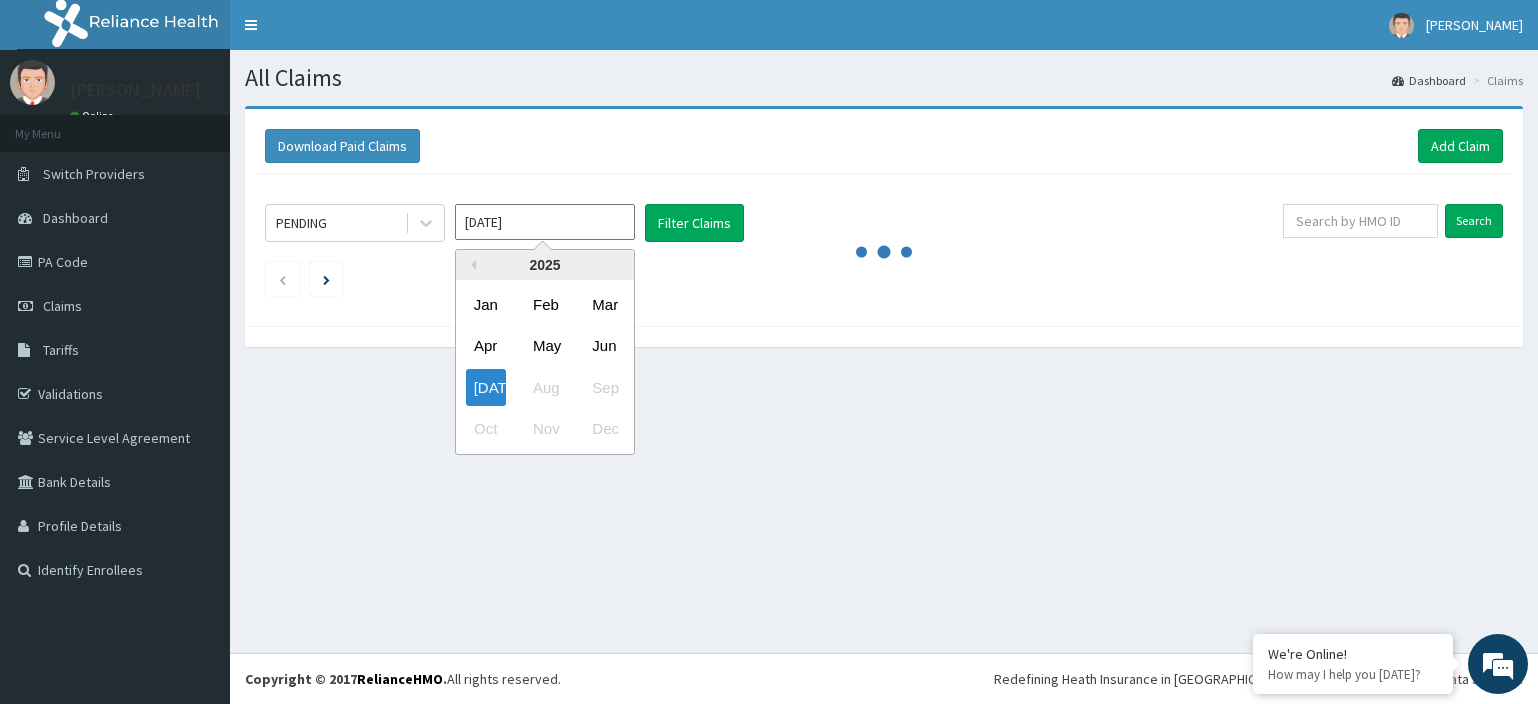 scroll, scrollTop: 0, scrollLeft: 0, axis: both 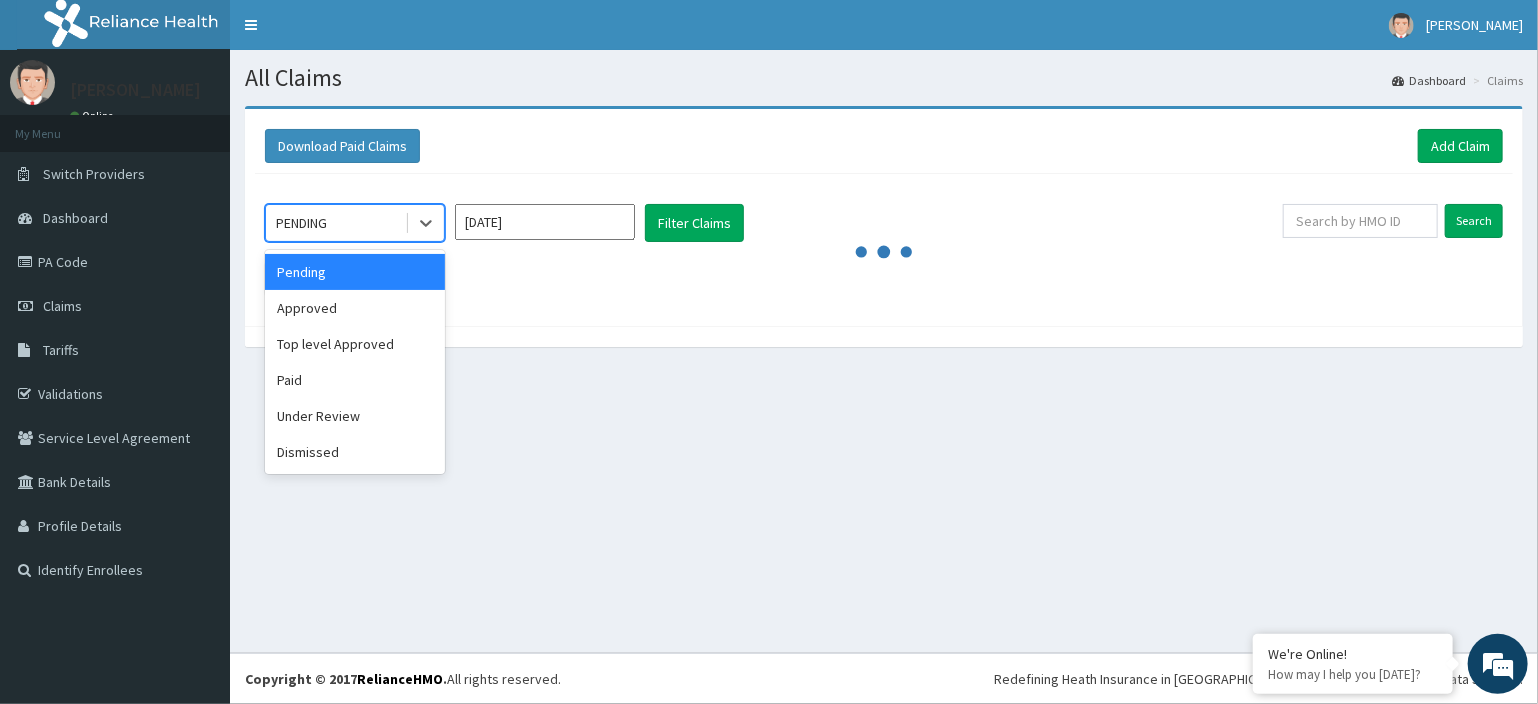 click on "PENDING" at bounding box center (335, 223) 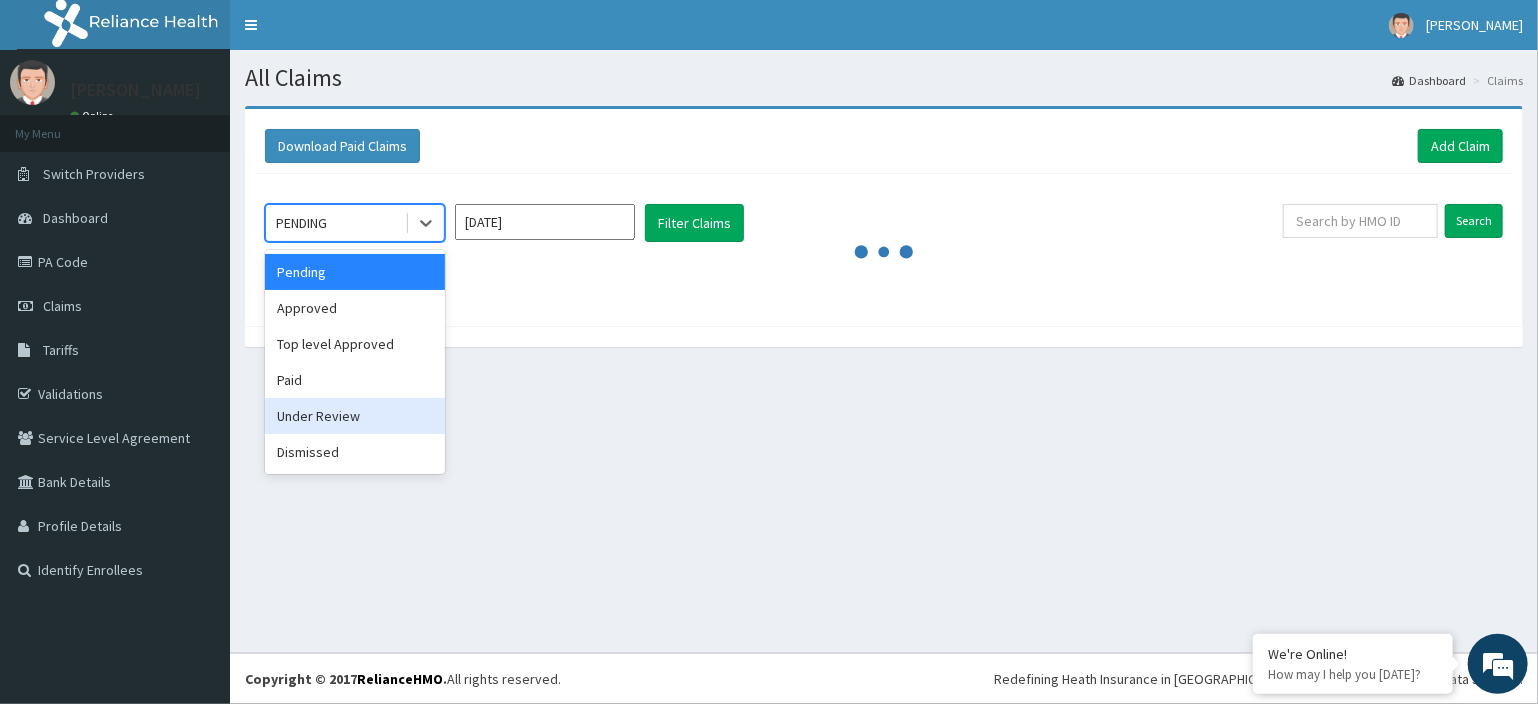 click on "Under Review" at bounding box center [355, 416] 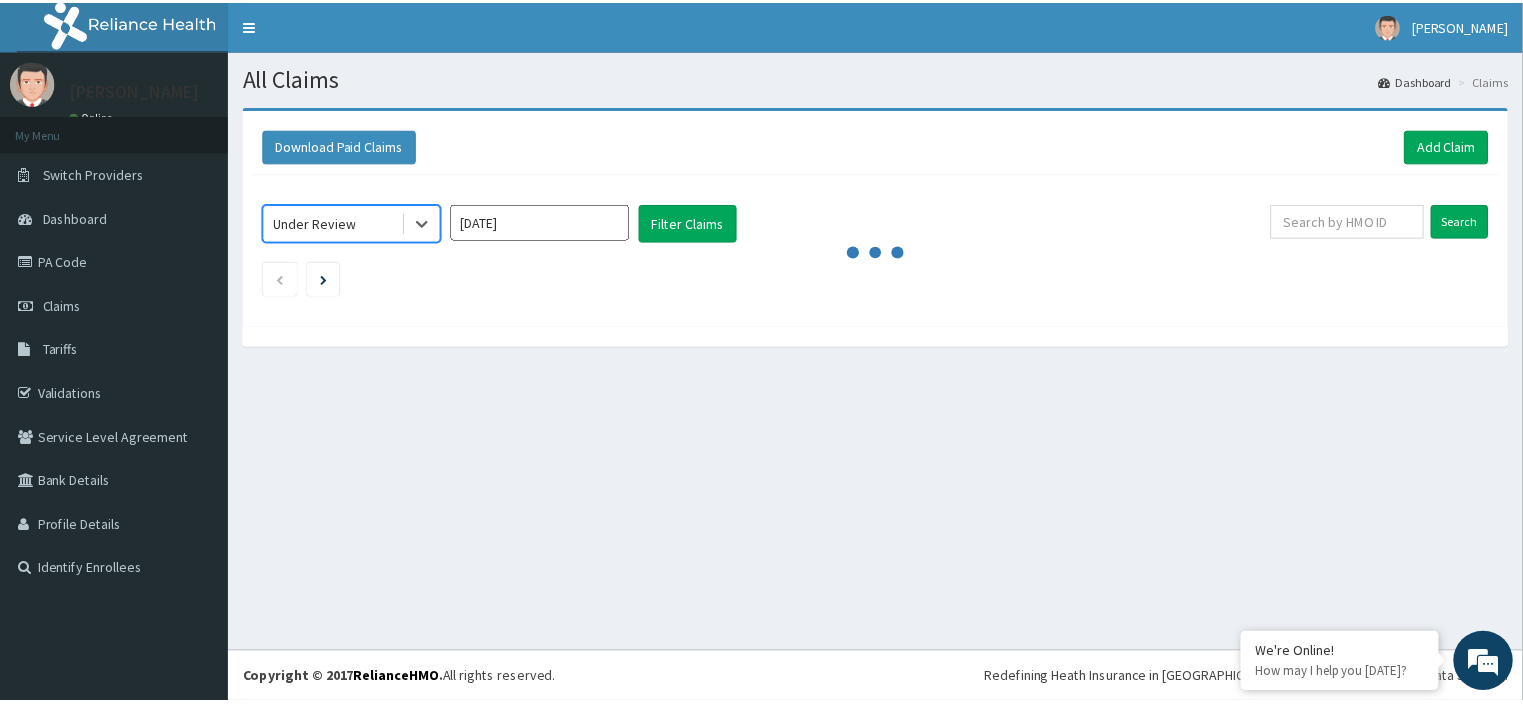 scroll, scrollTop: 0, scrollLeft: 0, axis: both 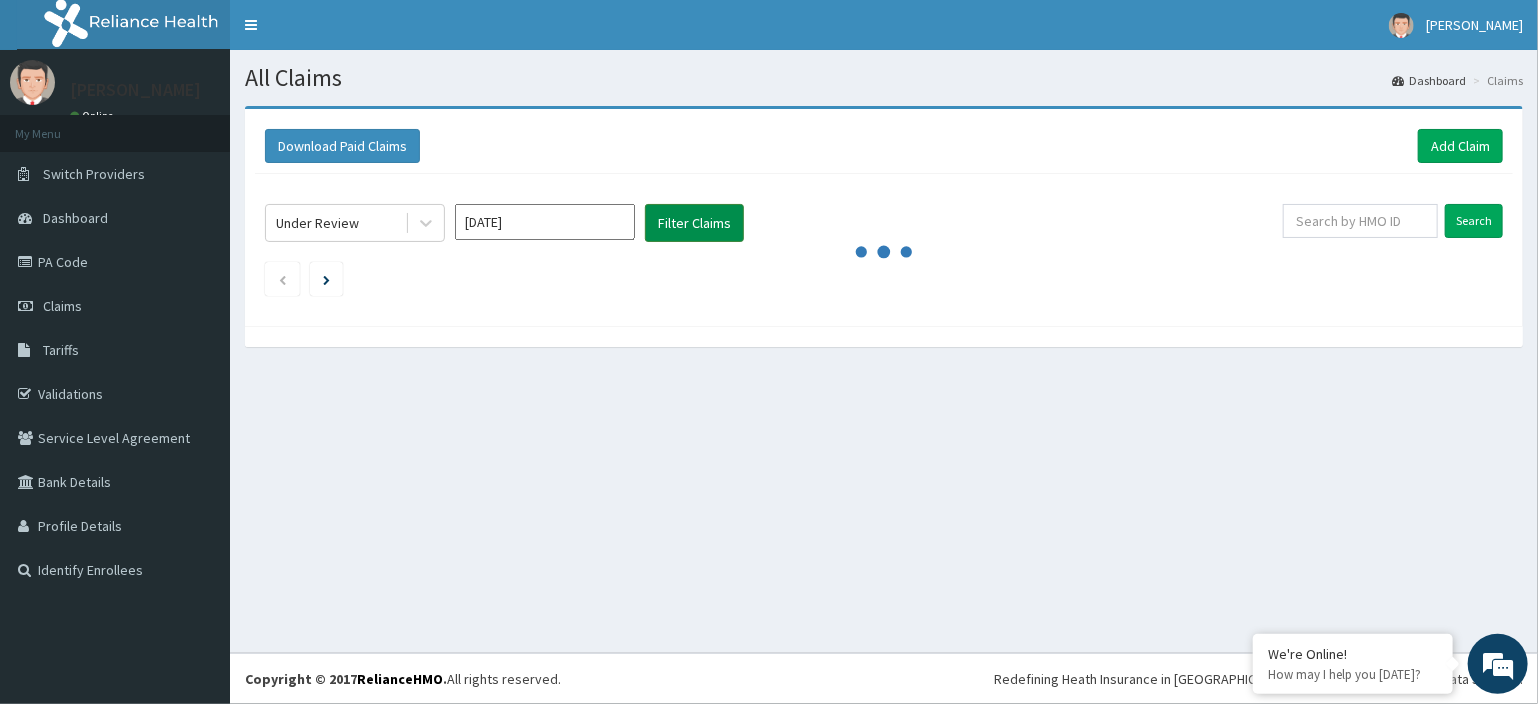 click on "Filter Claims" at bounding box center (694, 223) 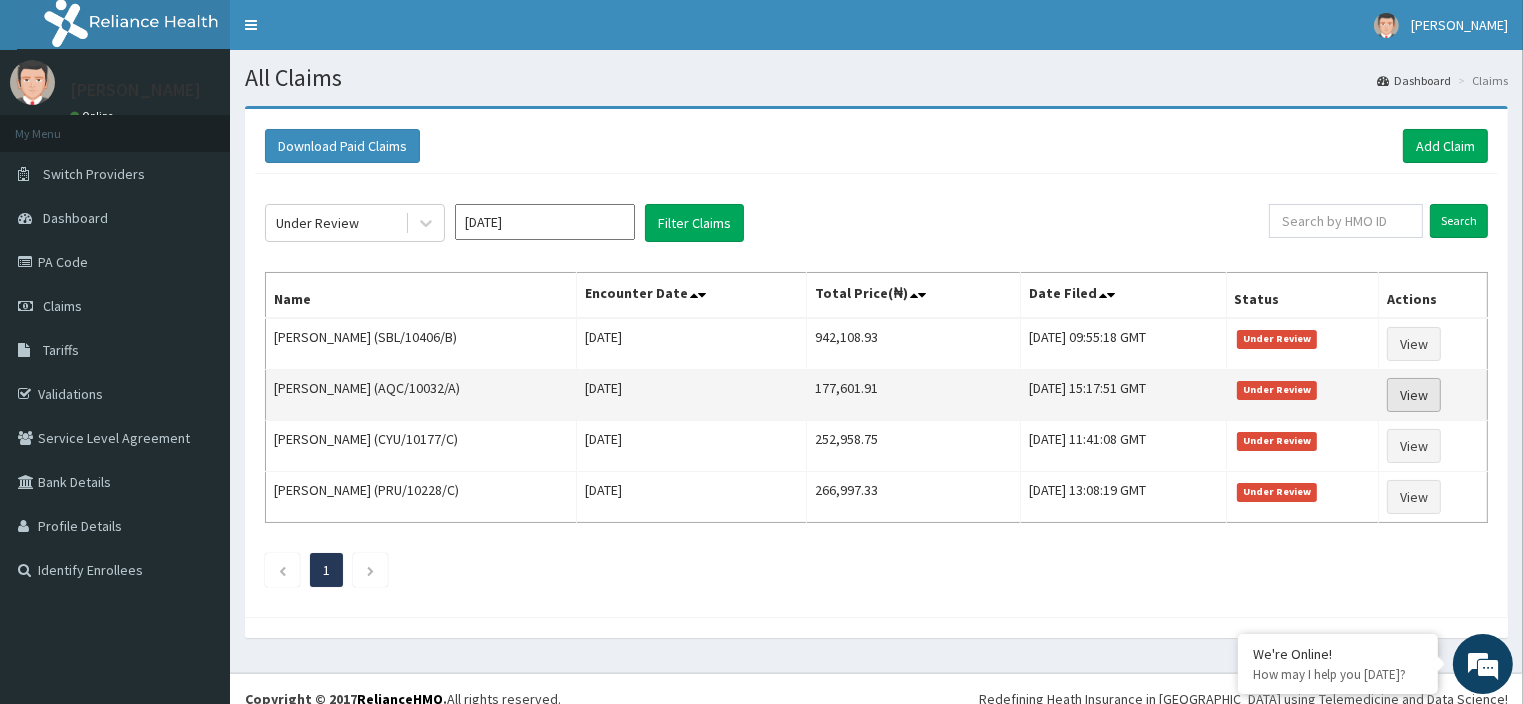 click on "View" at bounding box center [1414, 395] 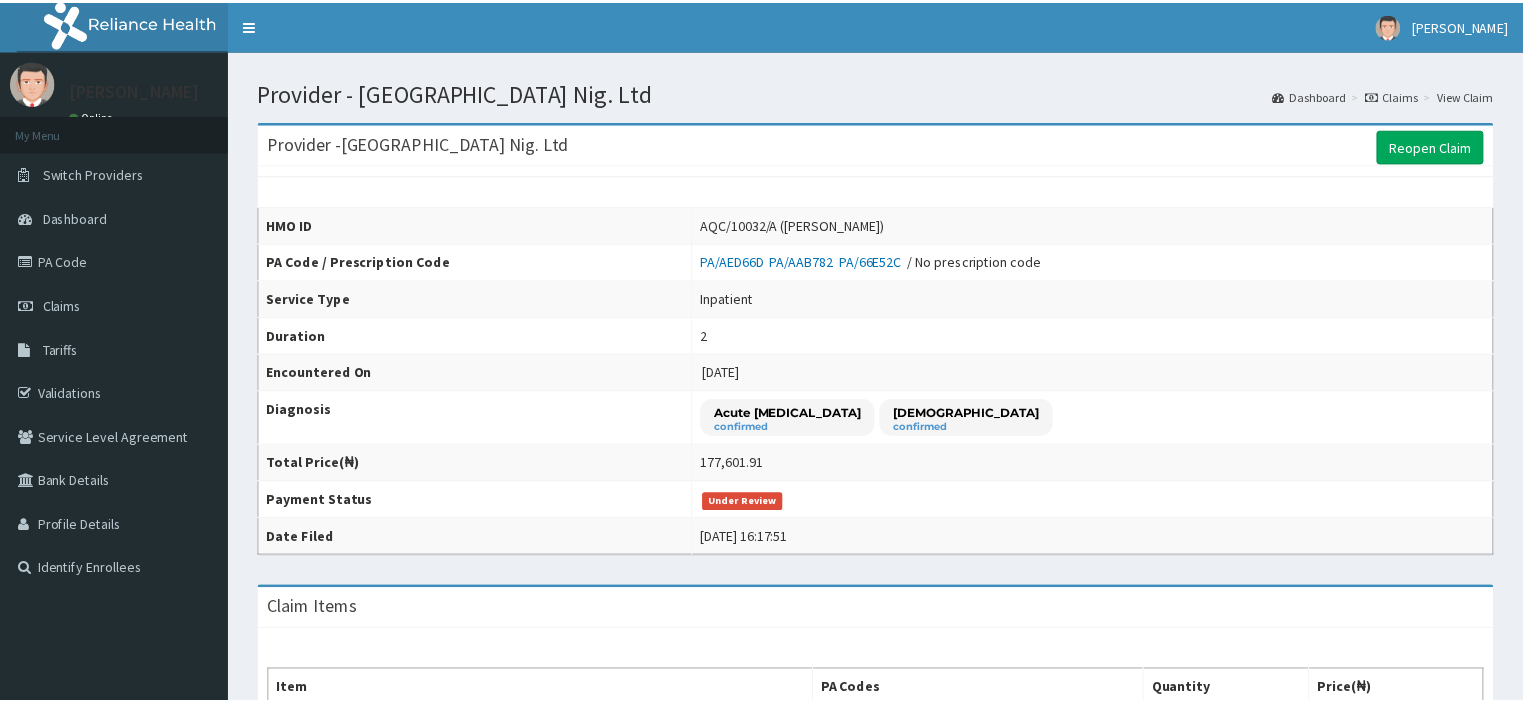 scroll, scrollTop: 1026, scrollLeft: 0, axis: vertical 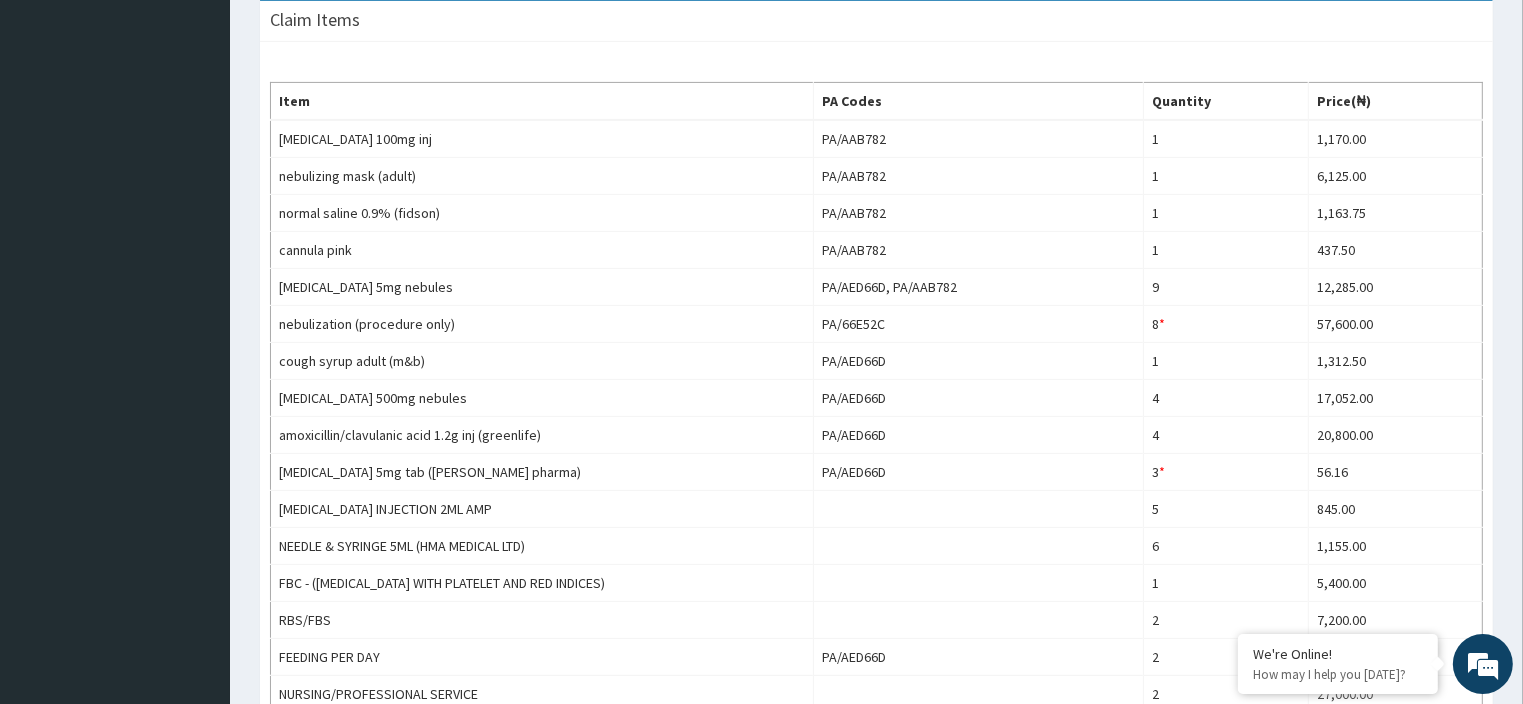 drag, startPoint x: 1532, startPoint y: 506, endPoint x: 1531, endPoint y: 338, distance: 168.00298 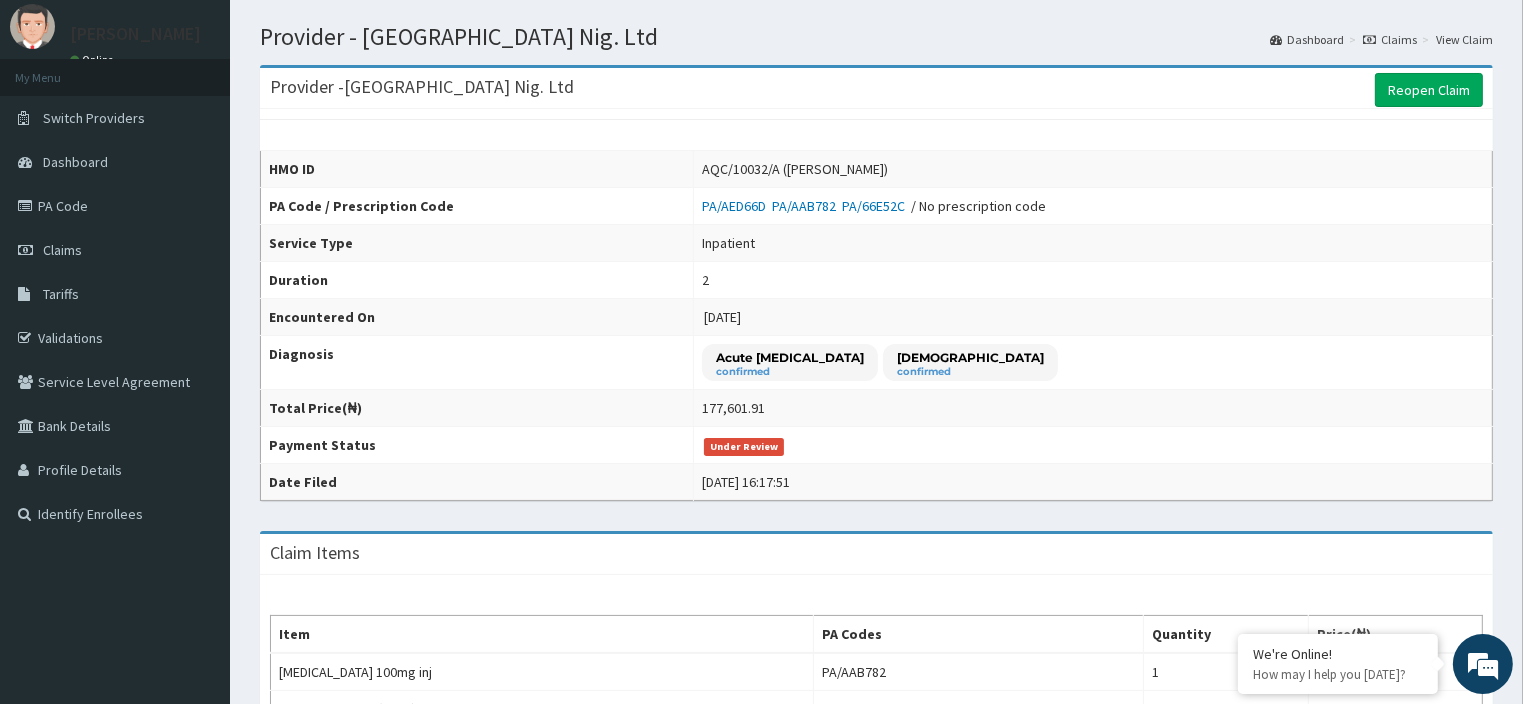 scroll, scrollTop: 55, scrollLeft: 0, axis: vertical 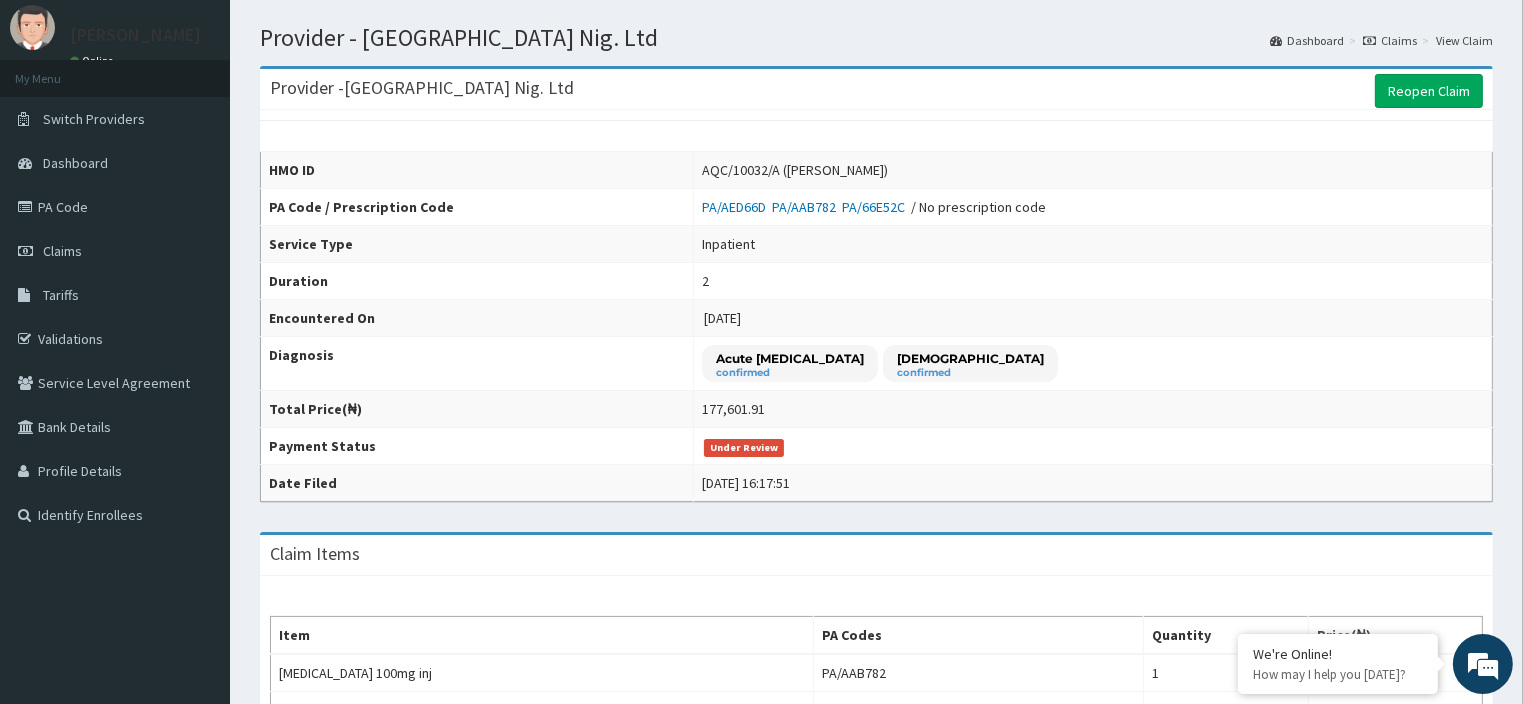 drag, startPoint x: 764, startPoint y: 167, endPoint x: 865, endPoint y: 171, distance: 101.07918 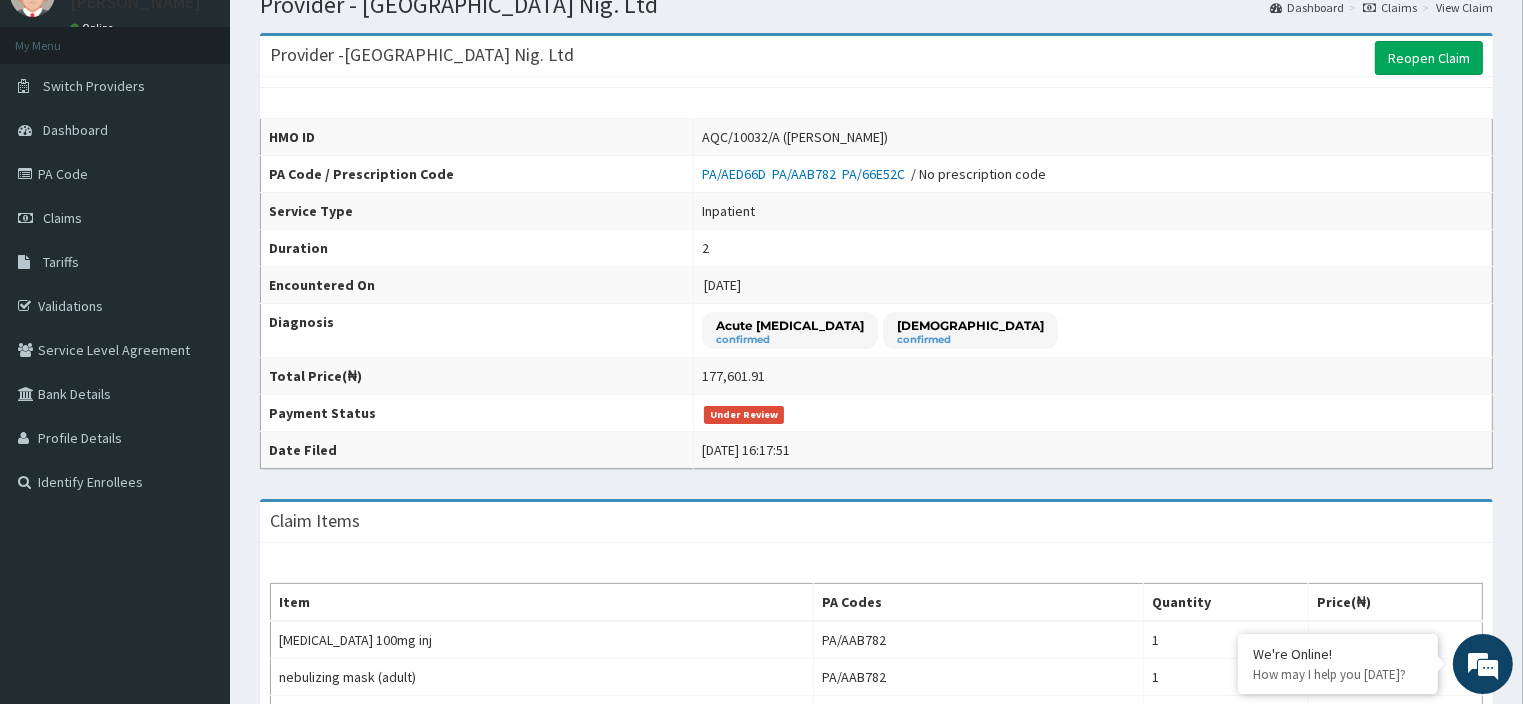 scroll, scrollTop: 0, scrollLeft: 0, axis: both 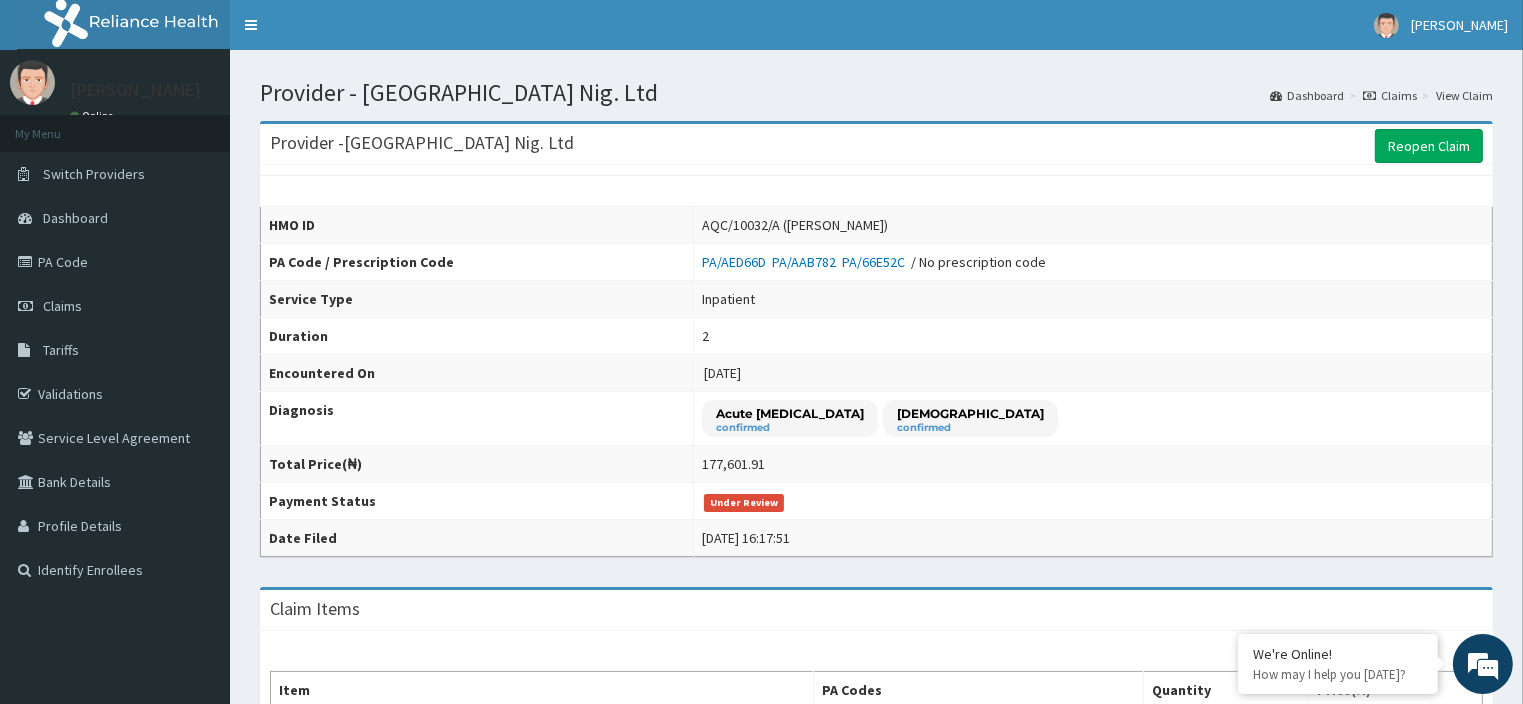 click on "PA/AED66D" at bounding box center [737, 262] 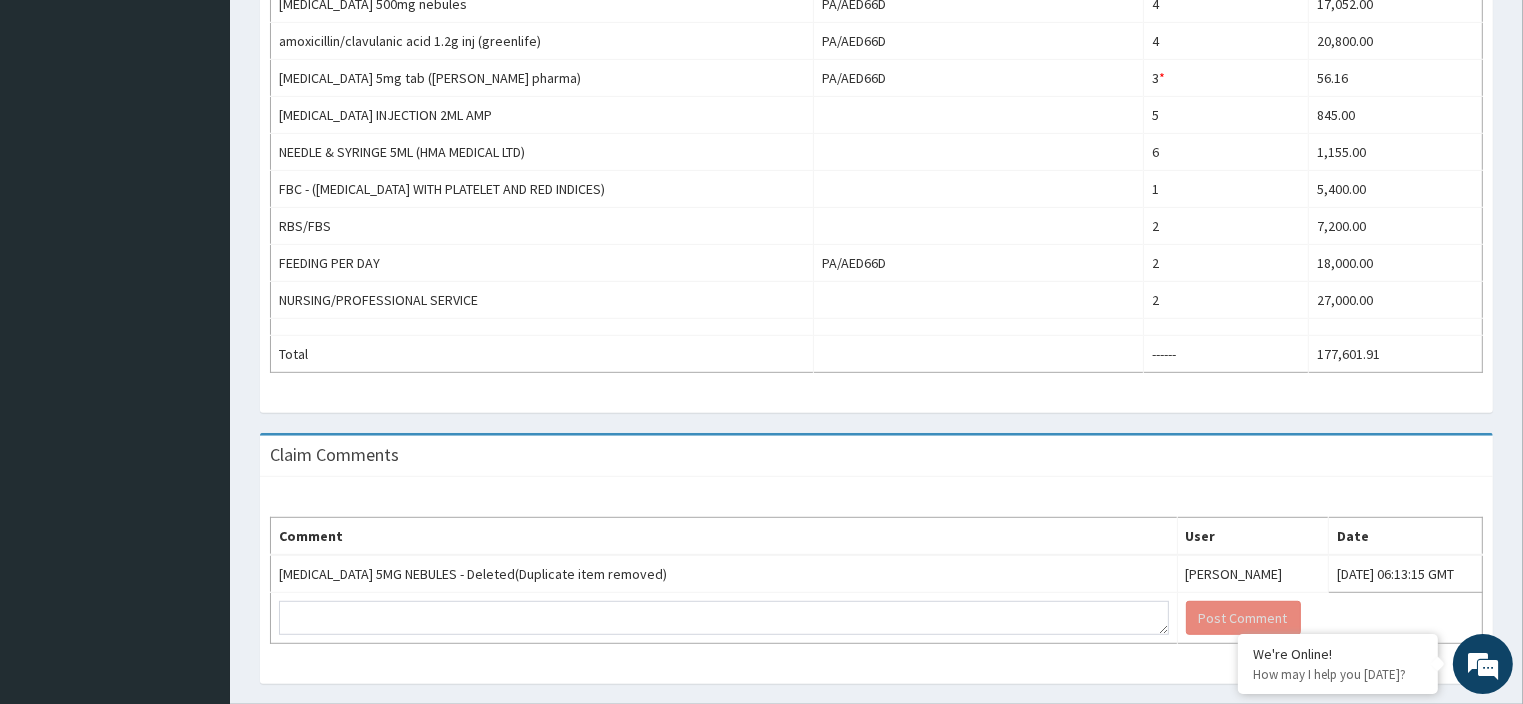 scroll, scrollTop: 1026, scrollLeft: 0, axis: vertical 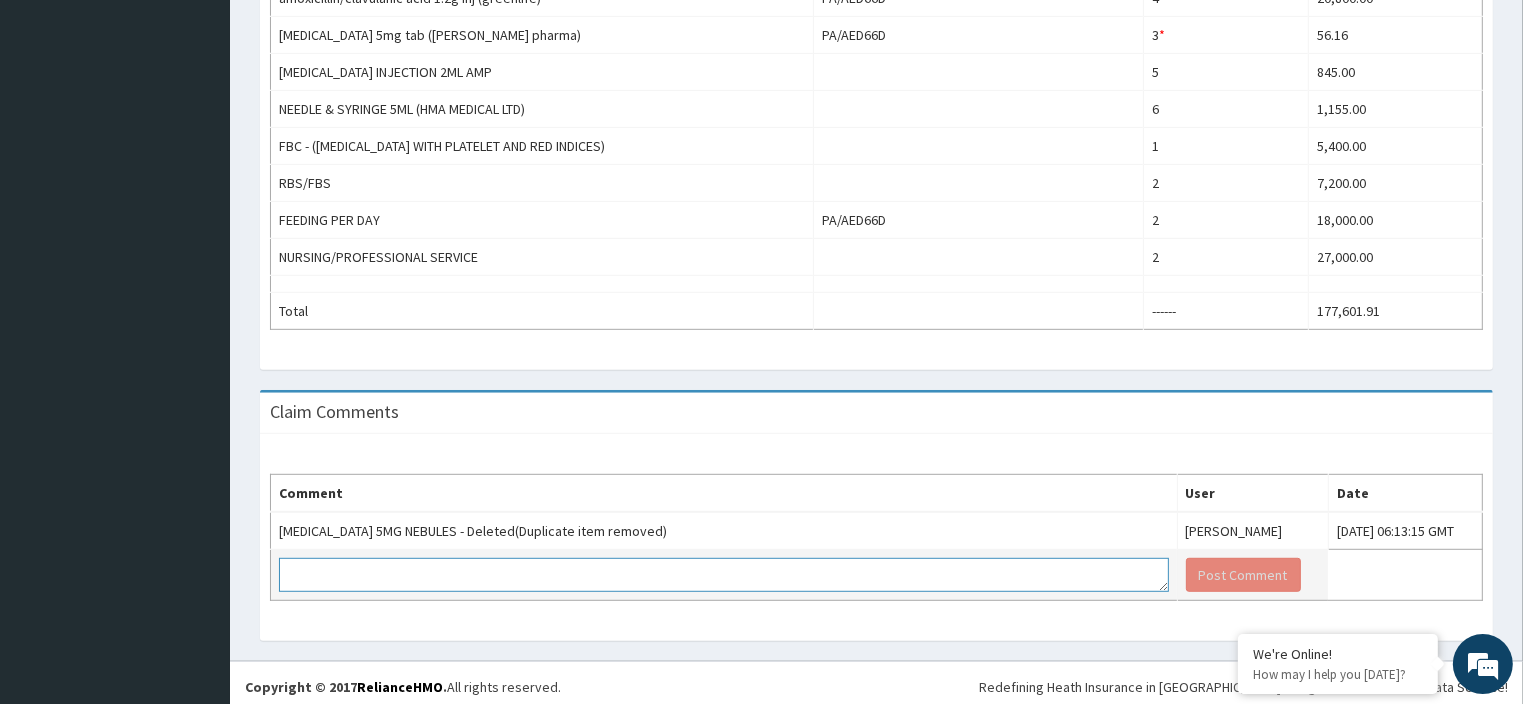 click at bounding box center [724, 575] 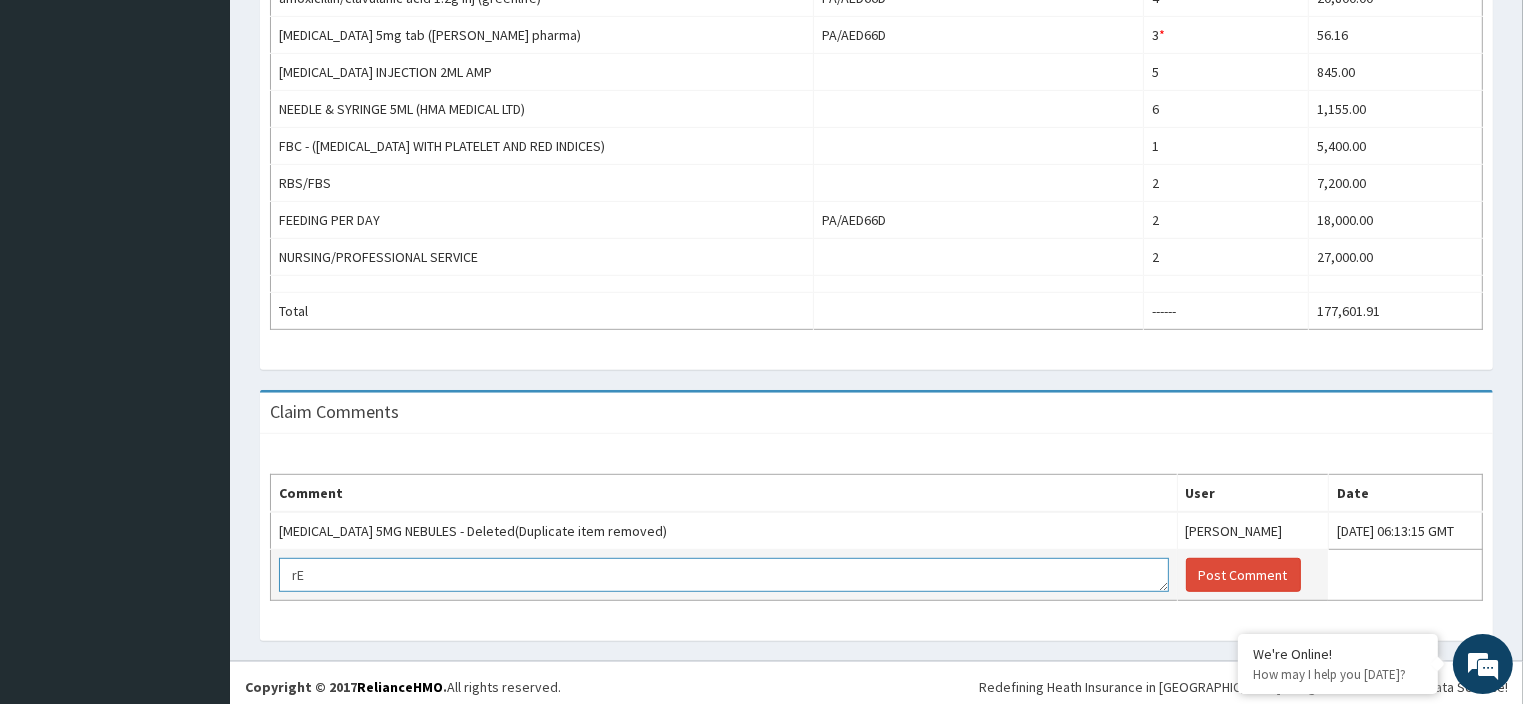 type on "r" 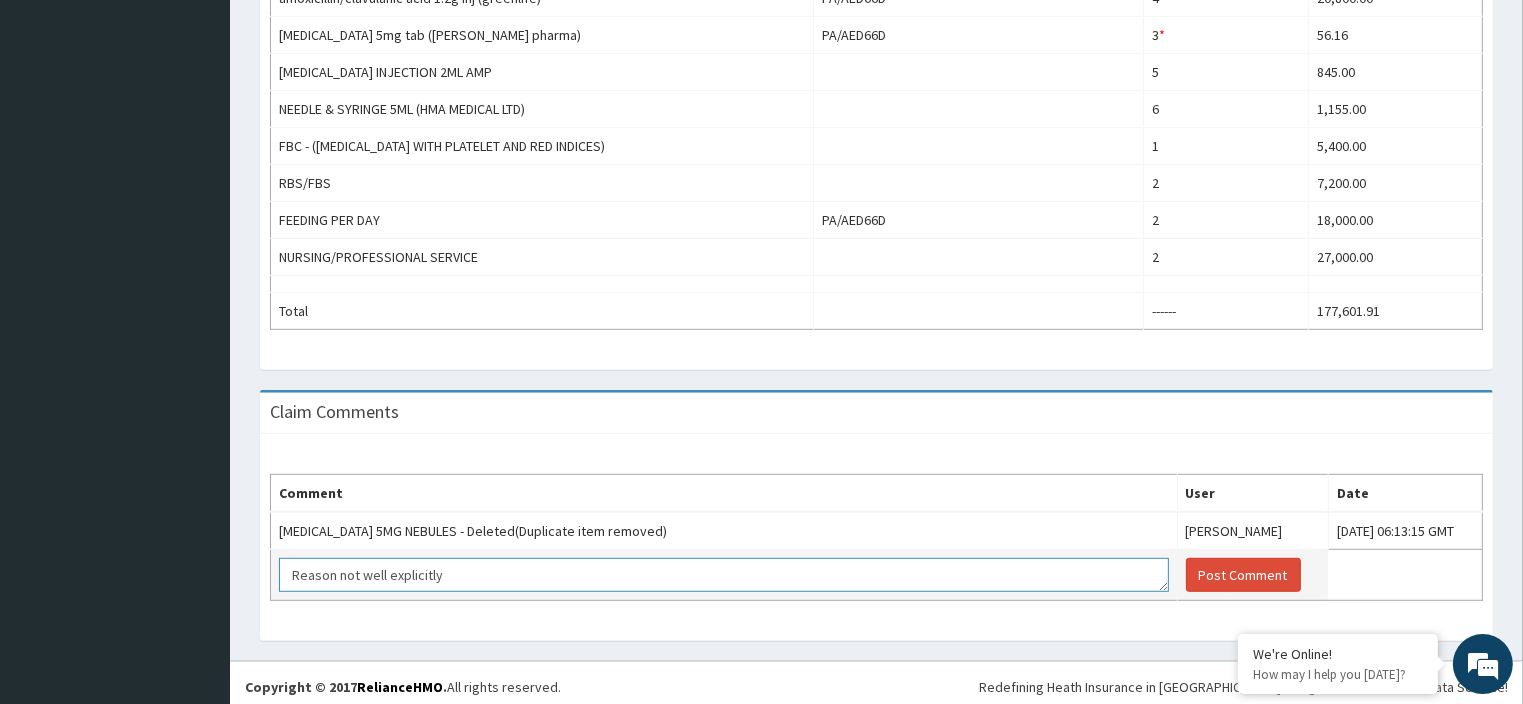 click on "Reason not well explicitly" at bounding box center (724, 575) 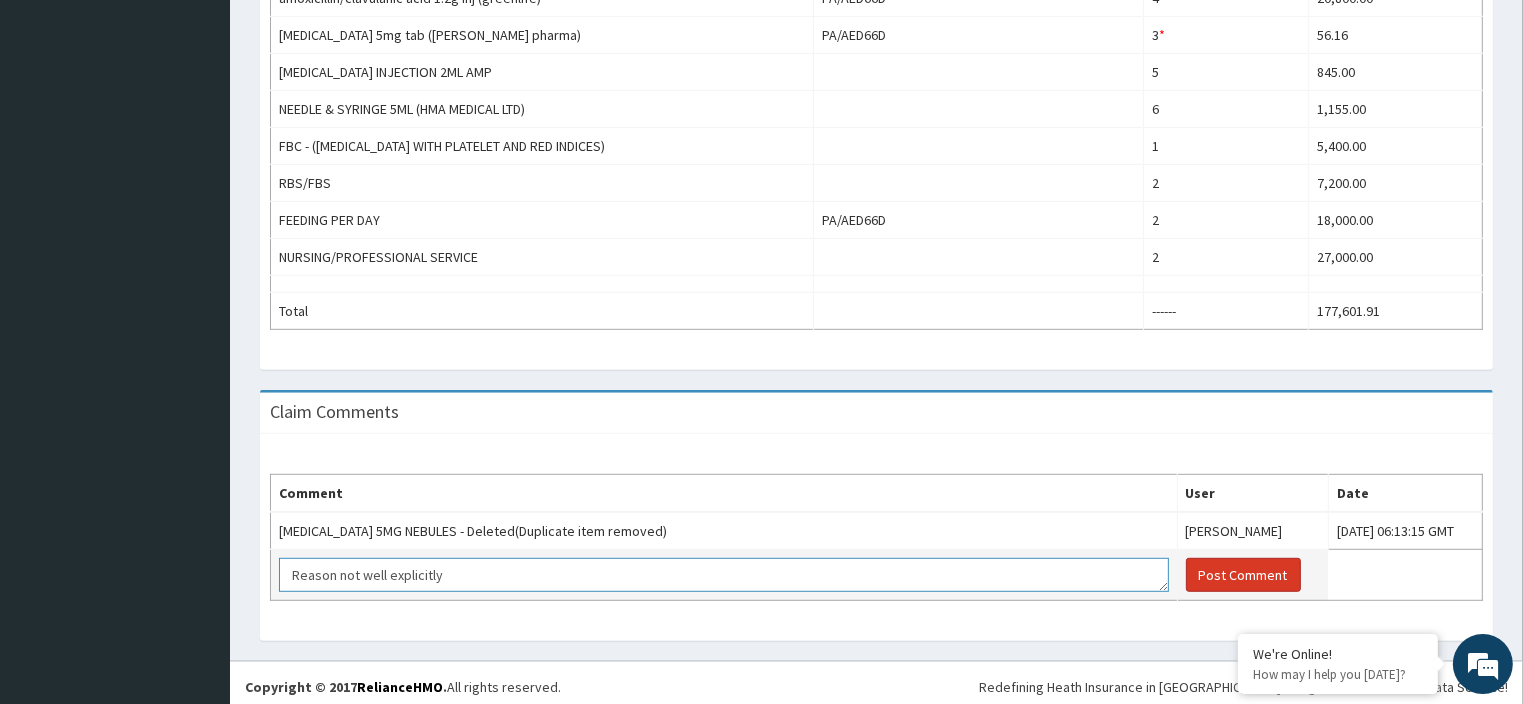 type on "Reason not well explicitly" 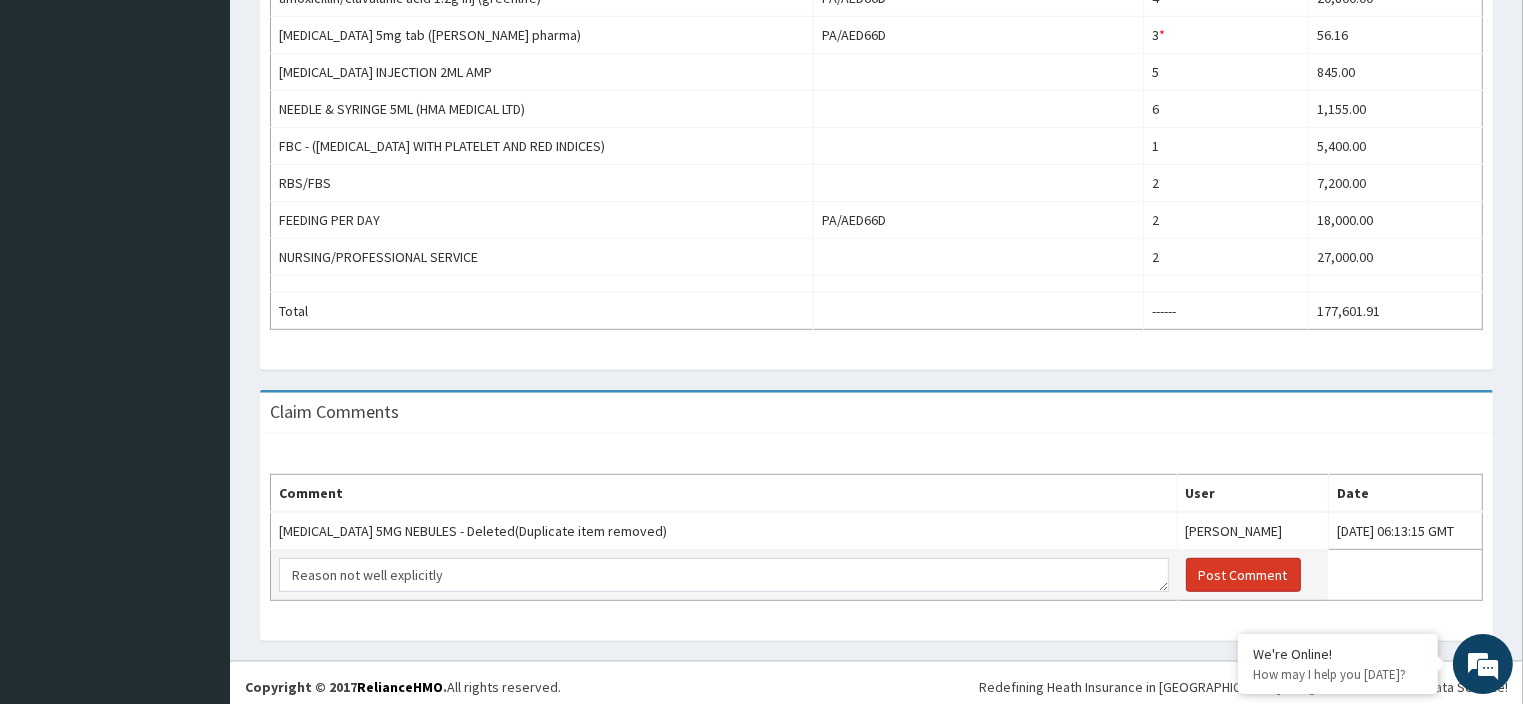 click on "Post Comment" at bounding box center [1243, 575] 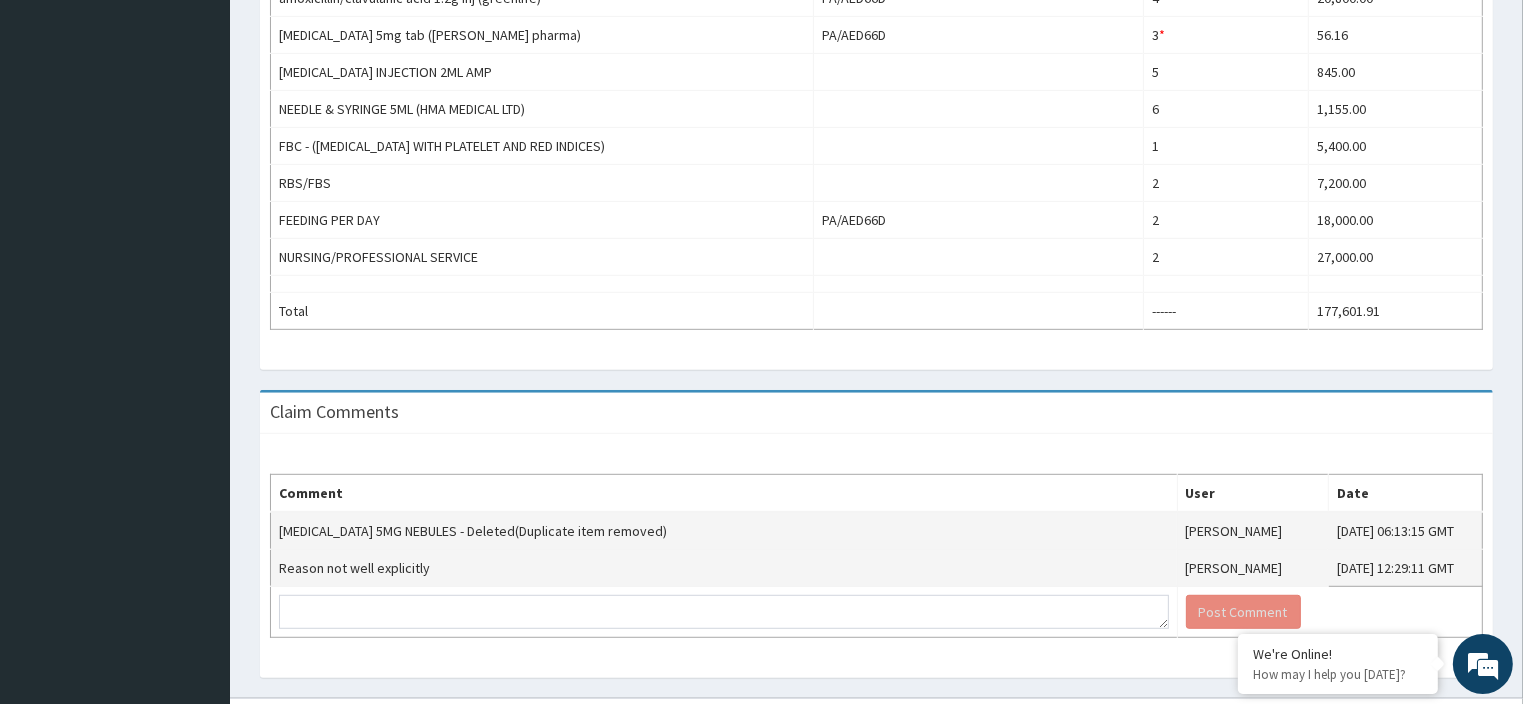 click on "SALBUTAMOL 5MG NEBULES - Deleted(Duplicate item removed)" at bounding box center (724, 531) 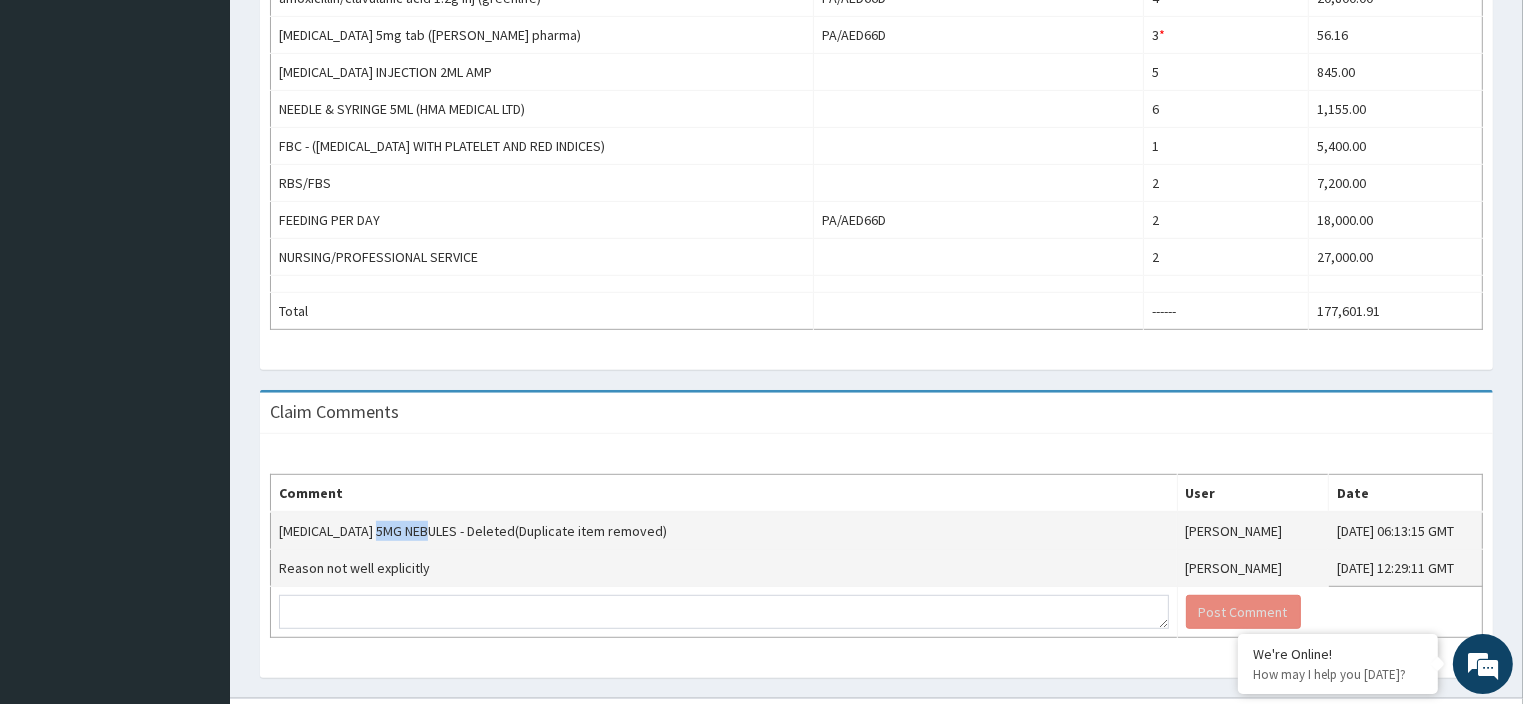 click on "SALBUTAMOL 5MG NEBULES - Deleted(Duplicate item removed)" at bounding box center (724, 531) 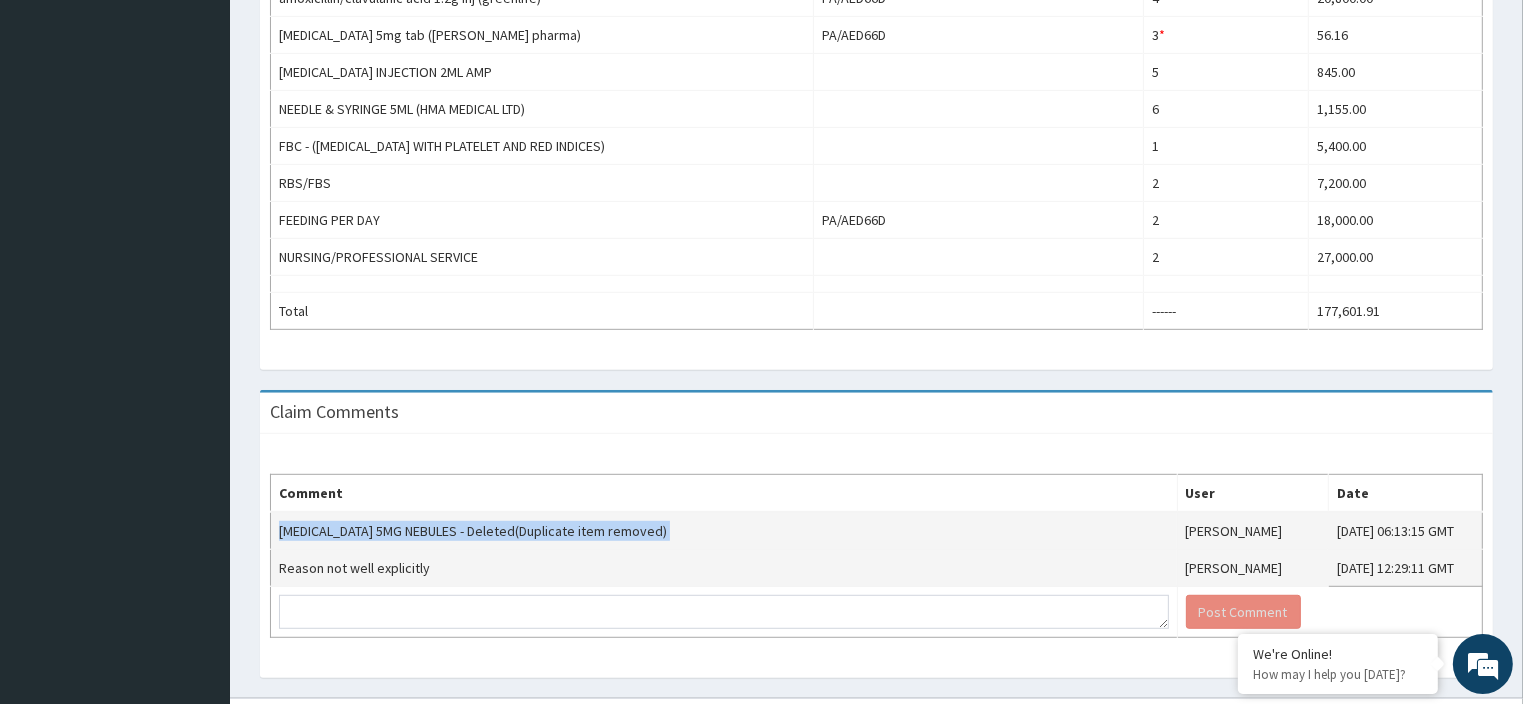 click on "SALBUTAMOL 5MG NEBULES - Deleted(Duplicate item removed)" at bounding box center [724, 531] 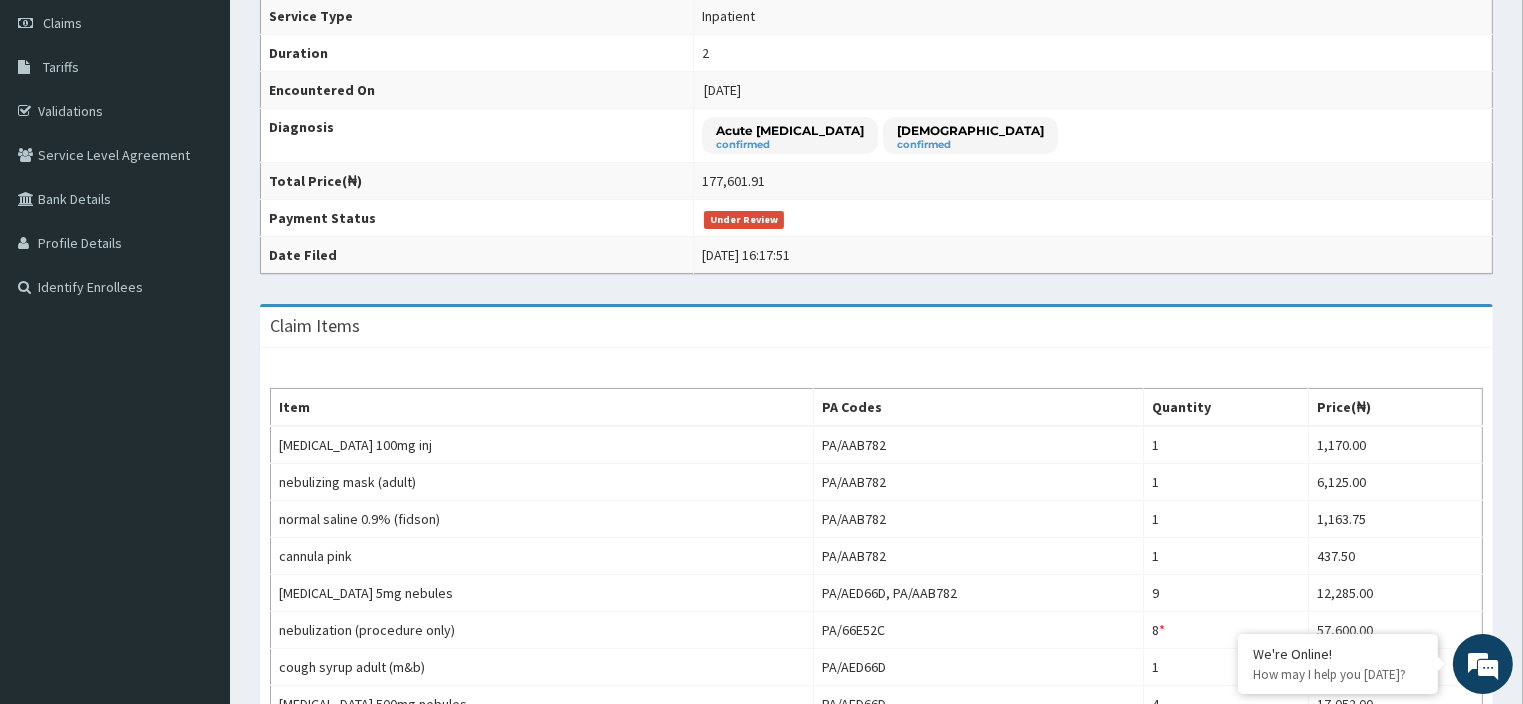 scroll, scrollTop: 0, scrollLeft: 0, axis: both 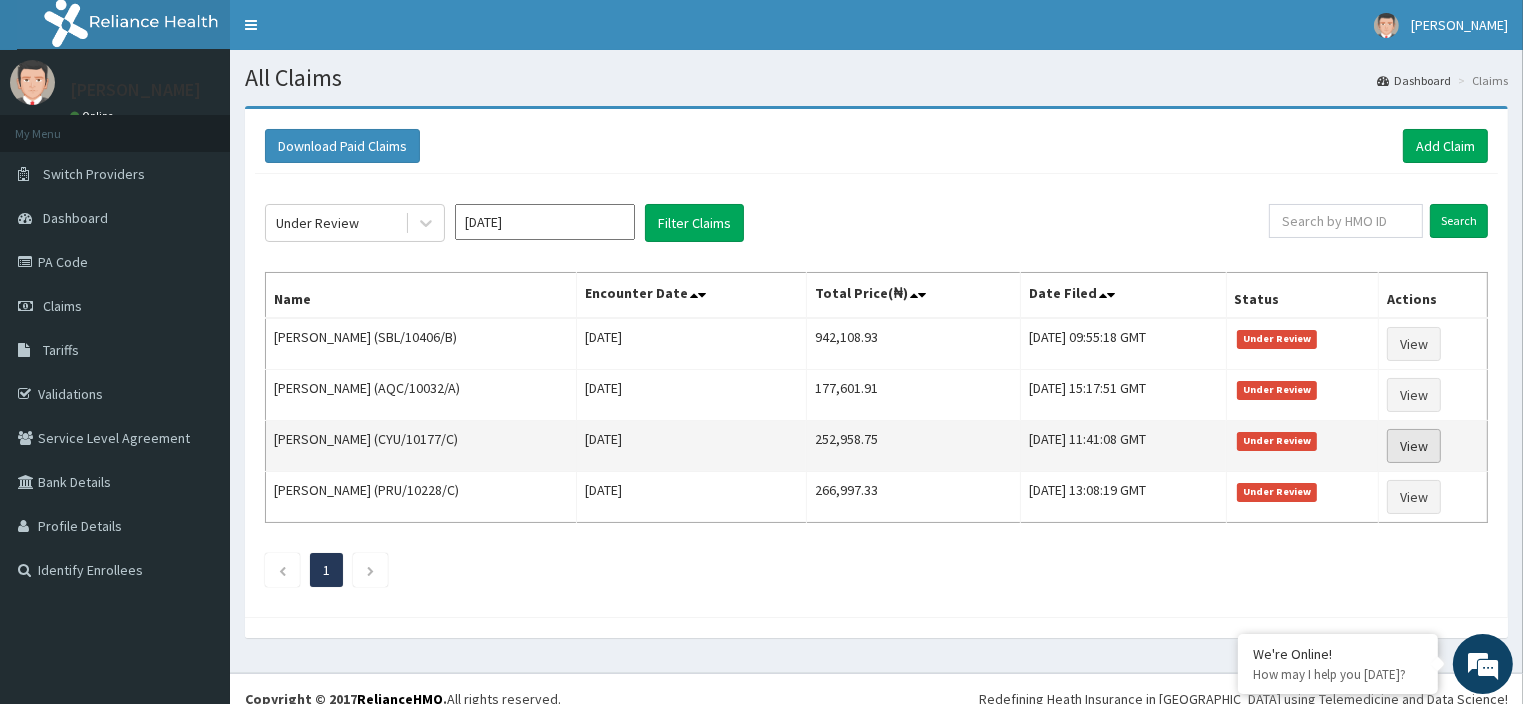 click on "View" at bounding box center [1414, 446] 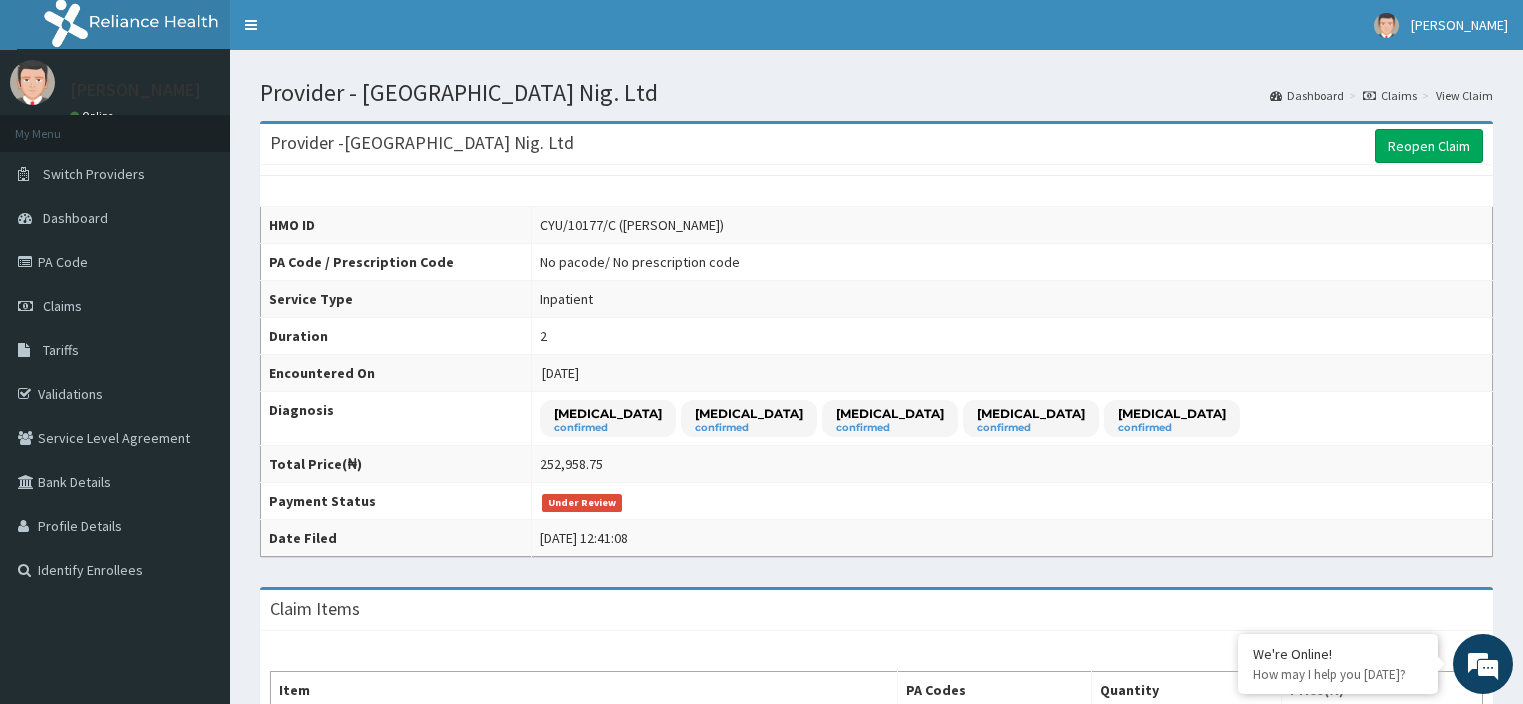 scroll, scrollTop: 0, scrollLeft: 0, axis: both 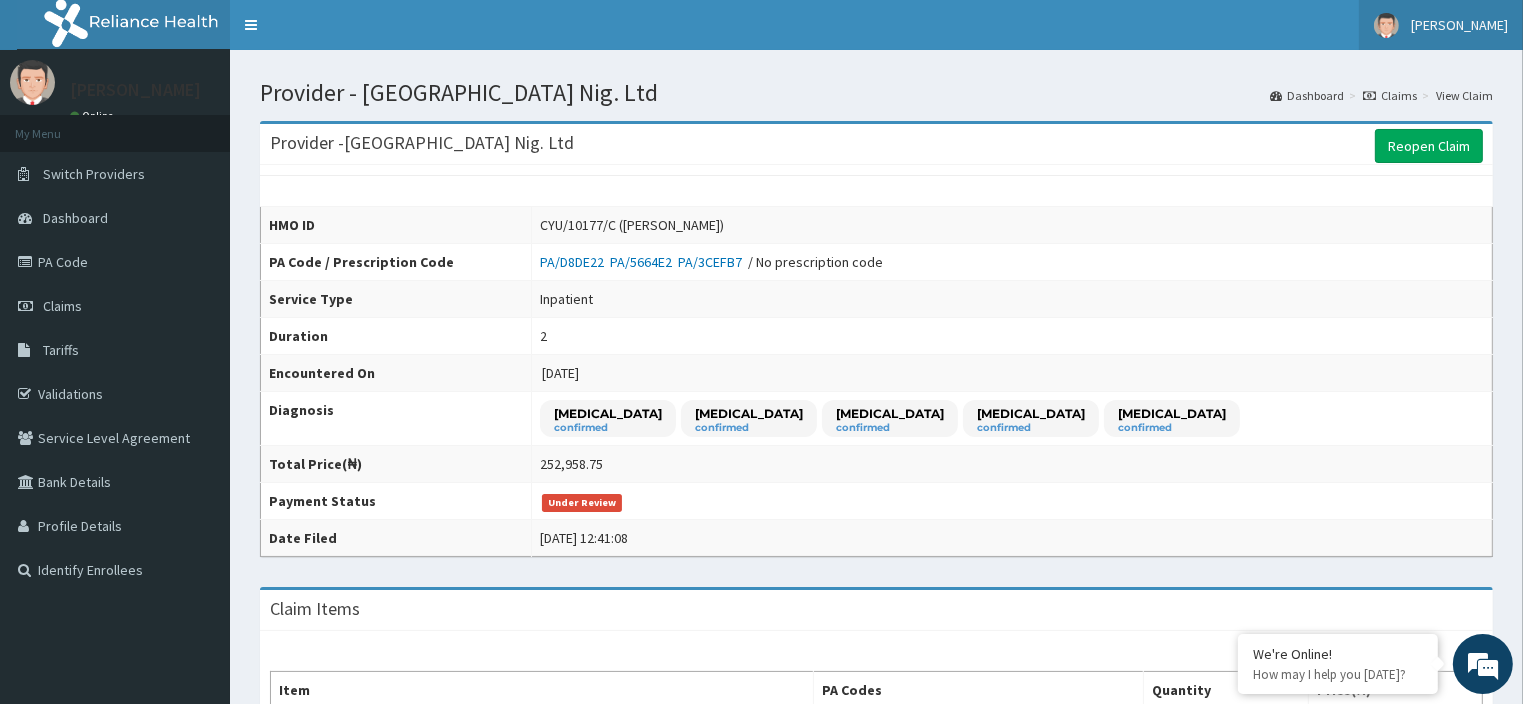 drag, startPoint x: 1534, startPoint y: 75, endPoint x: 1365, endPoint y: 8, distance: 181.79659 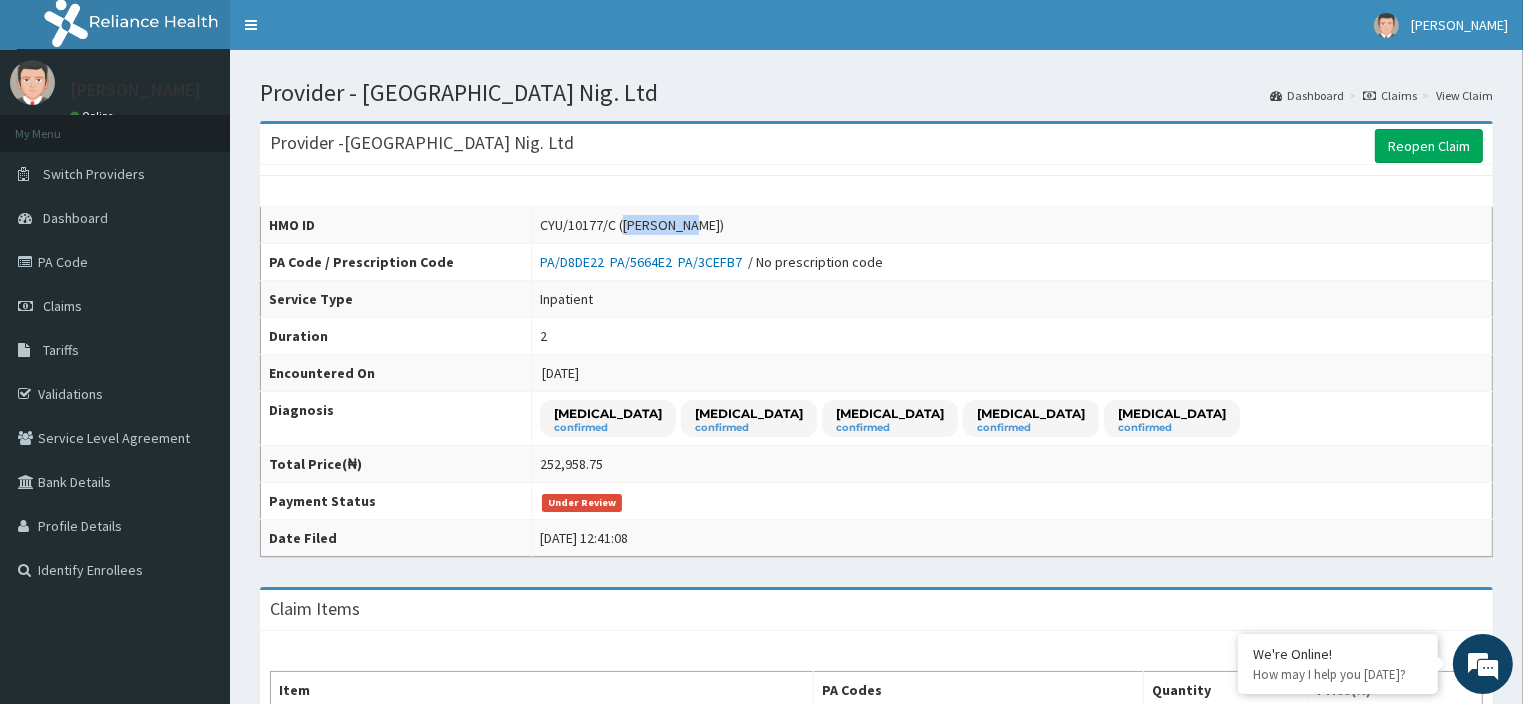 drag, startPoint x: 713, startPoint y: 223, endPoint x: 655, endPoint y: 226, distance: 58.077534 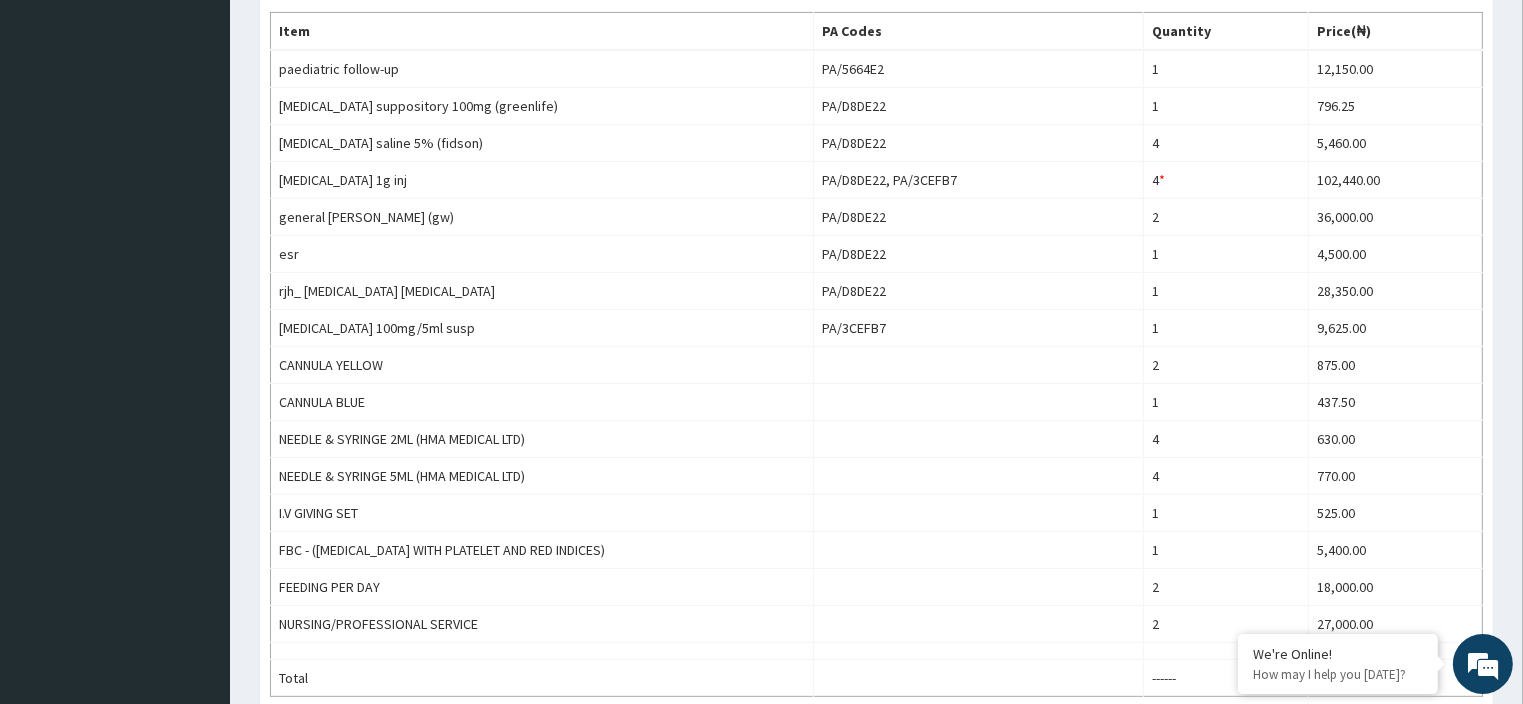 scroll, scrollTop: 673, scrollLeft: 0, axis: vertical 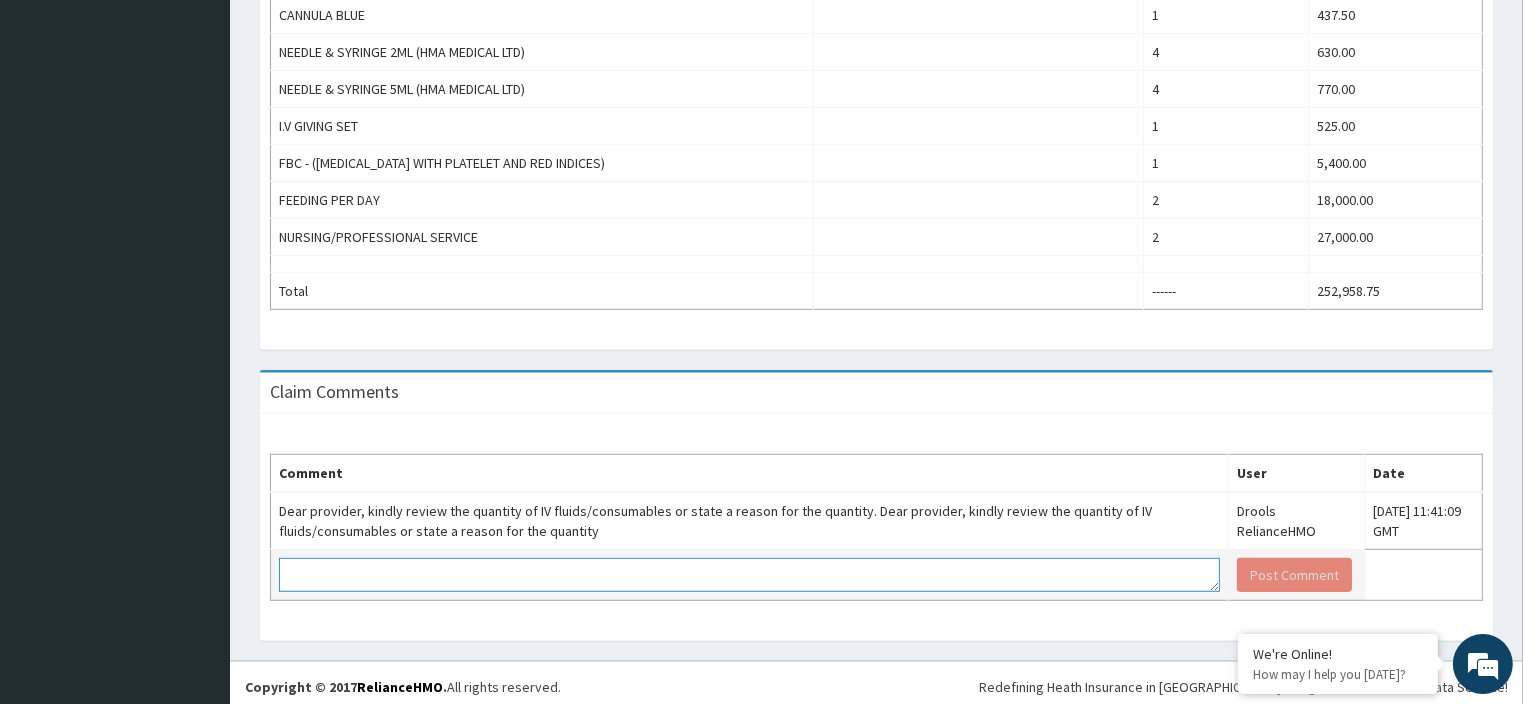 click at bounding box center [749, 575] 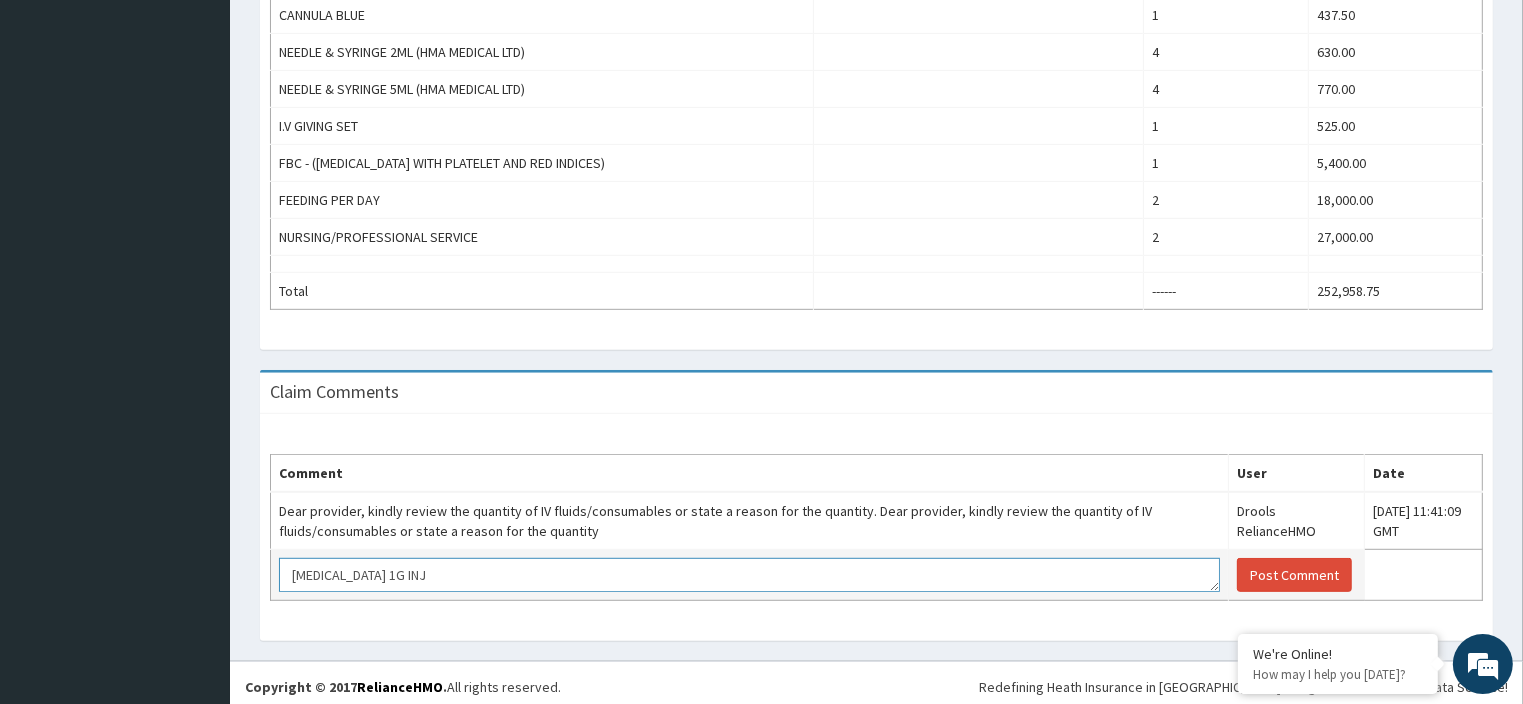 scroll, scrollTop: 32, scrollLeft: 0, axis: vertical 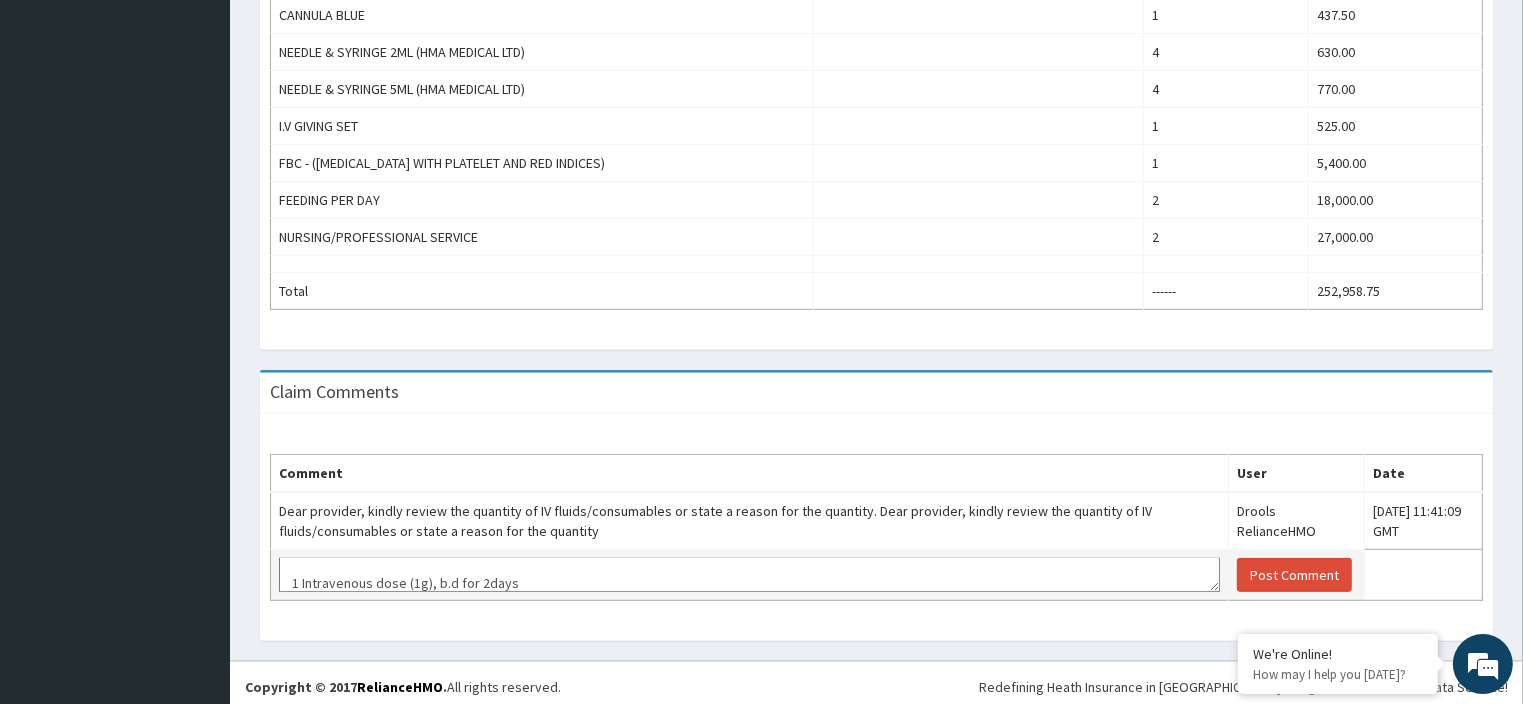 click on "ROCEPHIN 1G INJ
1 Intravenous dose (1g), b.d for 2days" at bounding box center (749, 575) 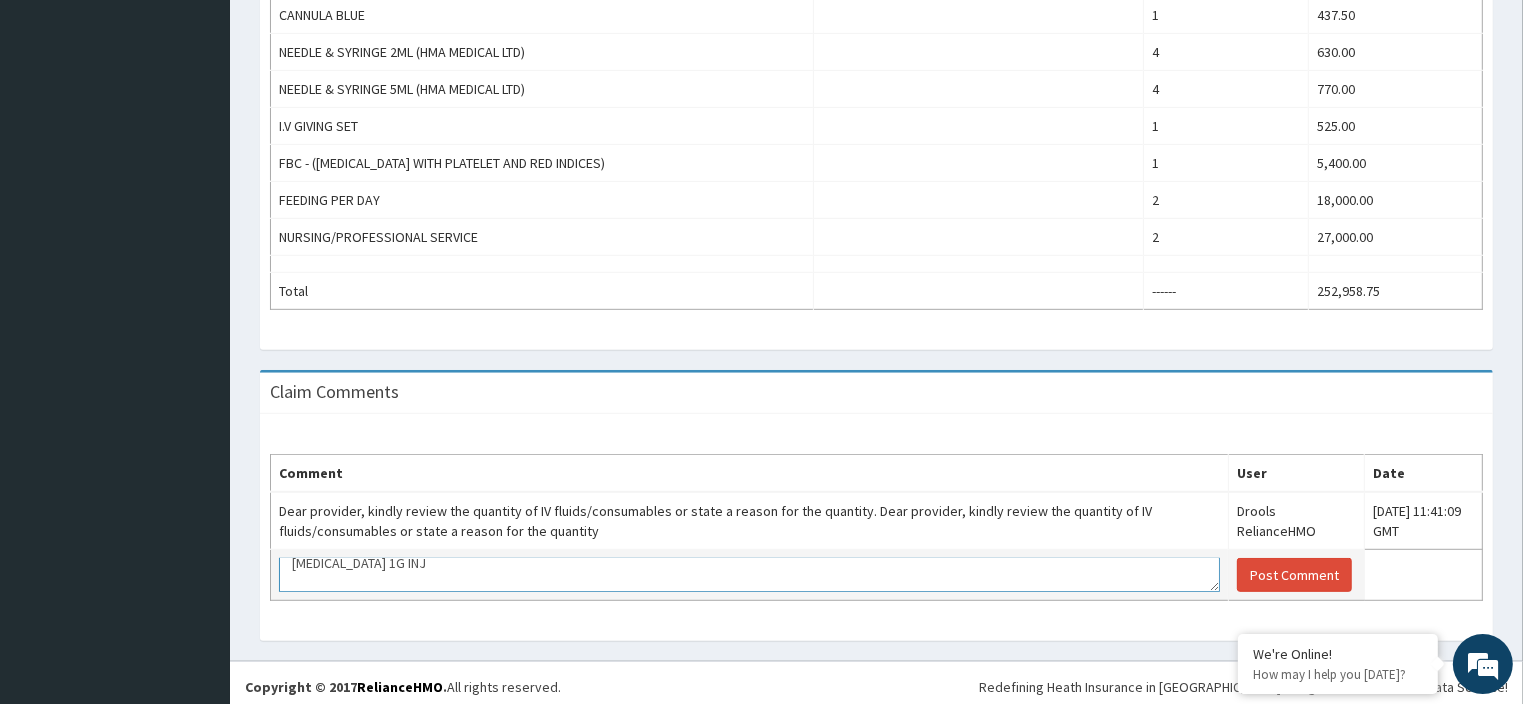 scroll, scrollTop: 32, scrollLeft: 0, axis: vertical 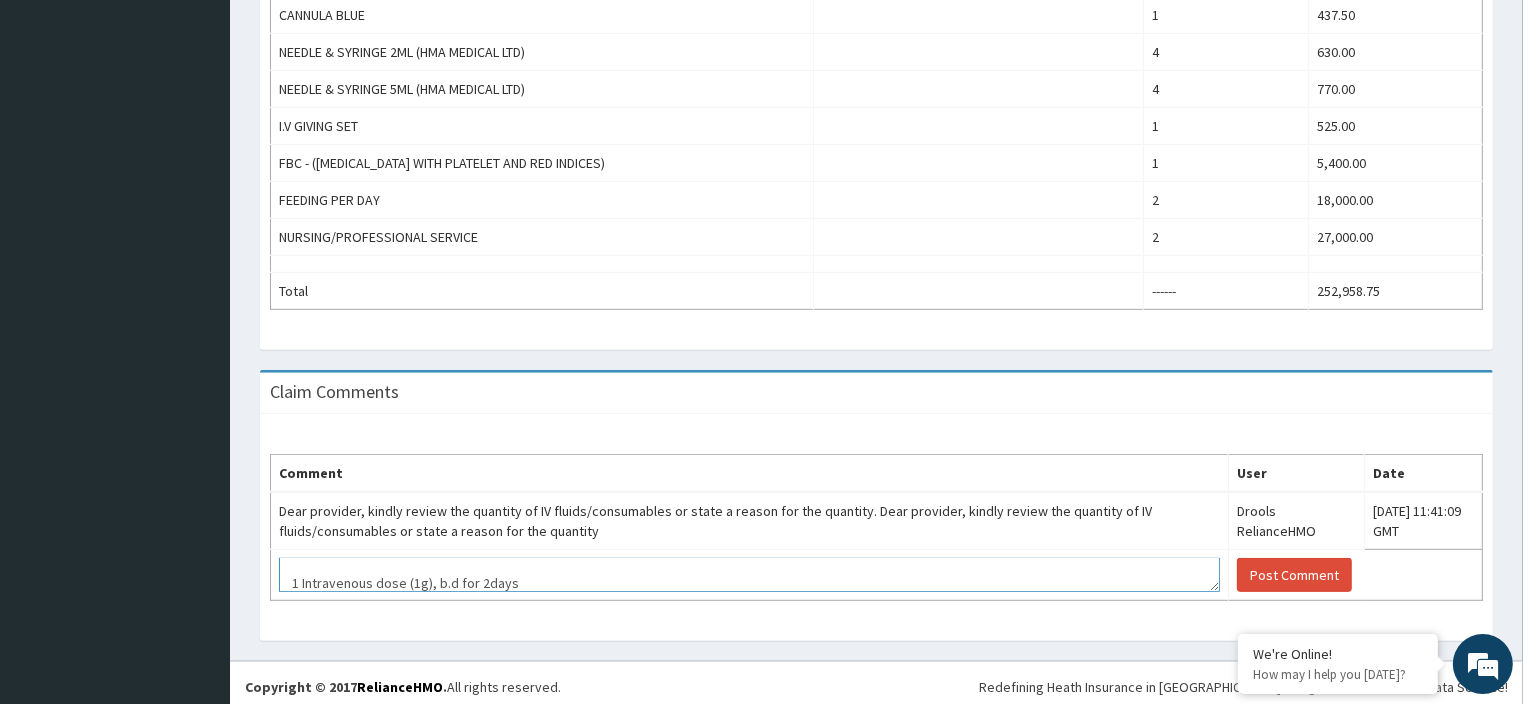 type on "ROCEPHIN 1G INJ
1 Intravenous dose (1g), b.d for 2days" 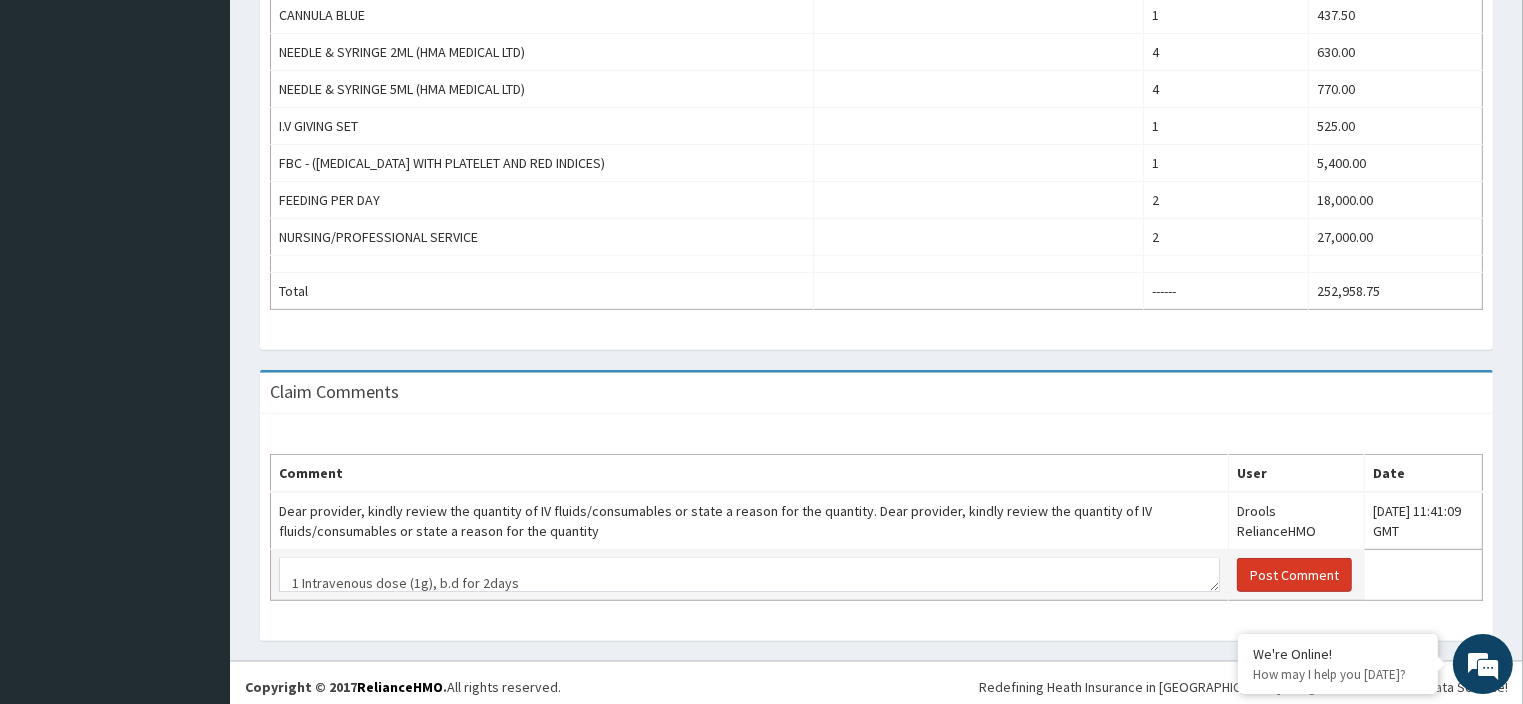 click on "Post Comment" at bounding box center (1294, 575) 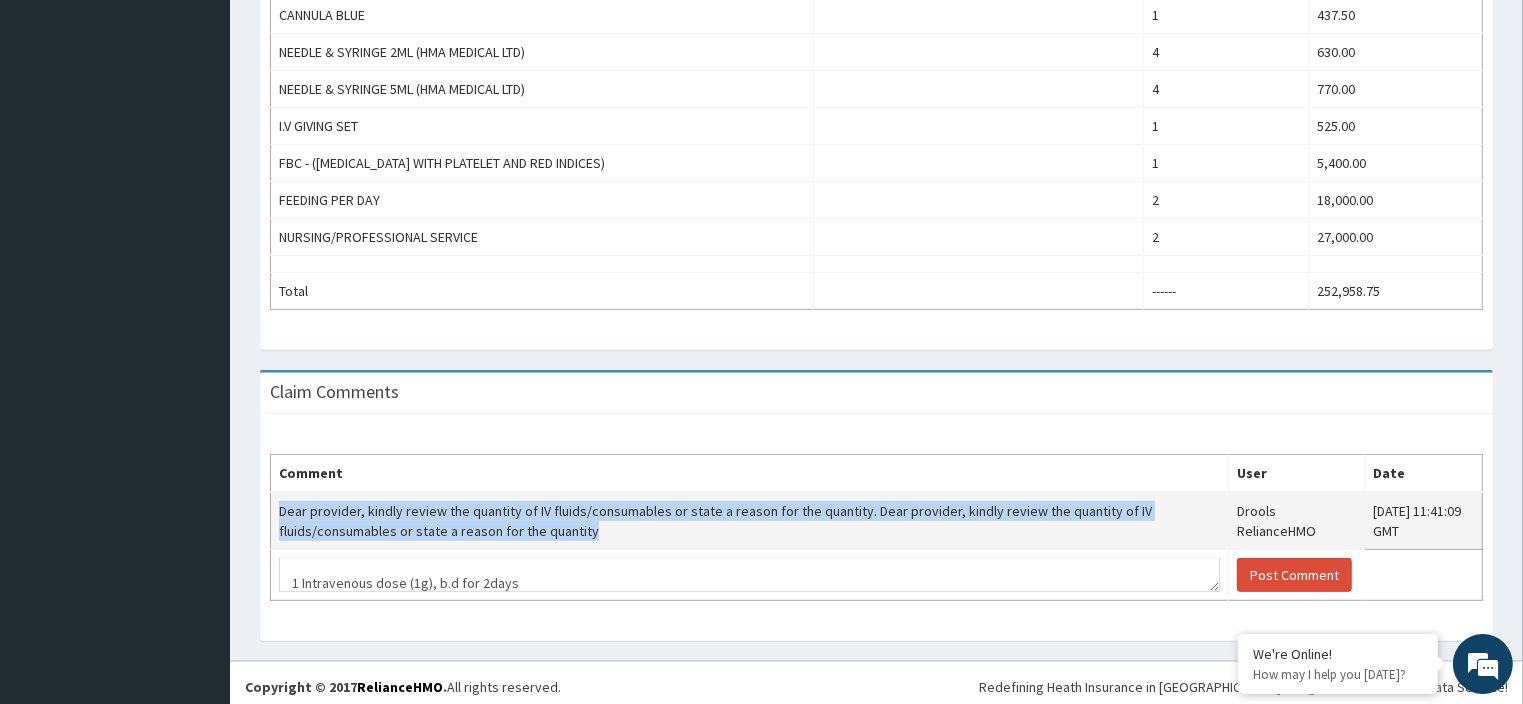 drag, startPoint x: 610, startPoint y: 523, endPoint x: 282, endPoint y: 507, distance: 328.39 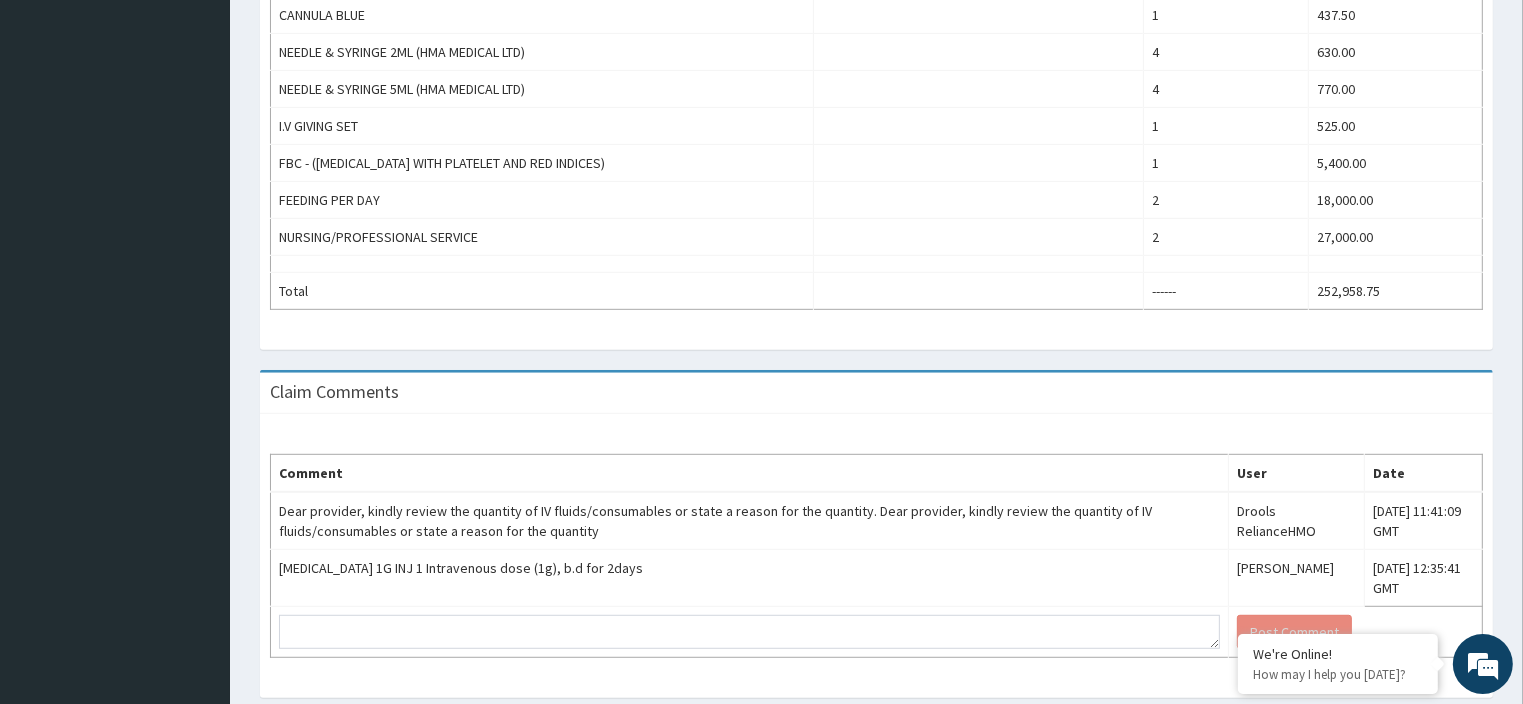 click on "Comment" at bounding box center [750, 474] 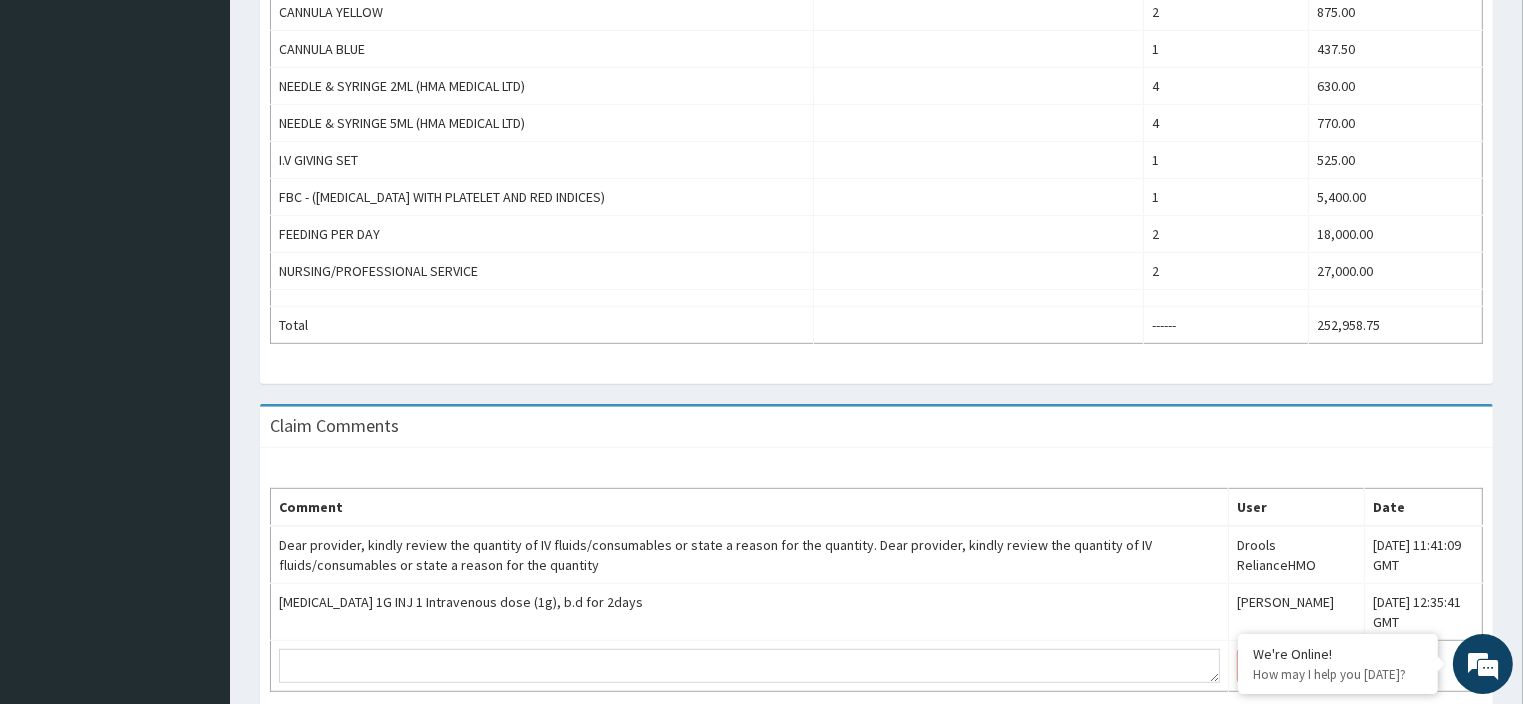 scroll, scrollTop: 1025, scrollLeft: 0, axis: vertical 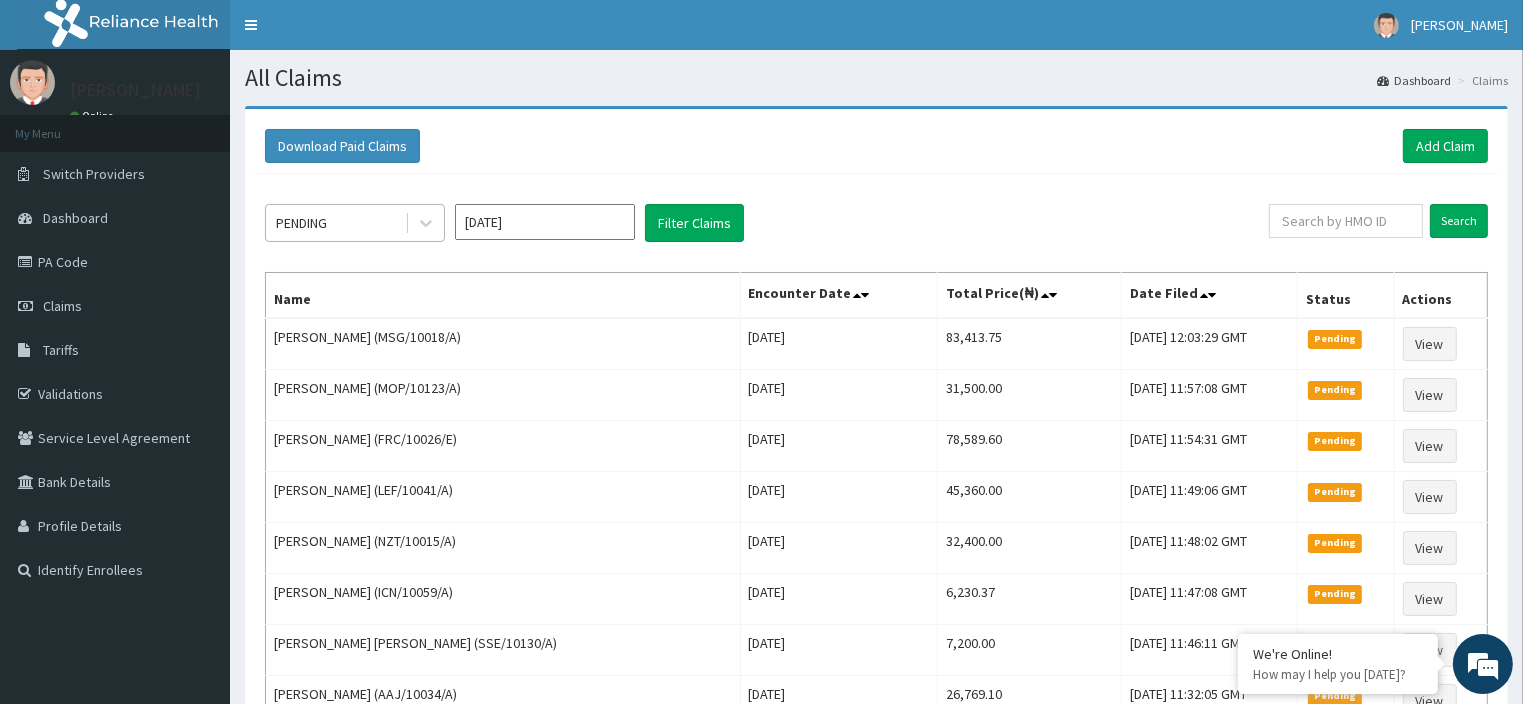 click on "PENDING" at bounding box center (335, 223) 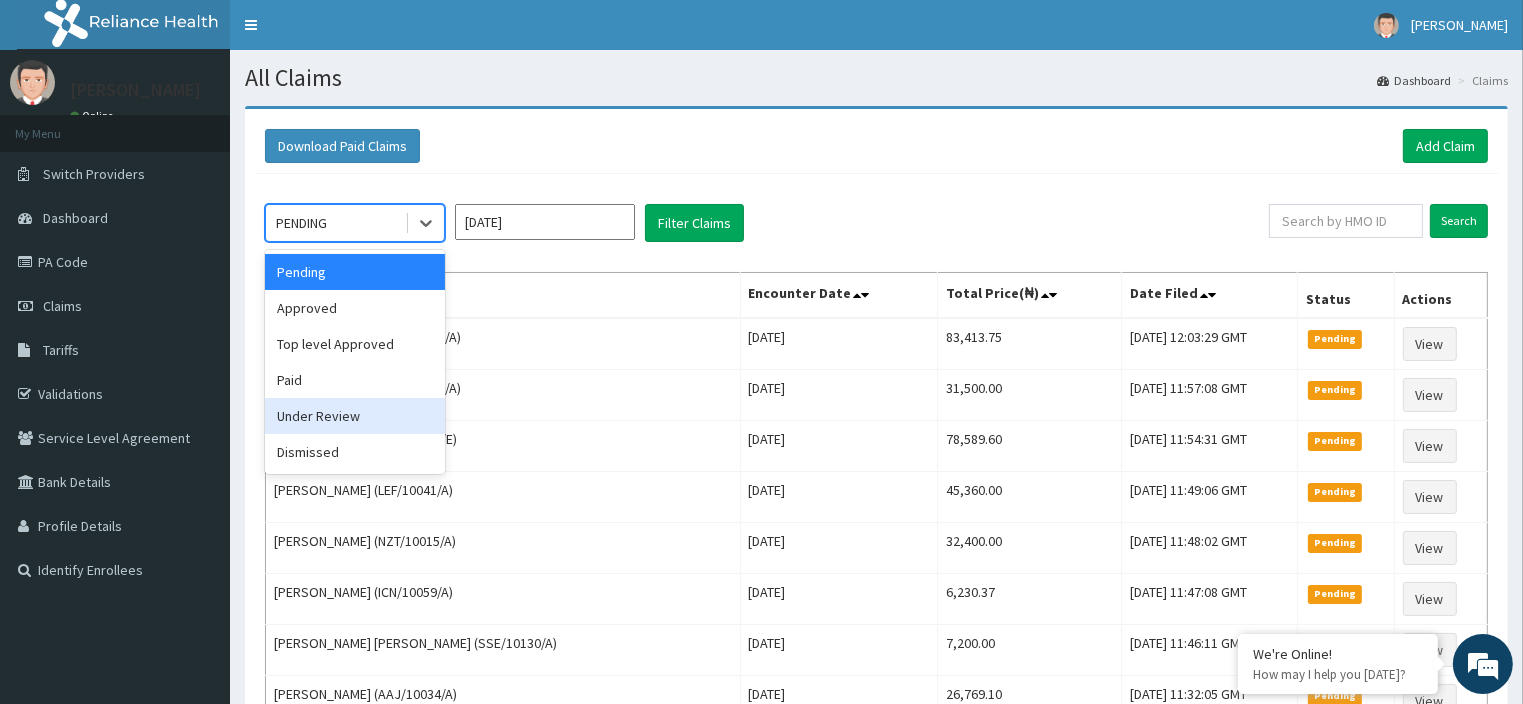 click on "Under Review" at bounding box center (355, 416) 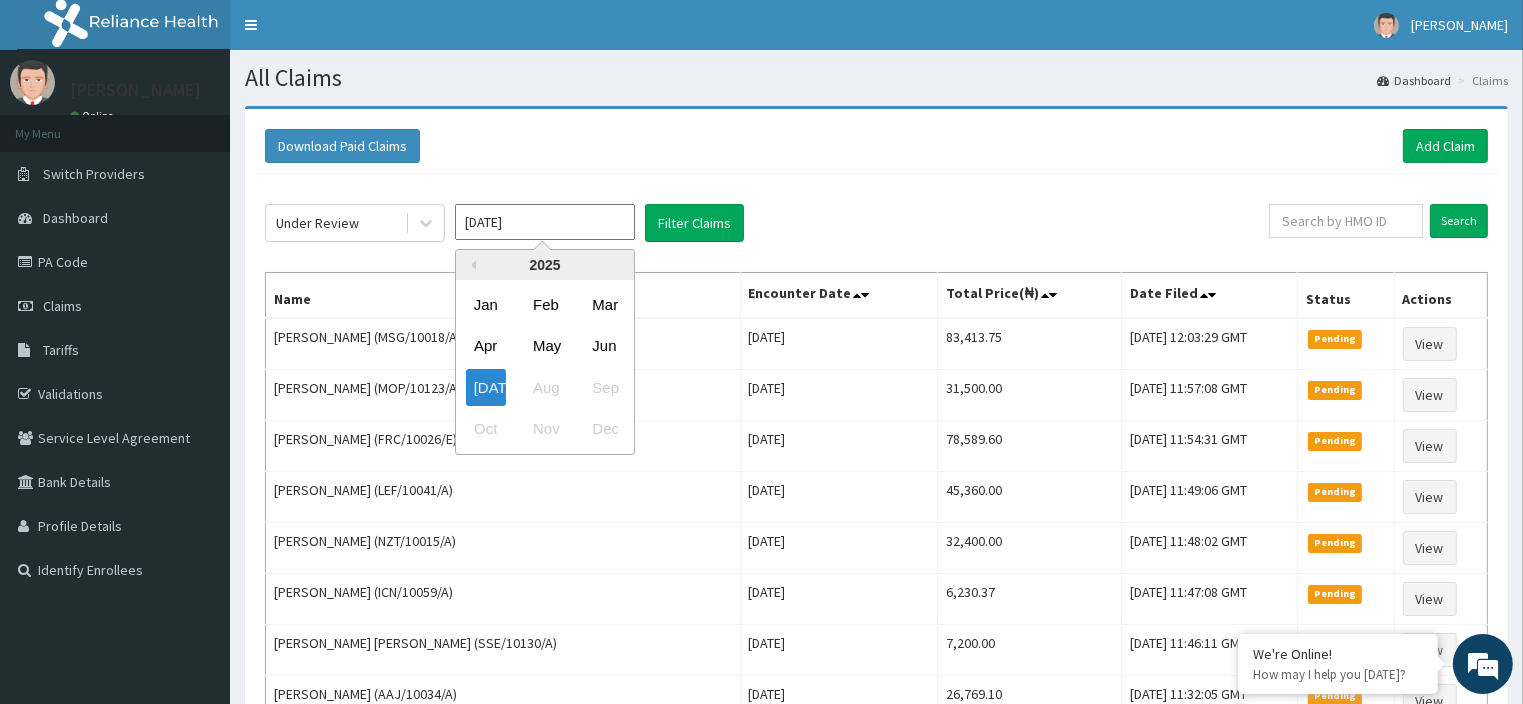 click on "Jul 2025" at bounding box center (545, 222) 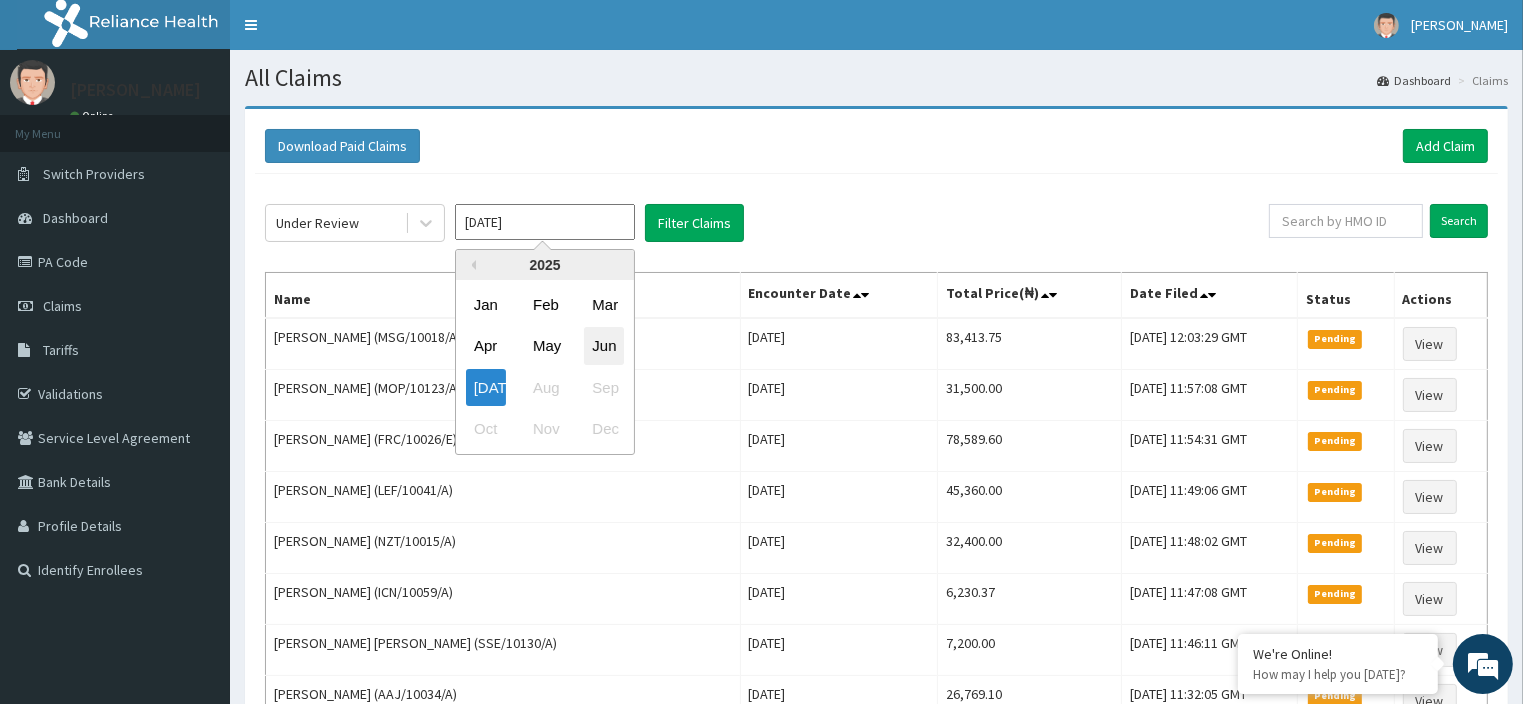 click on "Jun" at bounding box center [604, 346] 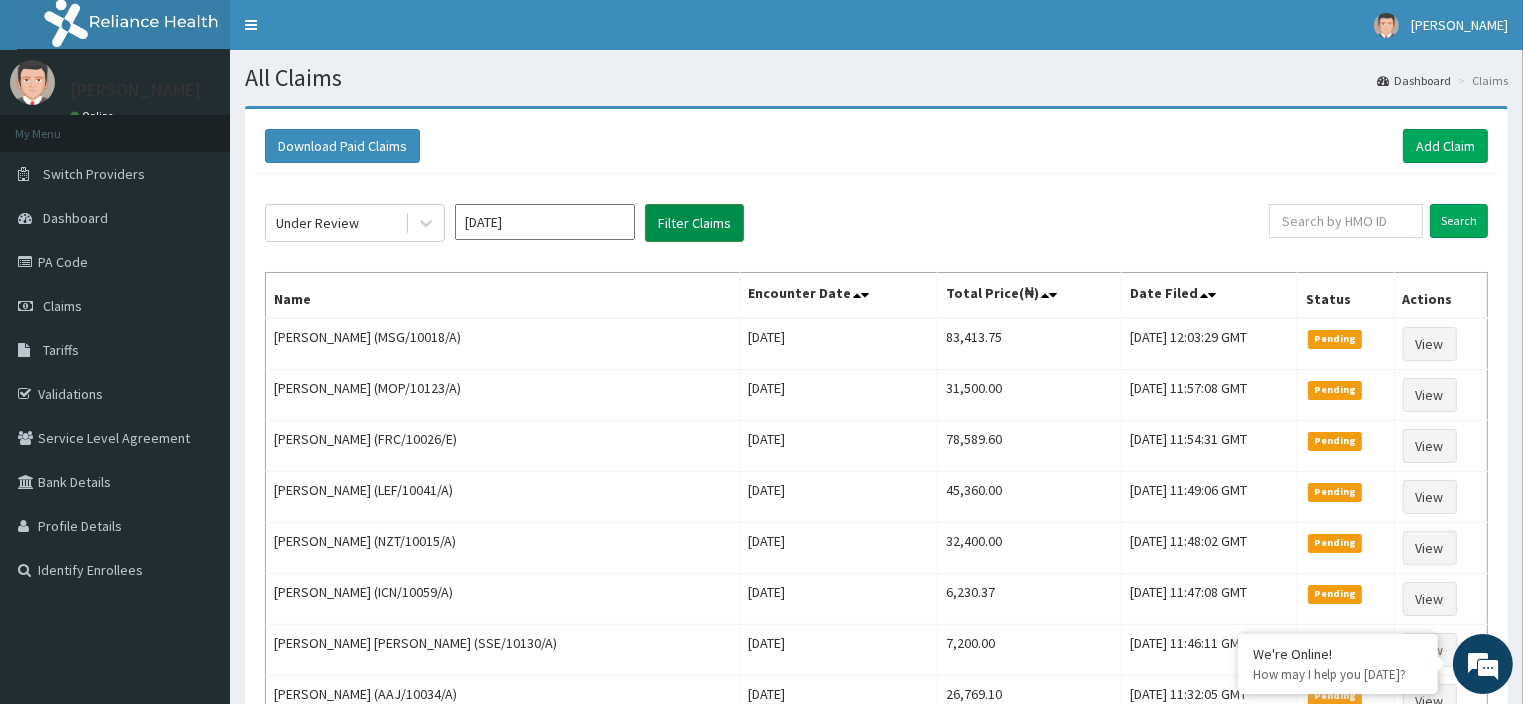 click on "Filter Claims" at bounding box center [694, 223] 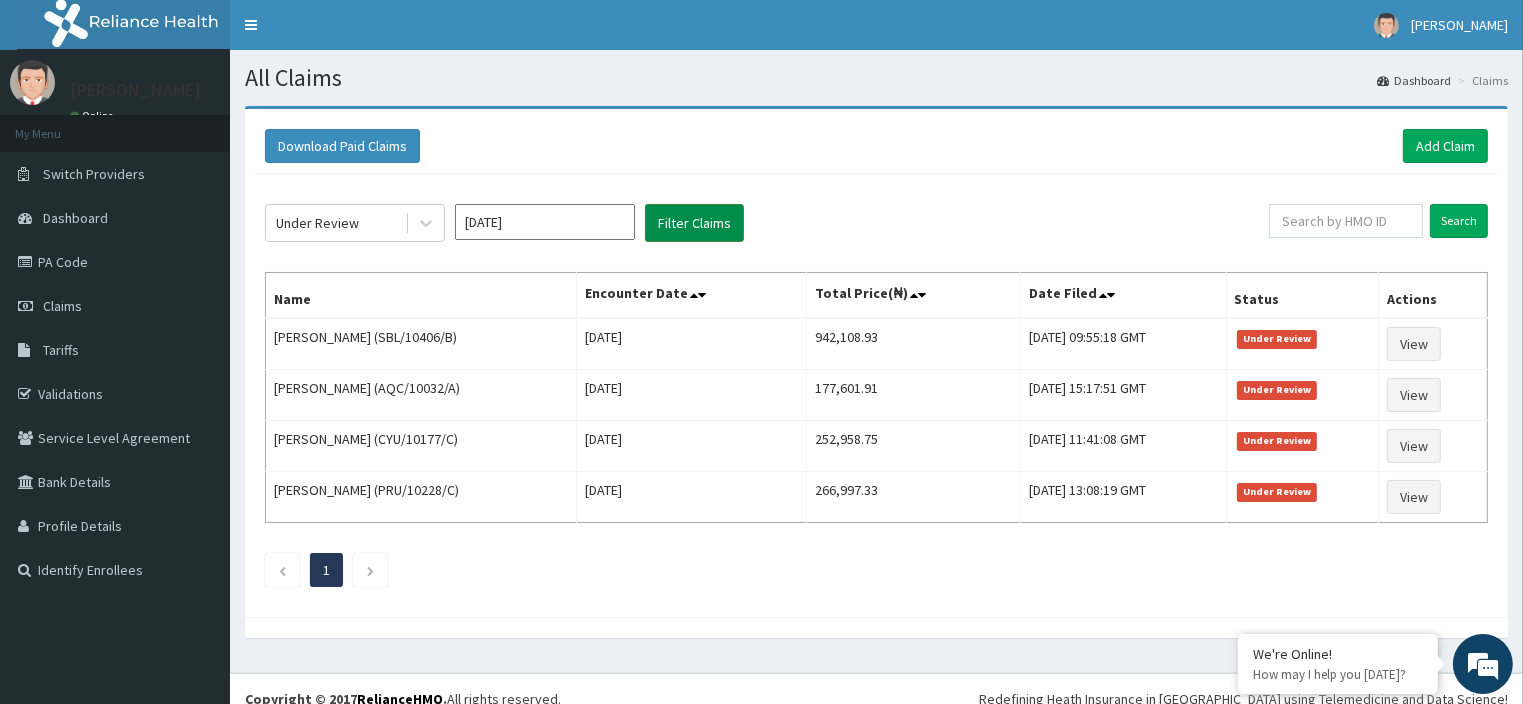 scroll, scrollTop: 0, scrollLeft: 0, axis: both 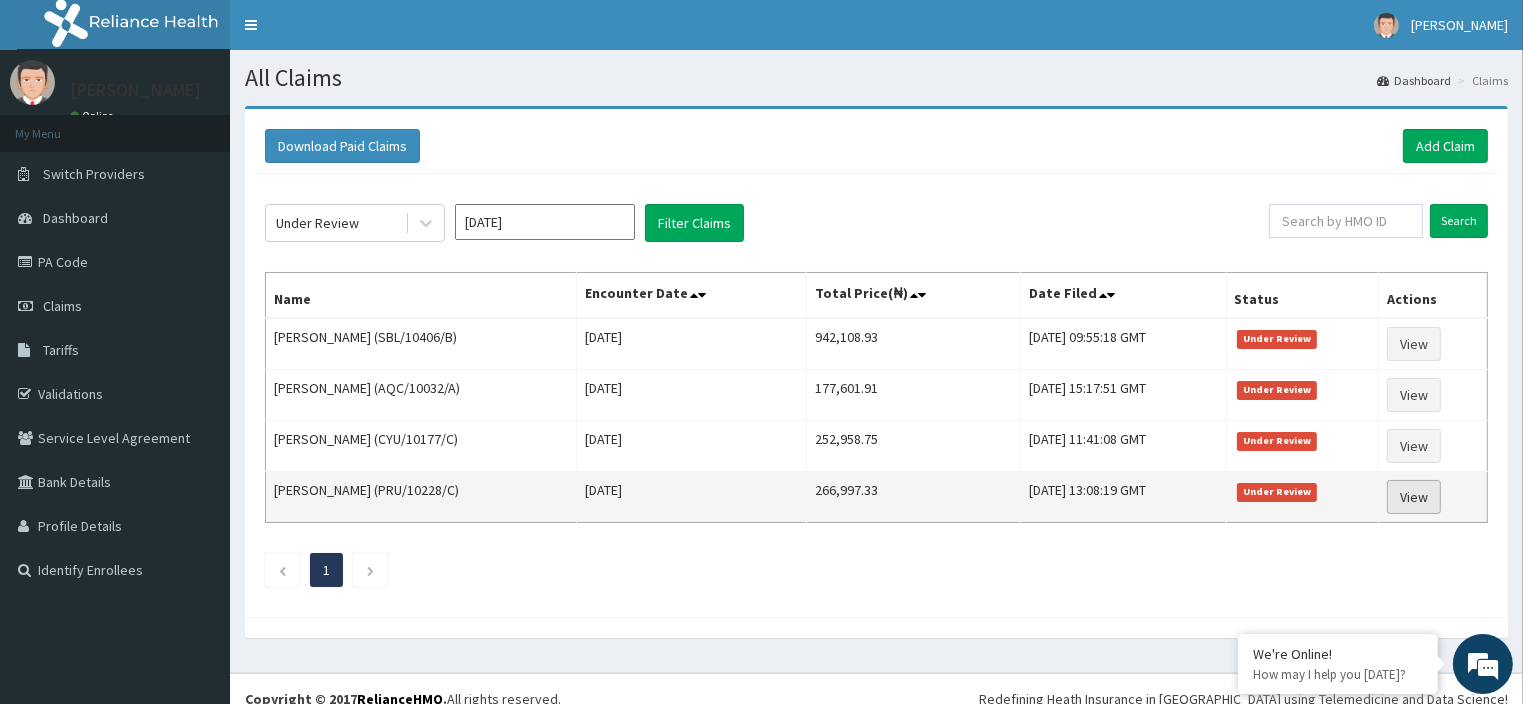 click on "View" at bounding box center (1414, 497) 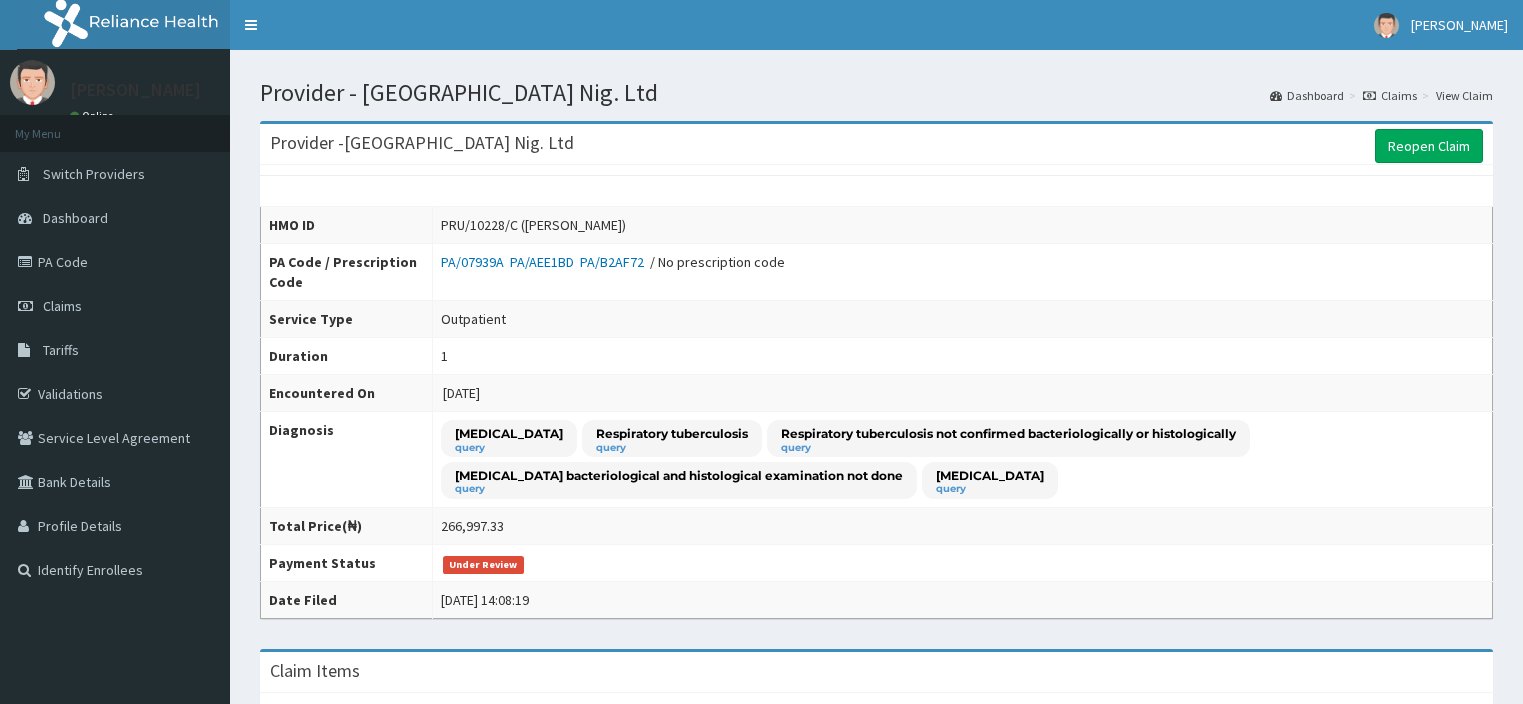 scroll, scrollTop: 0, scrollLeft: 0, axis: both 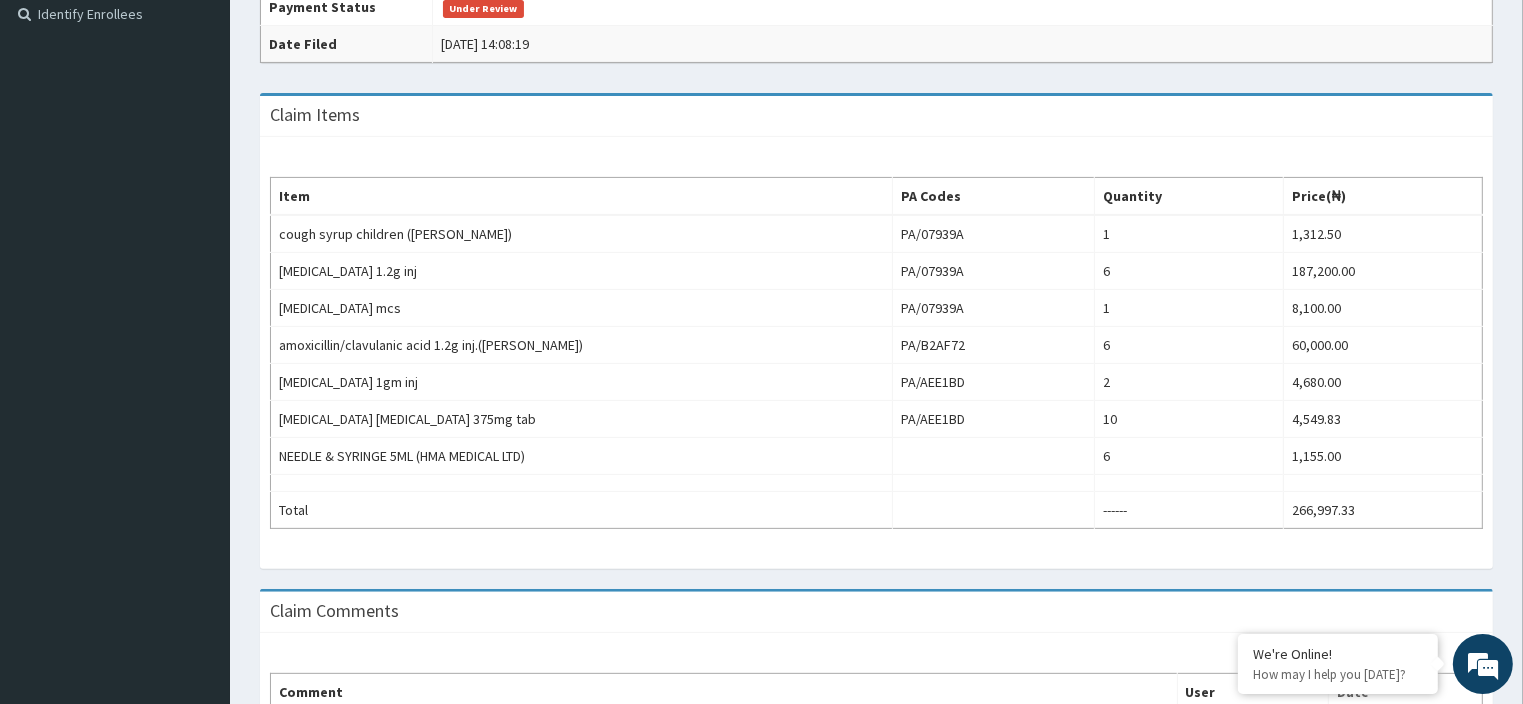 drag, startPoint x: 1536, startPoint y: 489, endPoint x: 1515, endPoint y: 398, distance: 93.39165 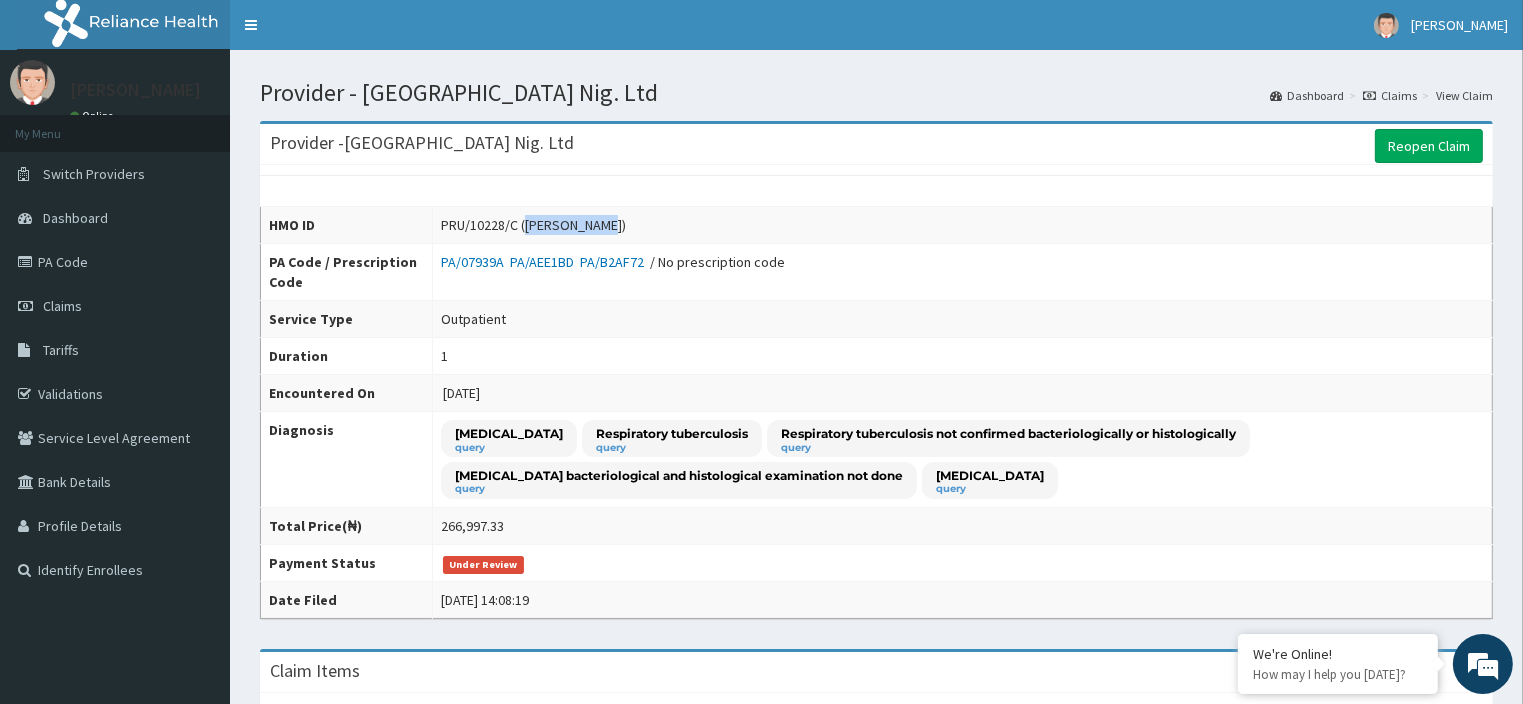 drag, startPoint x: 510, startPoint y: 221, endPoint x: 588, endPoint y: 221, distance: 78 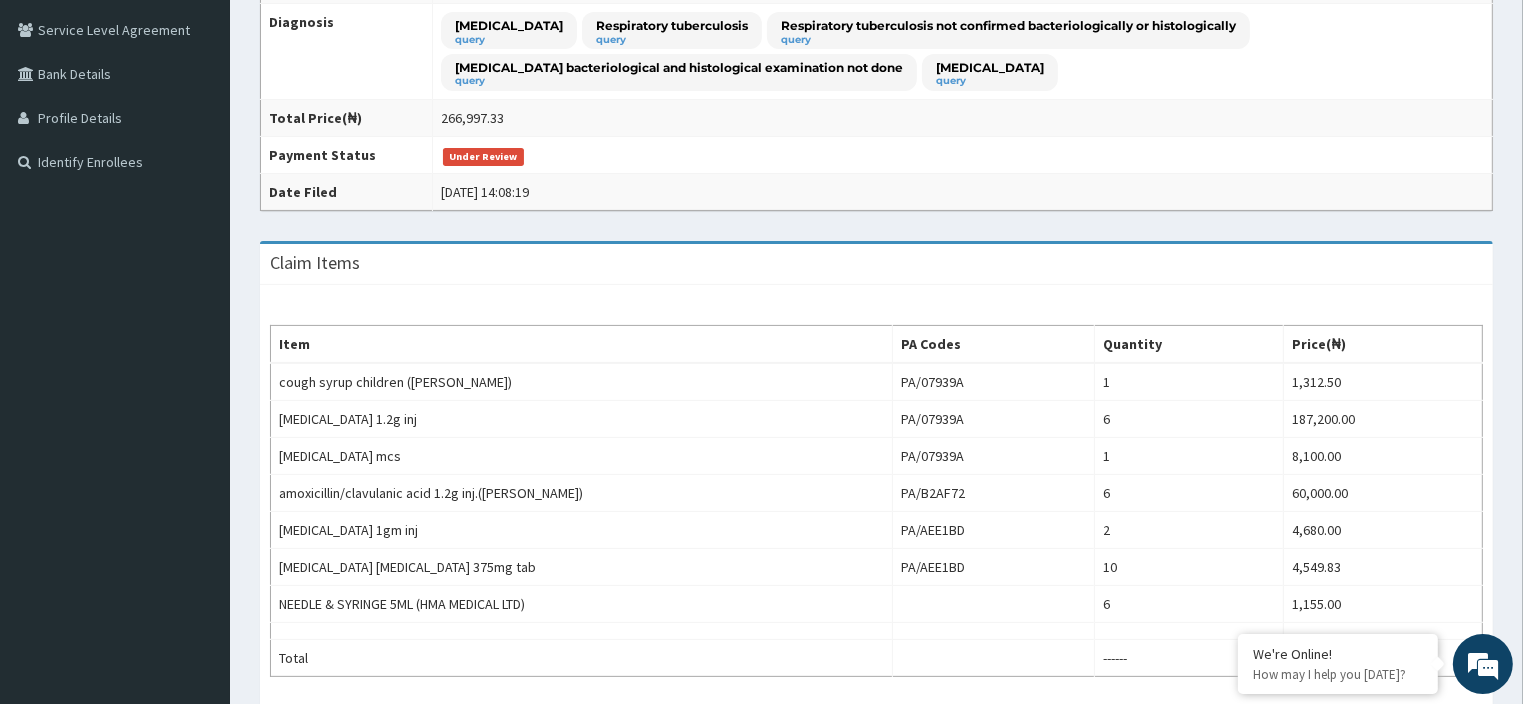 scroll, scrollTop: 659, scrollLeft: 0, axis: vertical 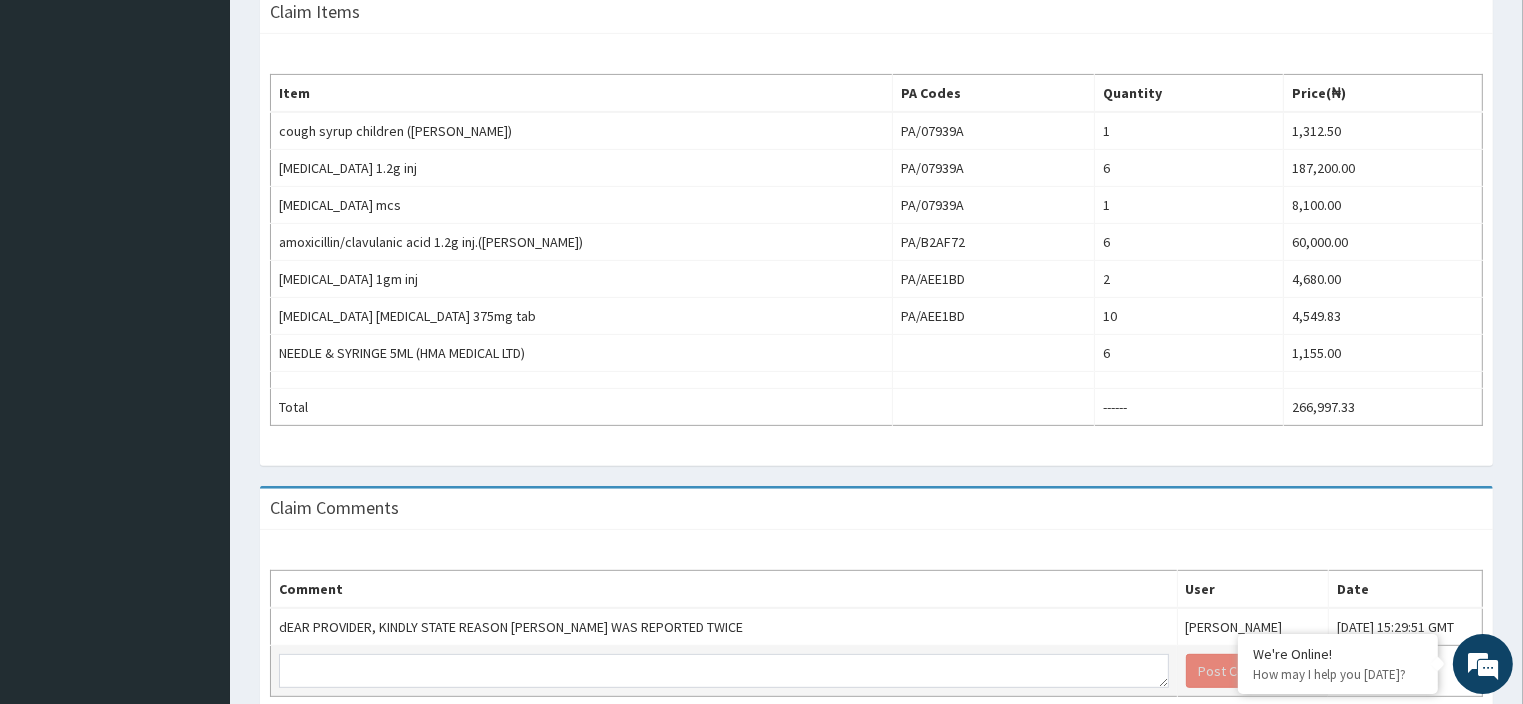 click at bounding box center (724, 671) 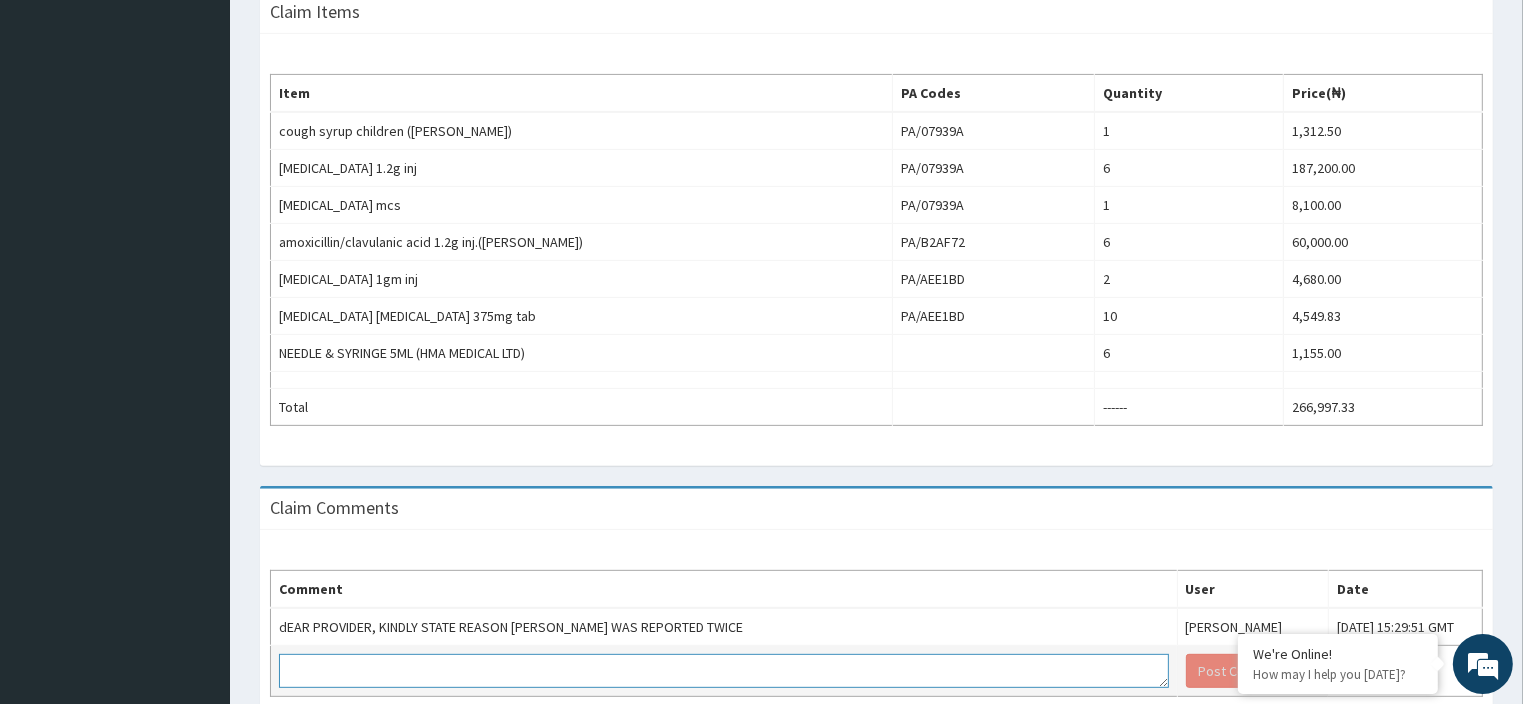 click at bounding box center [724, 671] 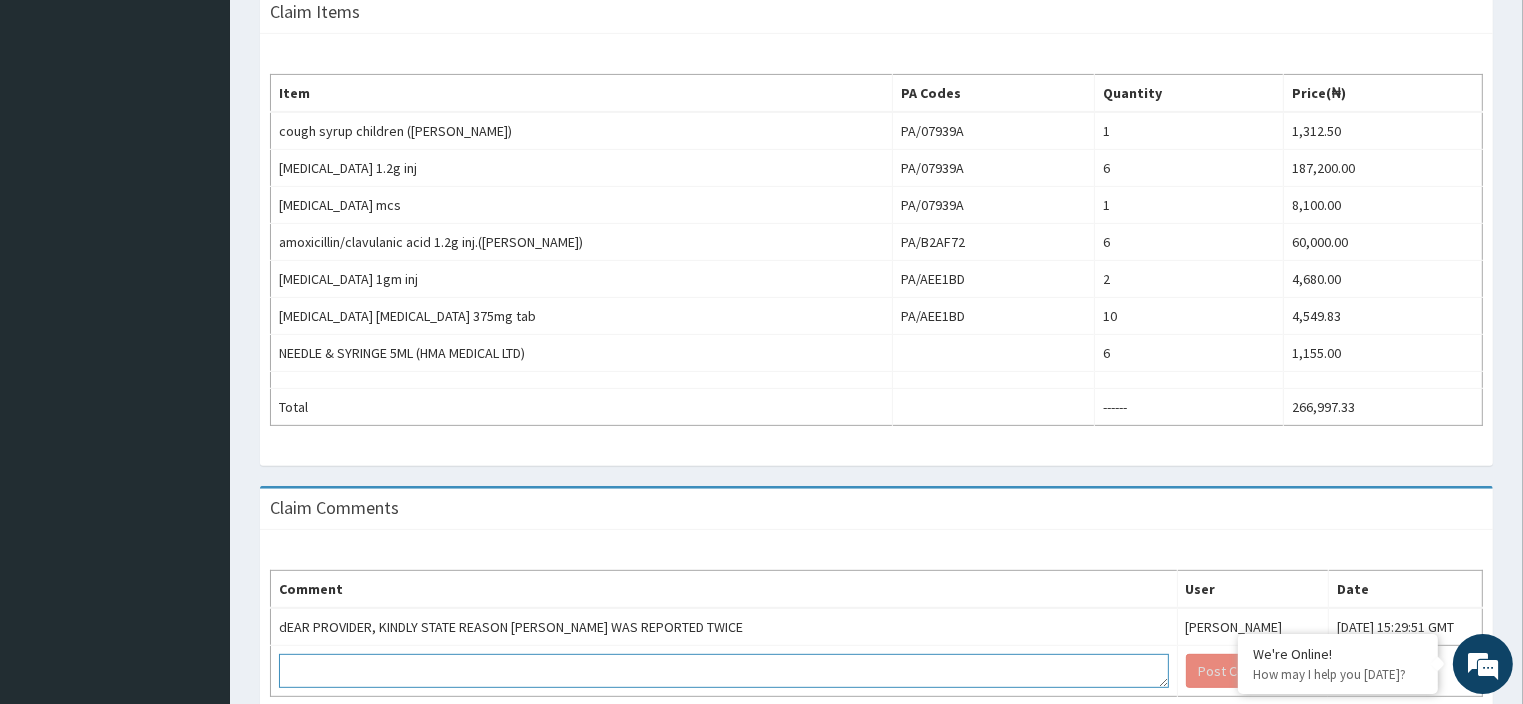 scroll, scrollTop: 756, scrollLeft: 0, axis: vertical 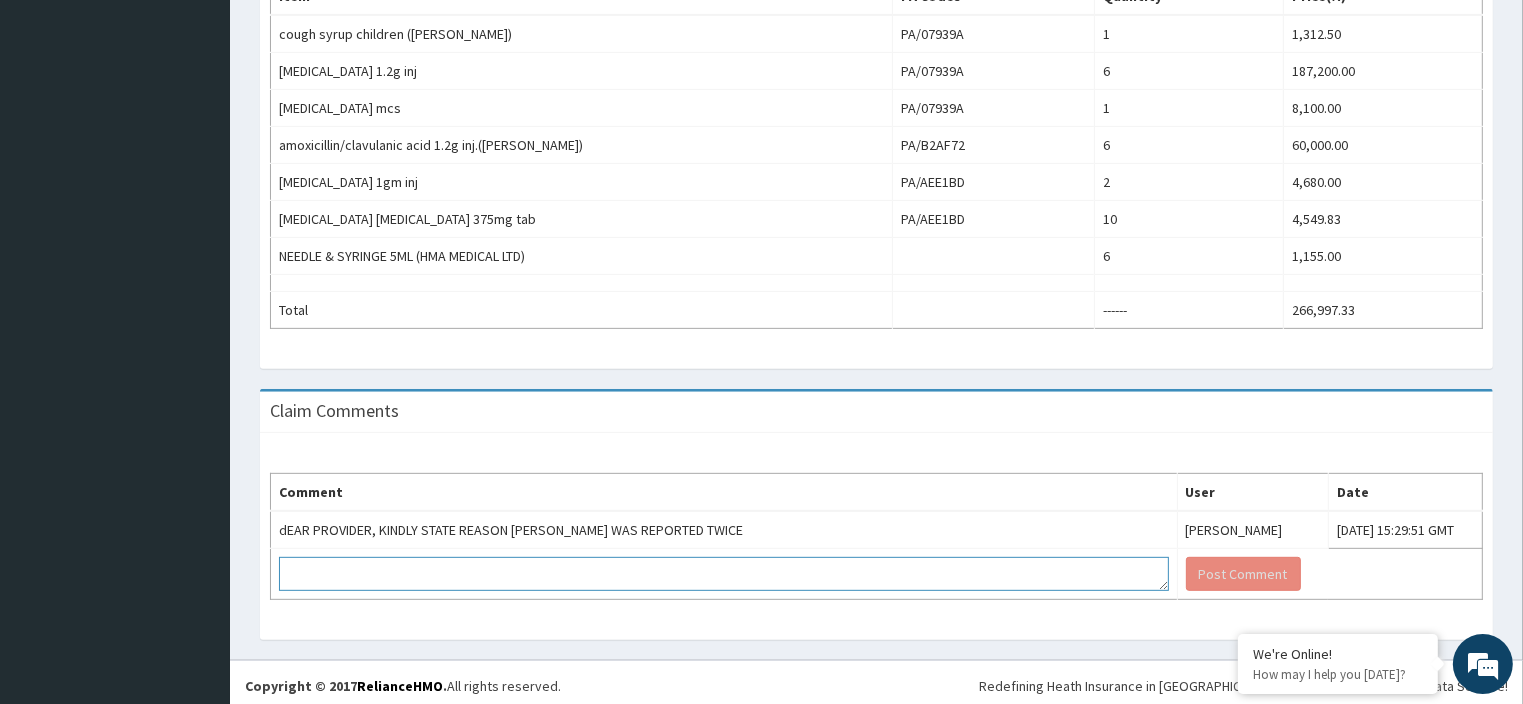 paste on "Cough has been recurrent, and she was initially diagnosed of asthma, then at another time, they saw trace of TB" 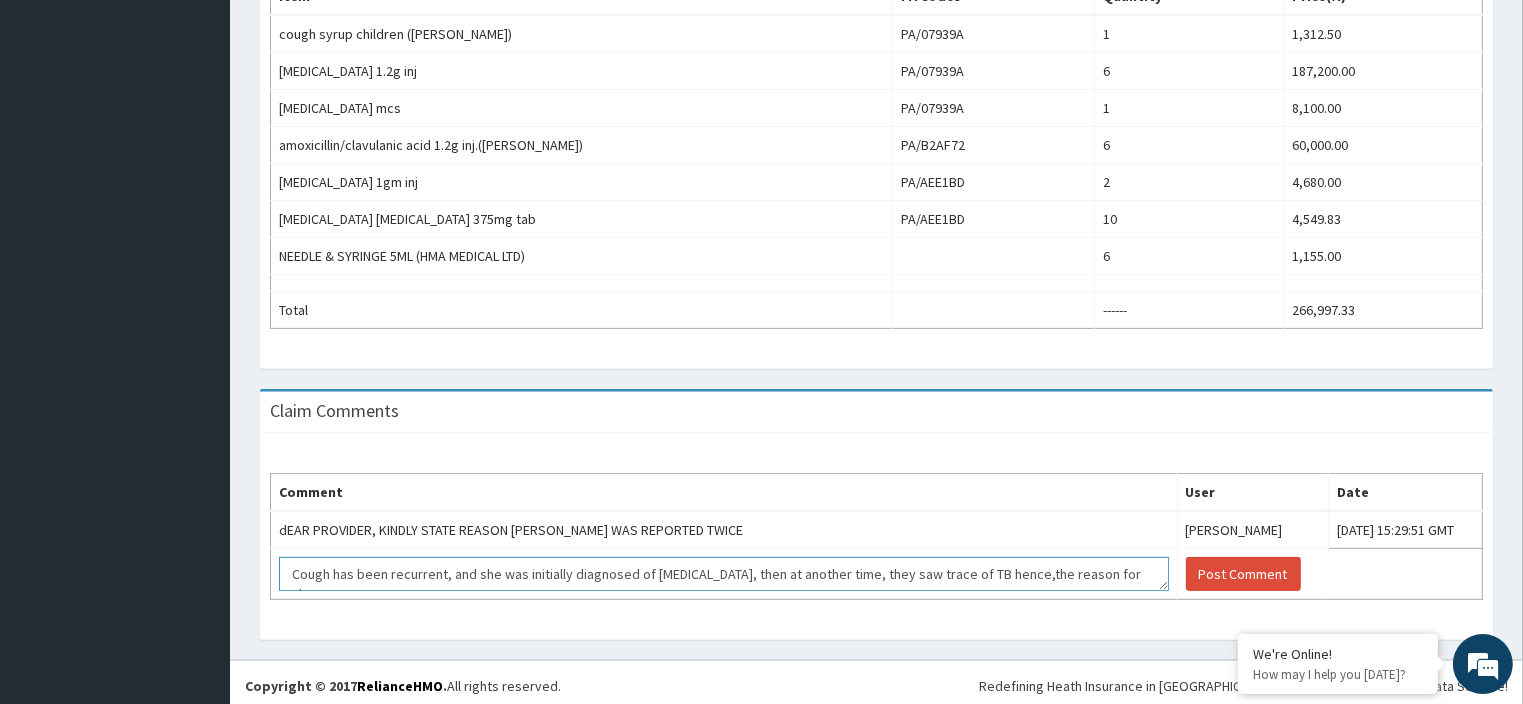 scroll, scrollTop: 12, scrollLeft: 0, axis: vertical 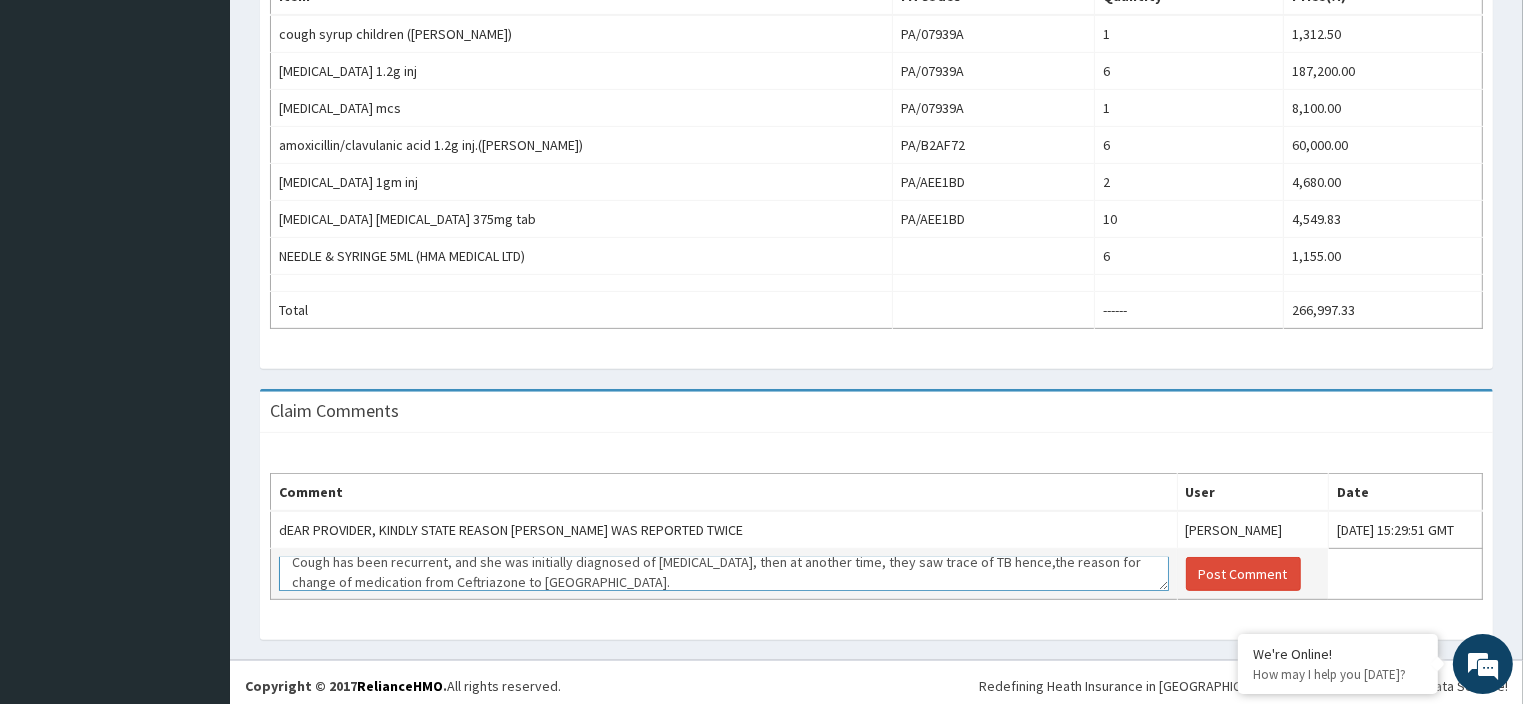 click on "Cough has been recurrent, and she was initially diagnosed of asthma, then at another time, they saw trace of TB hence,the reason for change of medication from Ceftriazone to Rocephine." at bounding box center (724, 574) 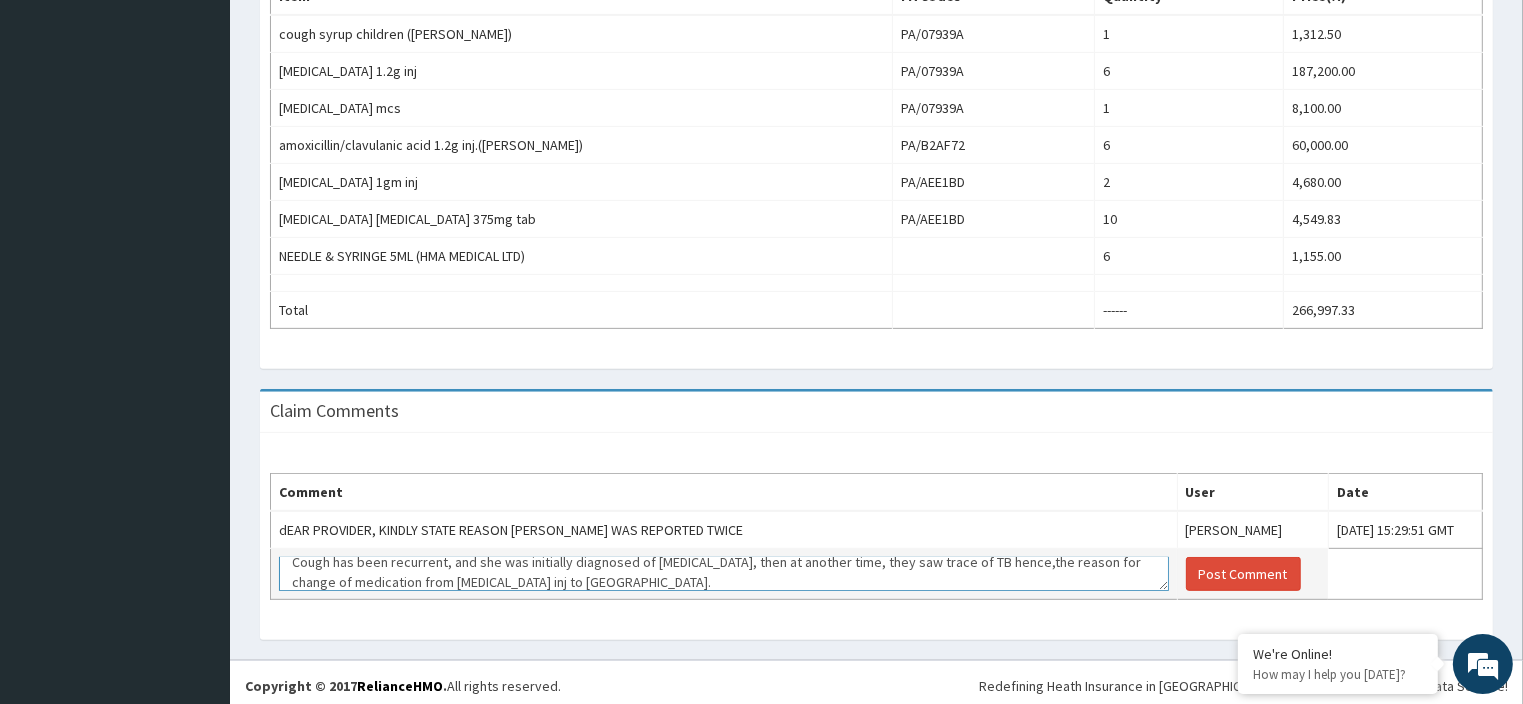 click on "Cough has been recurrent, and she was initially diagnosed of asthma, then at another time, they saw trace of TB hence,the reason for change of medication from Ceftriaxone inj to Rocephine." at bounding box center (724, 574) 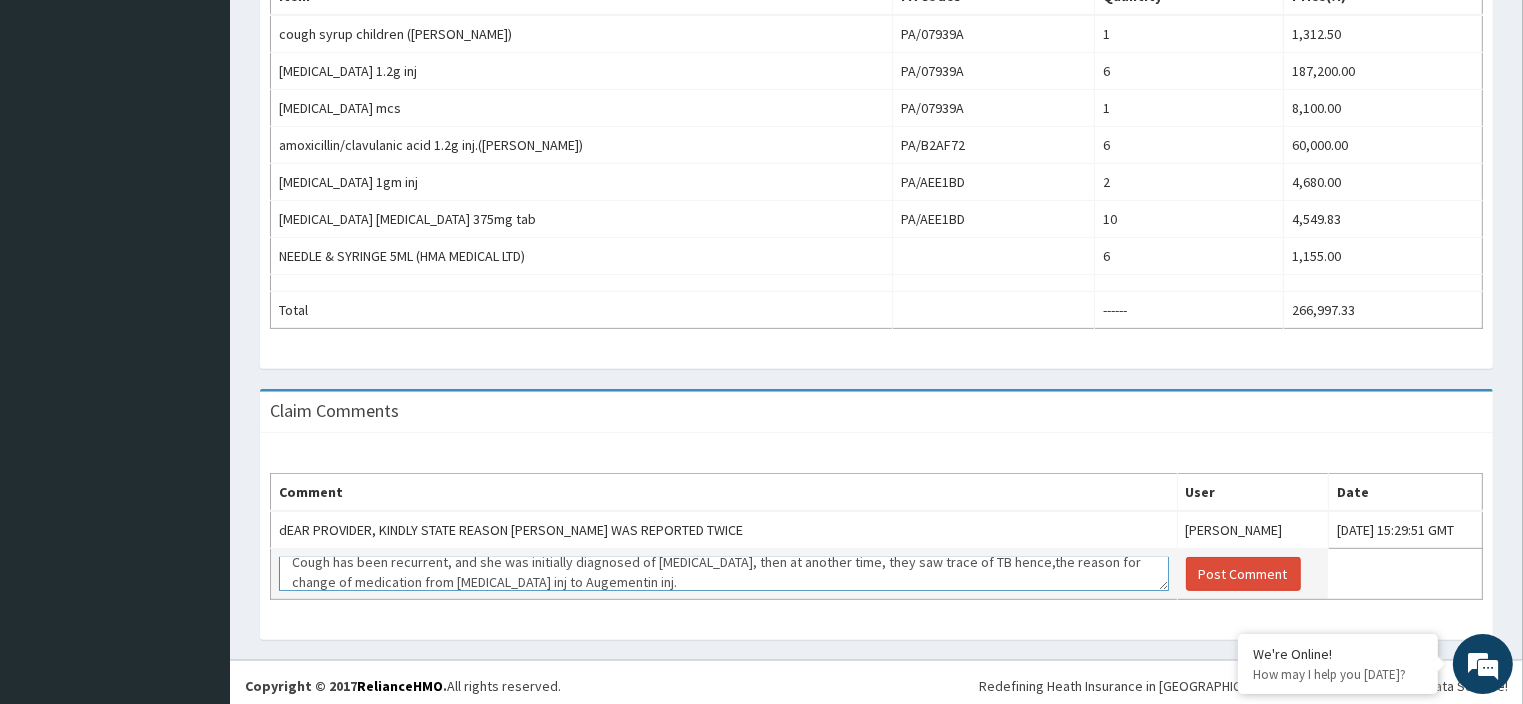 scroll, scrollTop: 2, scrollLeft: 0, axis: vertical 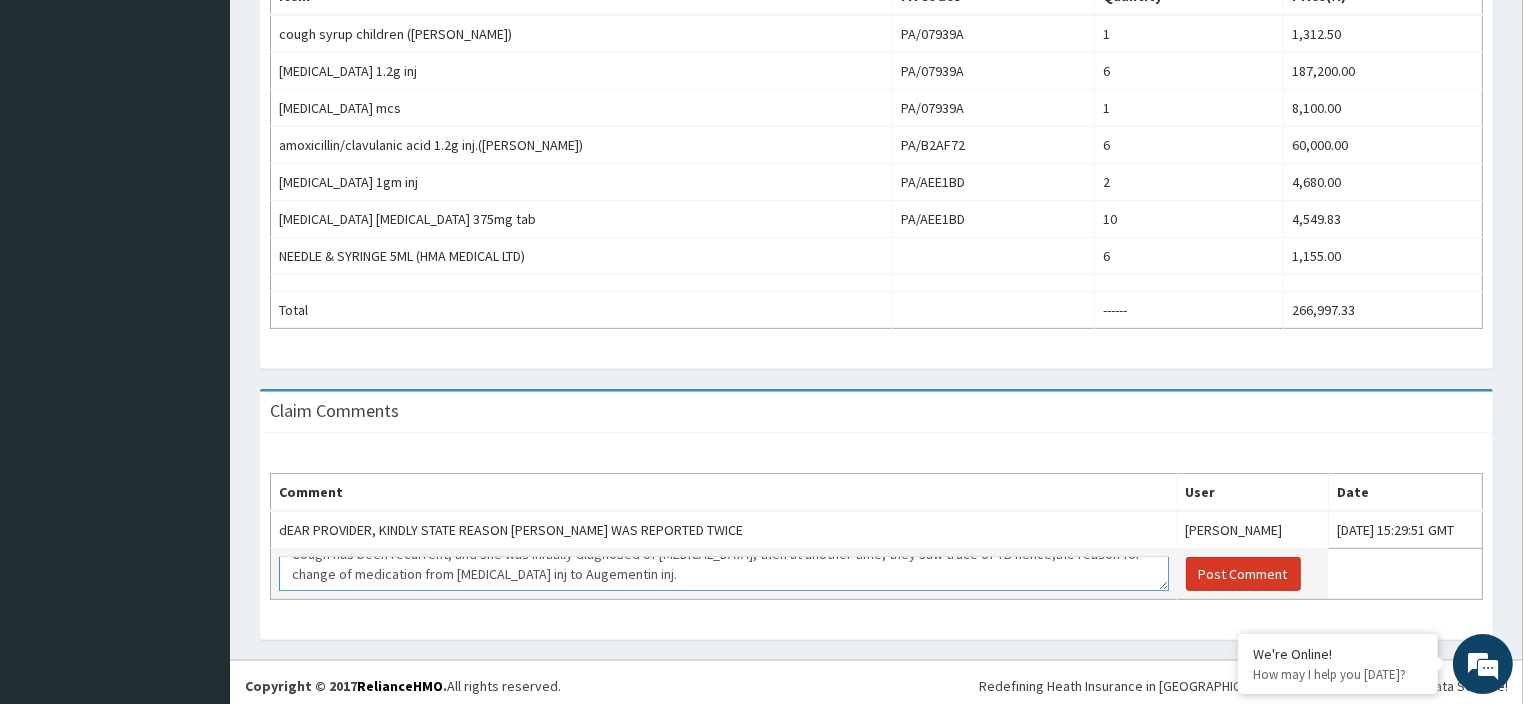 type on "Cough has been recurrent, and she was initially diagnosed of asthma, then at another time, they saw trace of TB hence,the reason for change of medication from Ceftriaxone inj to Augementin inj." 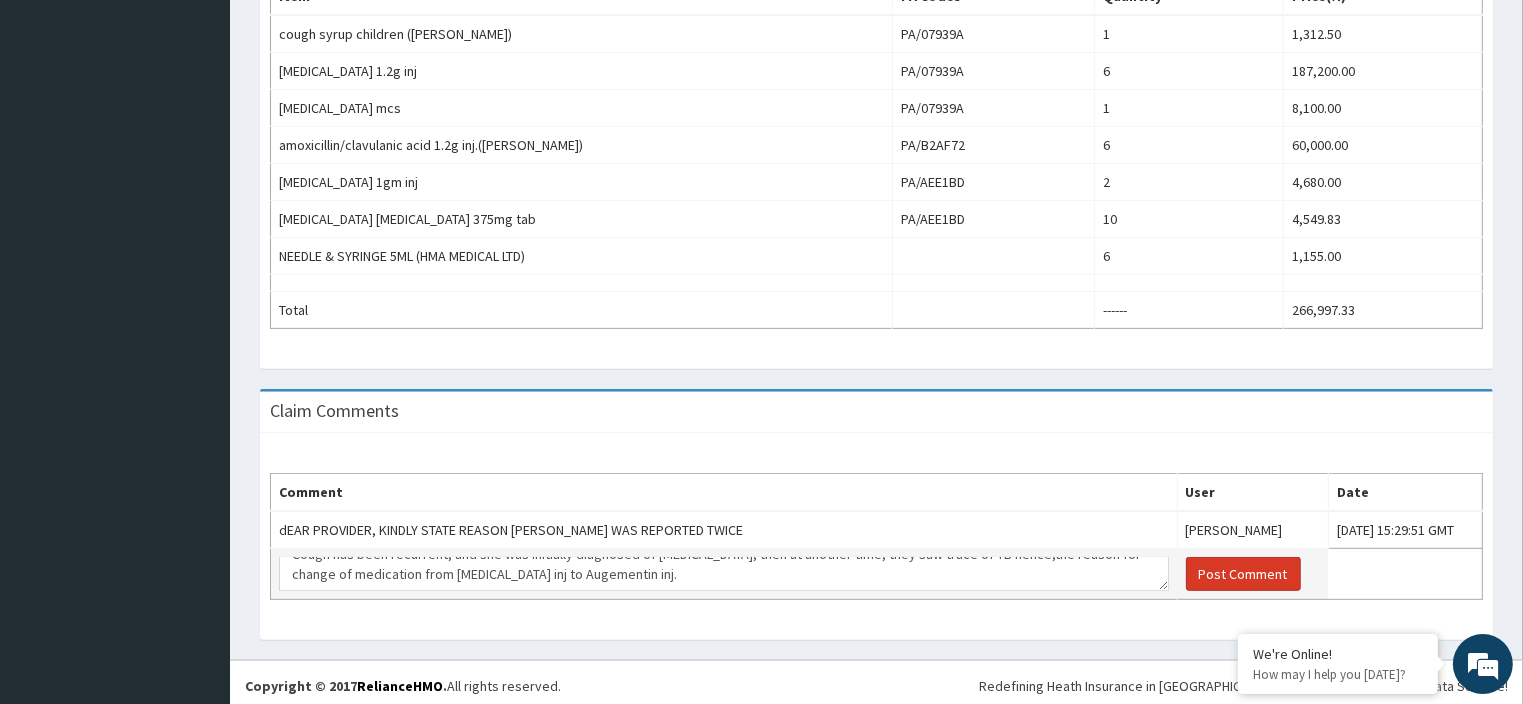 click on "Post Comment" at bounding box center [1243, 574] 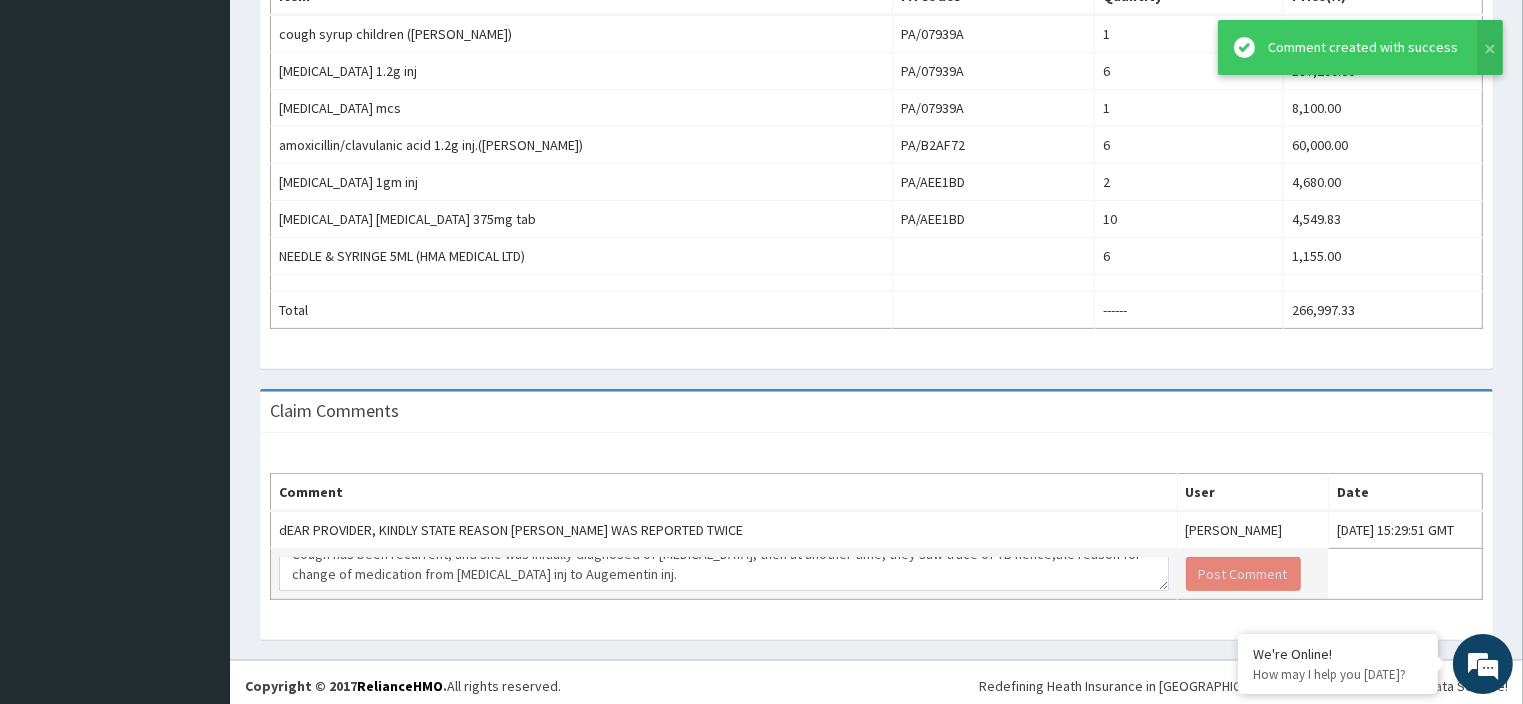 scroll, scrollTop: 0, scrollLeft: 0, axis: both 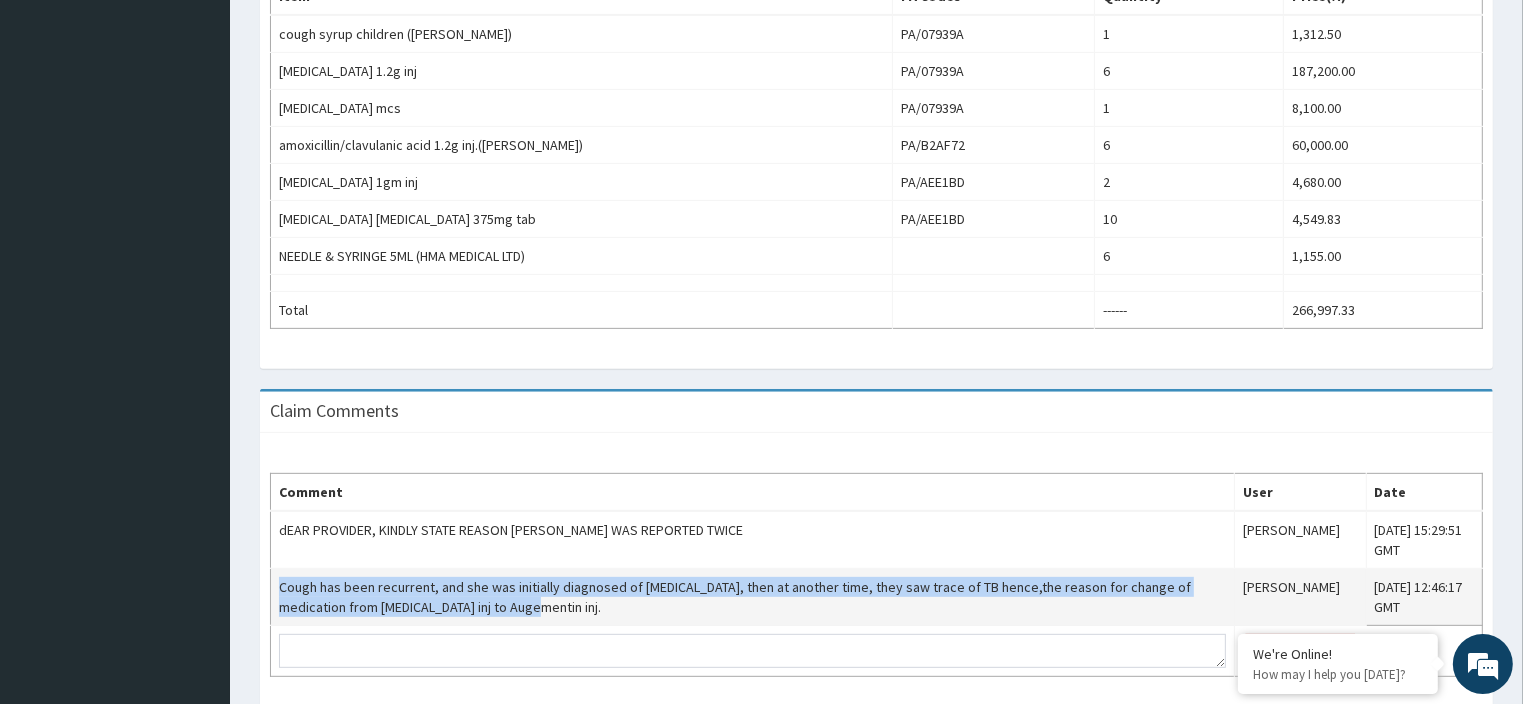 drag, startPoint x: 605, startPoint y: 604, endPoint x: 276, endPoint y: 585, distance: 329.5482 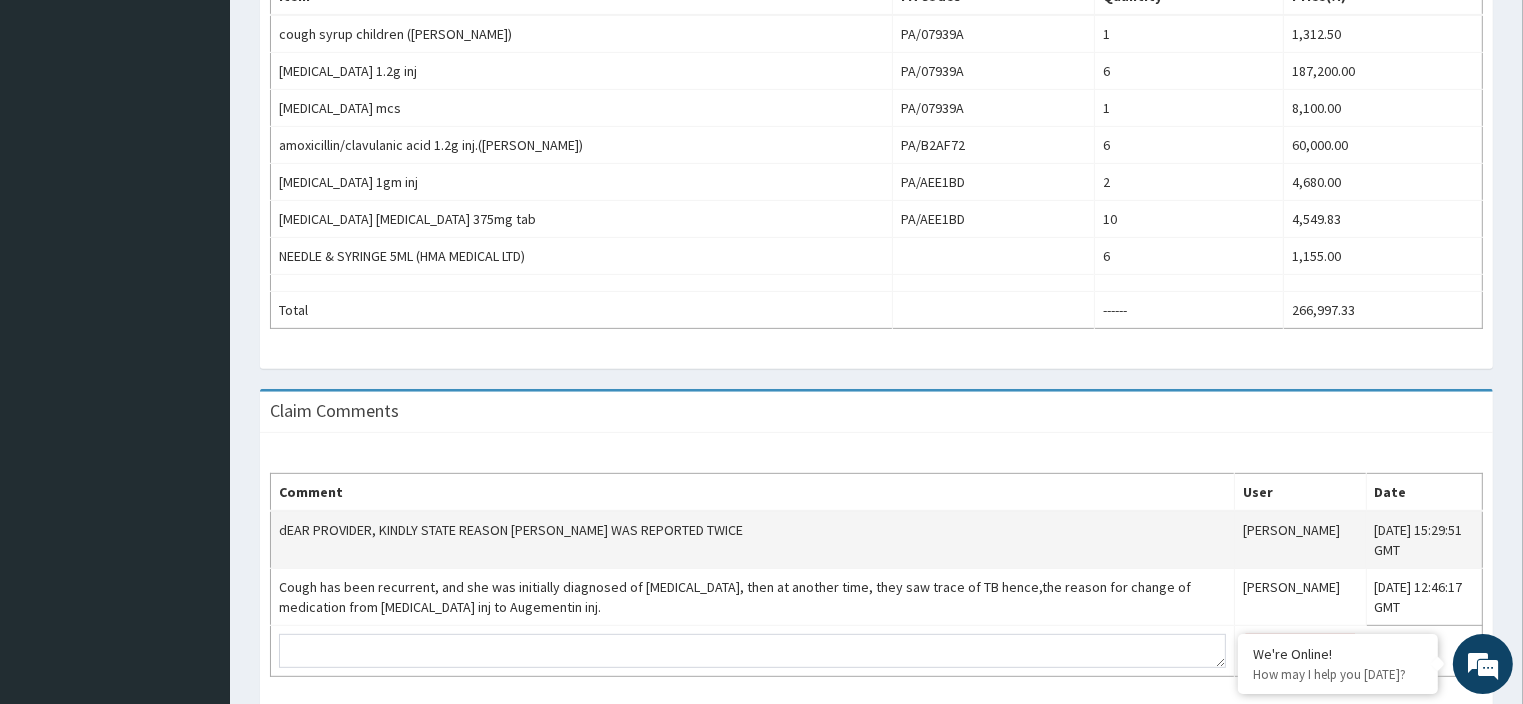 click on "dEAR PROVIDER, KINDLY STATE REASON AUGMENTIN WAS REPORTED TWICE" at bounding box center (753, 540) 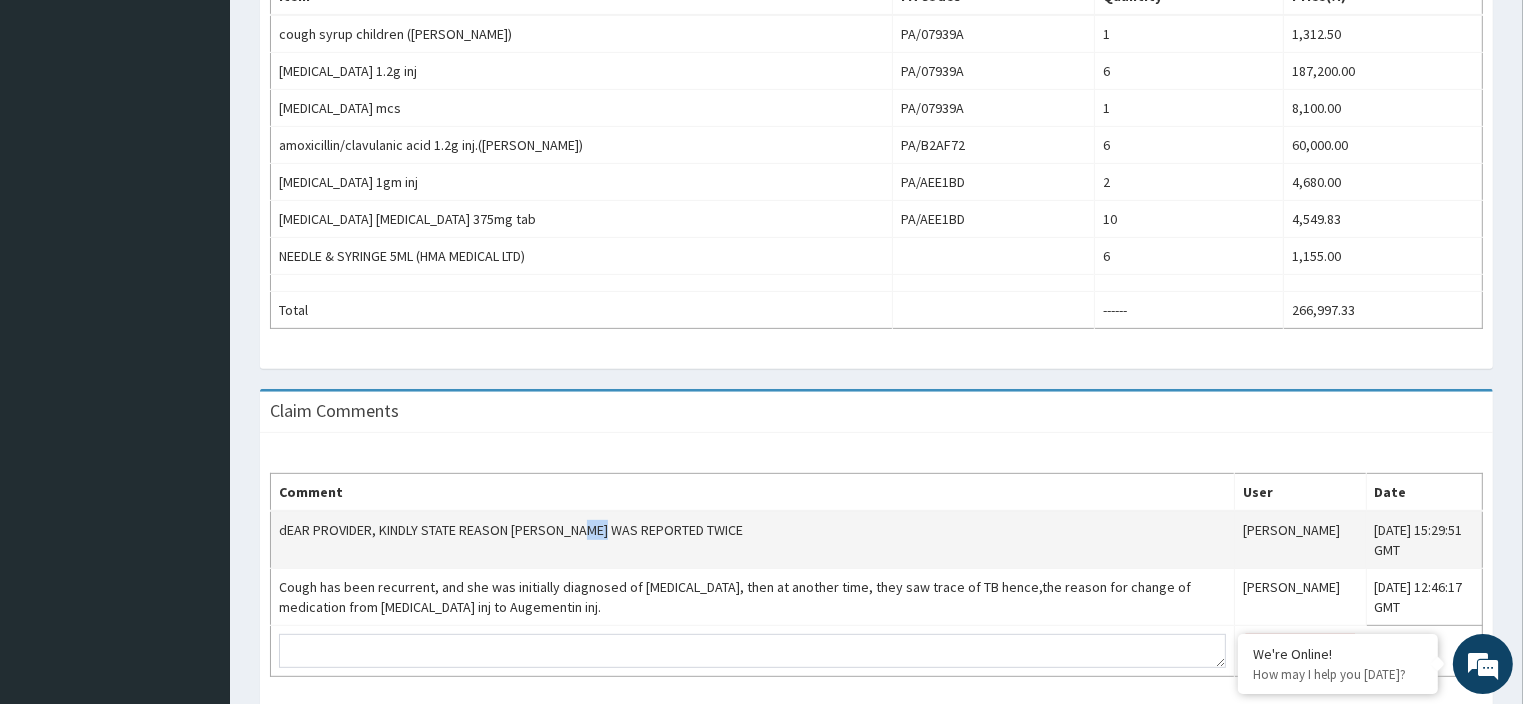 click on "dEAR PROVIDER, KINDLY STATE REASON AUGMENTIN WAS REPORTED TWICE" at bounding box center [753, 540] 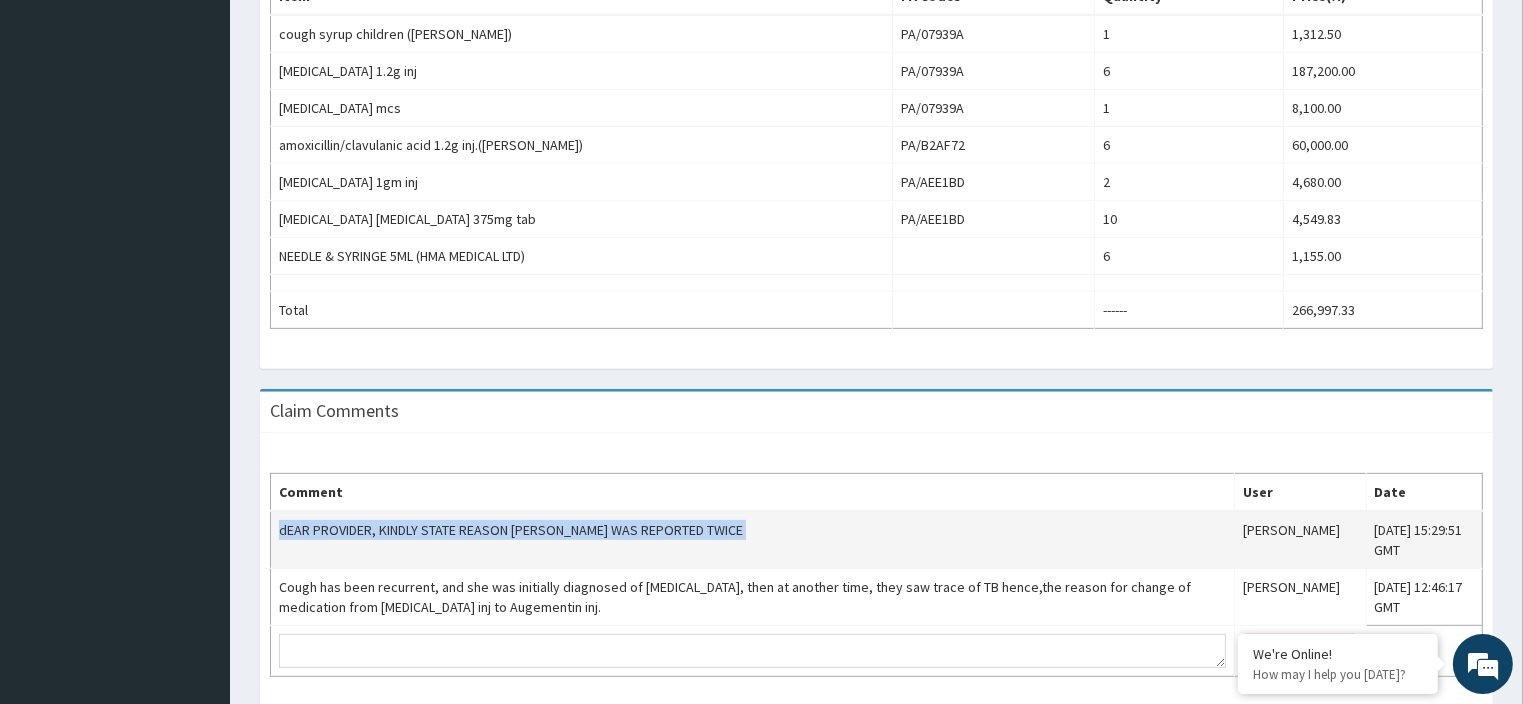 click on "dEAR PROVIDER, KINDLY STATE REASON AUGMENTIN WAS REPORTED TWICE" at bounding box center (753, 540) 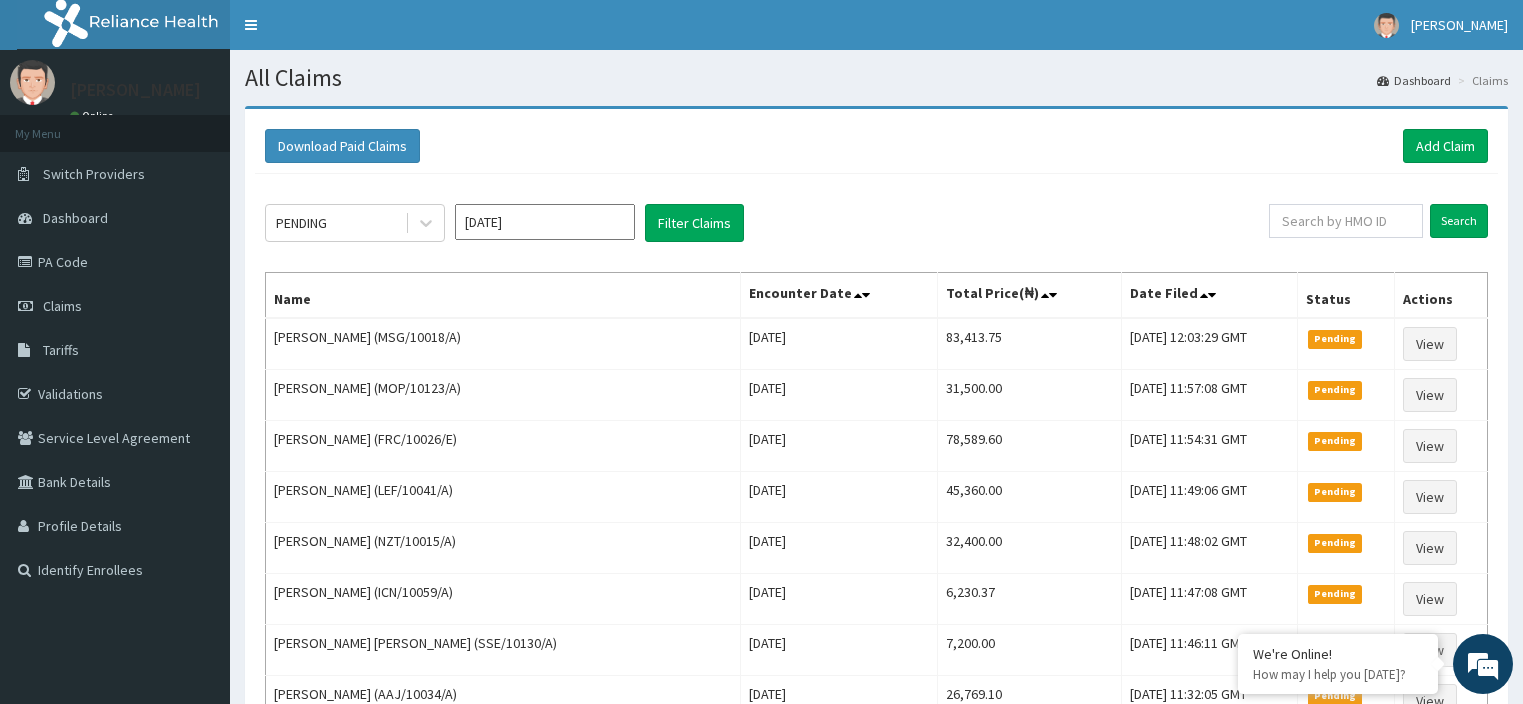 scroll, scrollTop: 0, scrollLeft: 0, axis: both 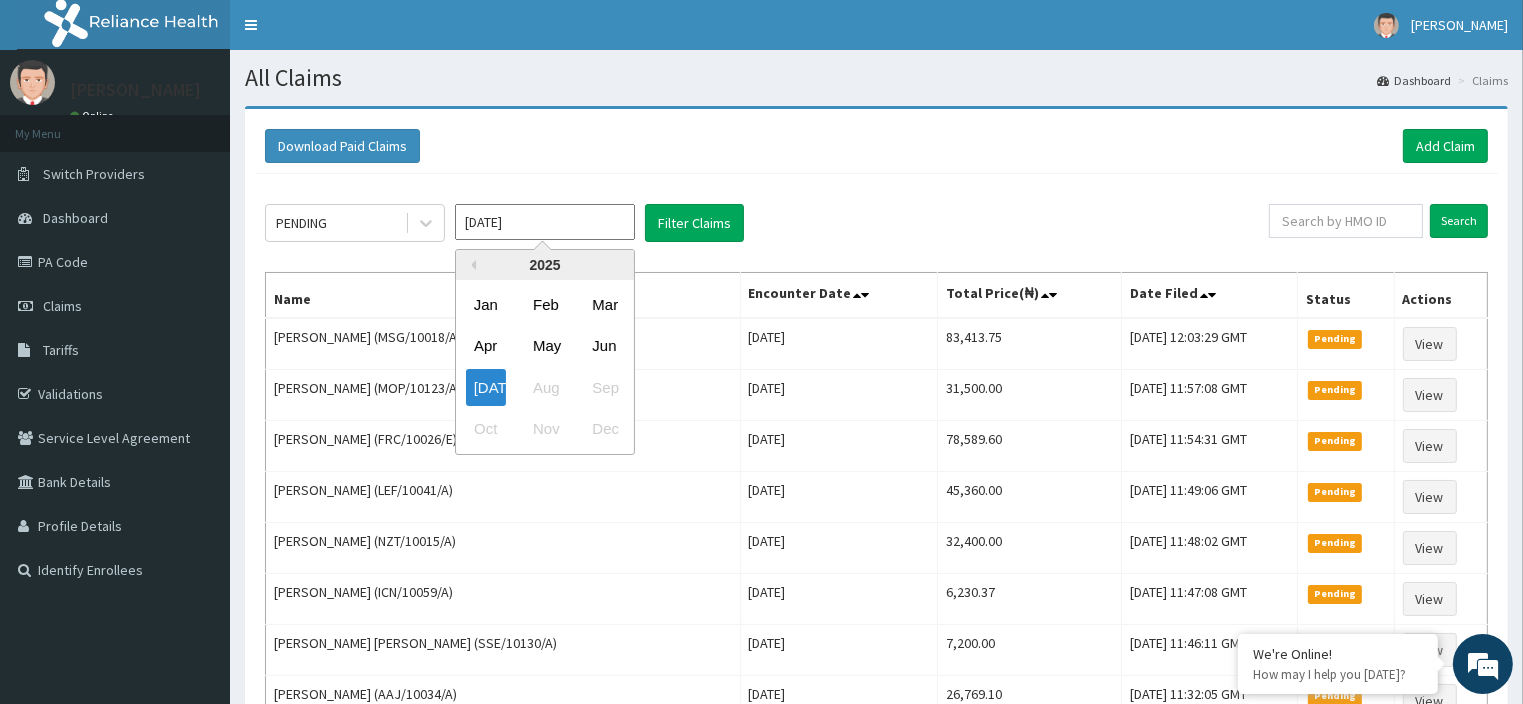 click on "[DATE]" at bounding box center [545, 222] 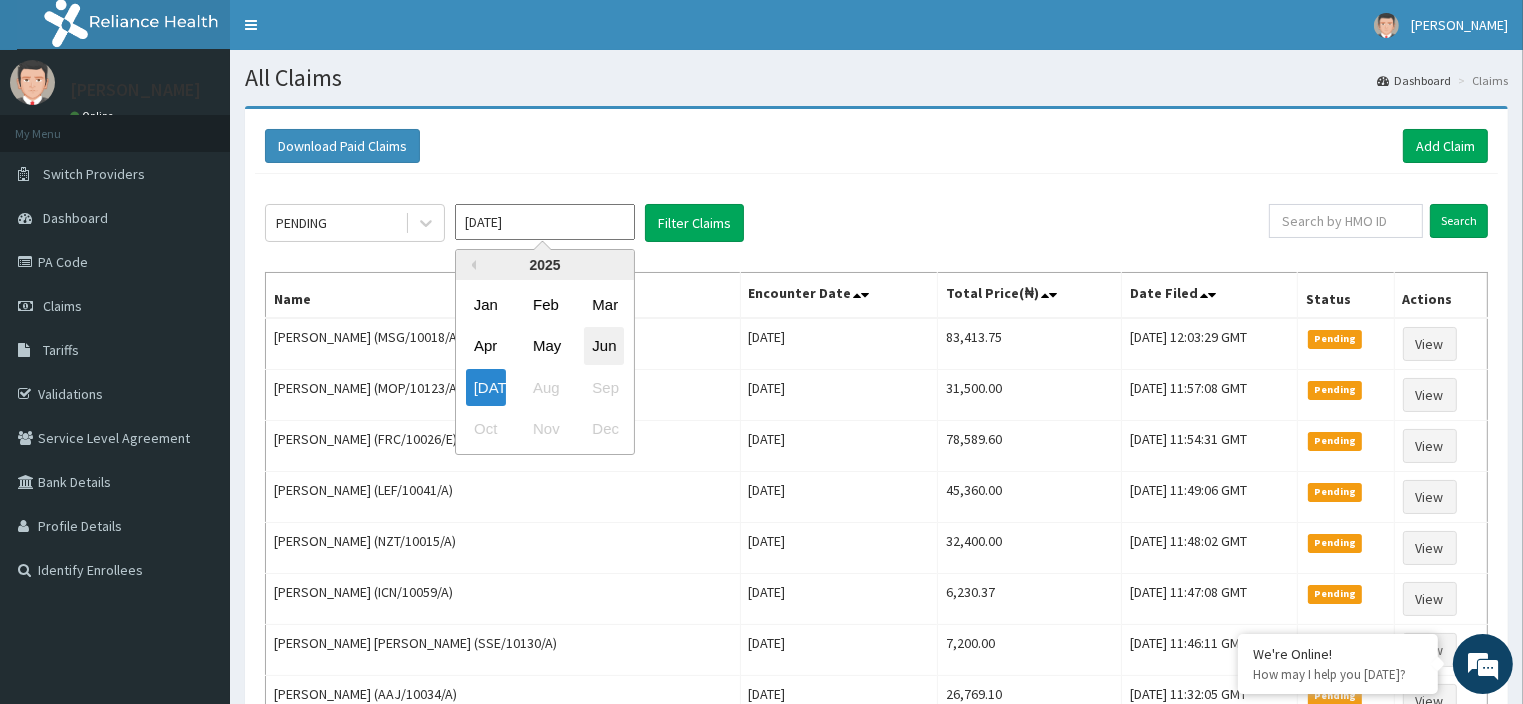 click on "Jun" at bounding box center (604, 346) 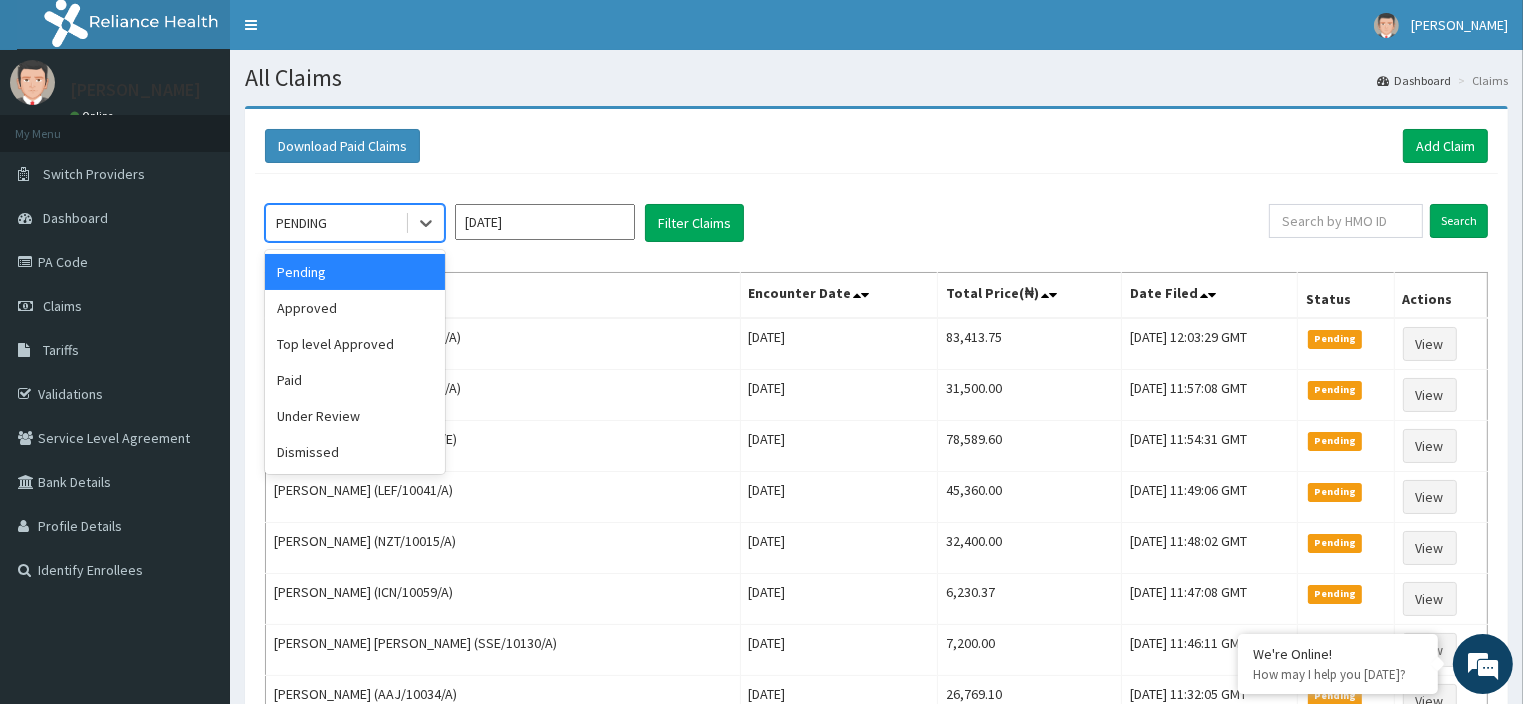 click on "PENDING" at bounding box center (335, 223) 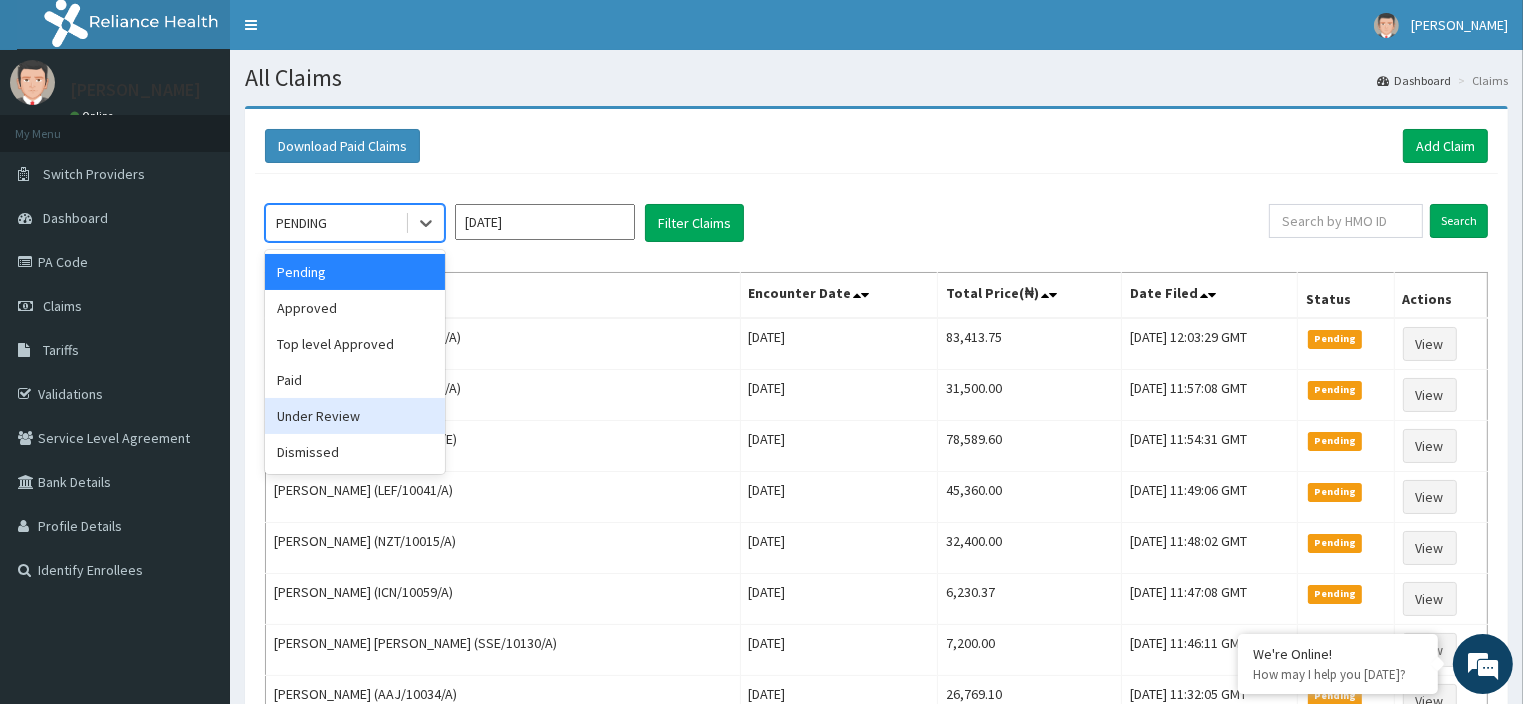 click on "Under Review" at bounding box center (355, 416) 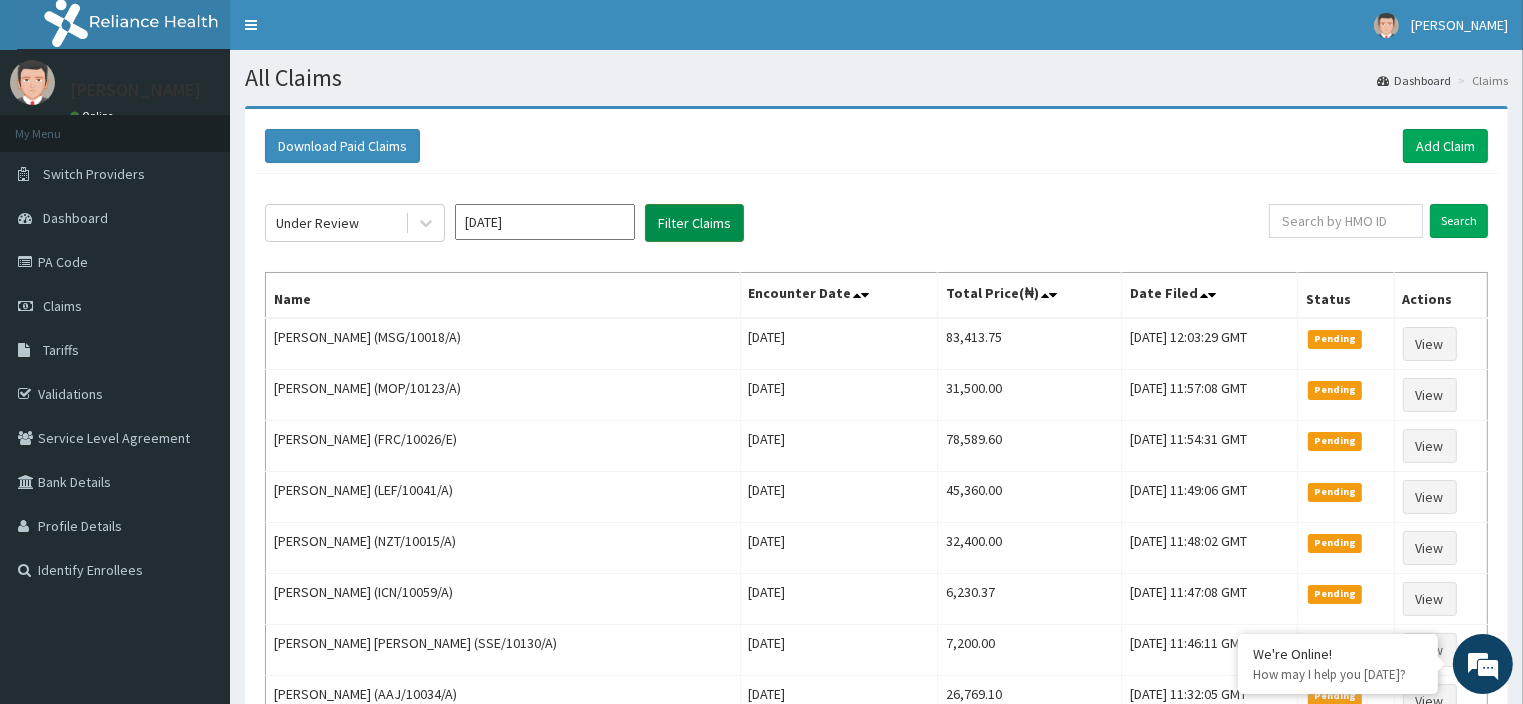 click on "Filter Claims" at bounding box center (694, 223) 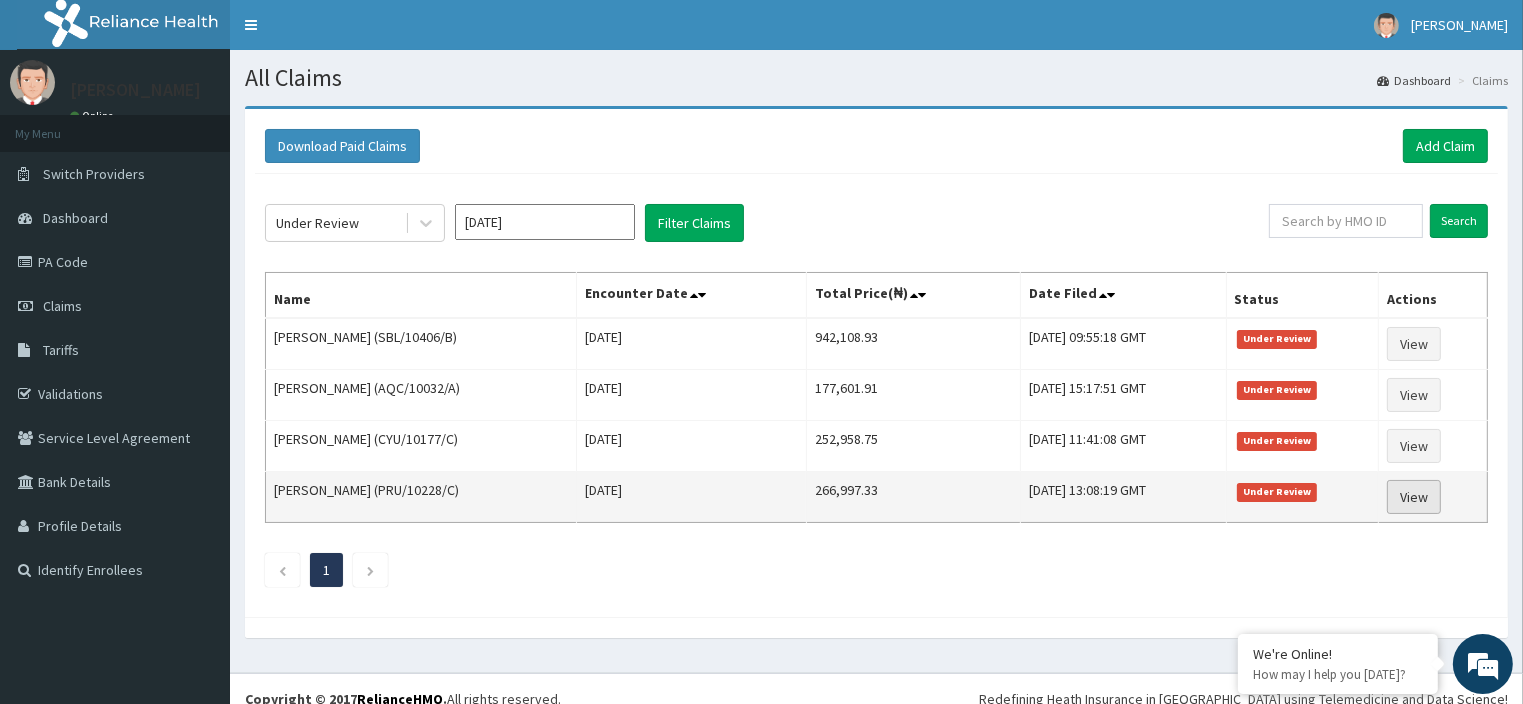 click on "View" at bounding box center (1414, 497) 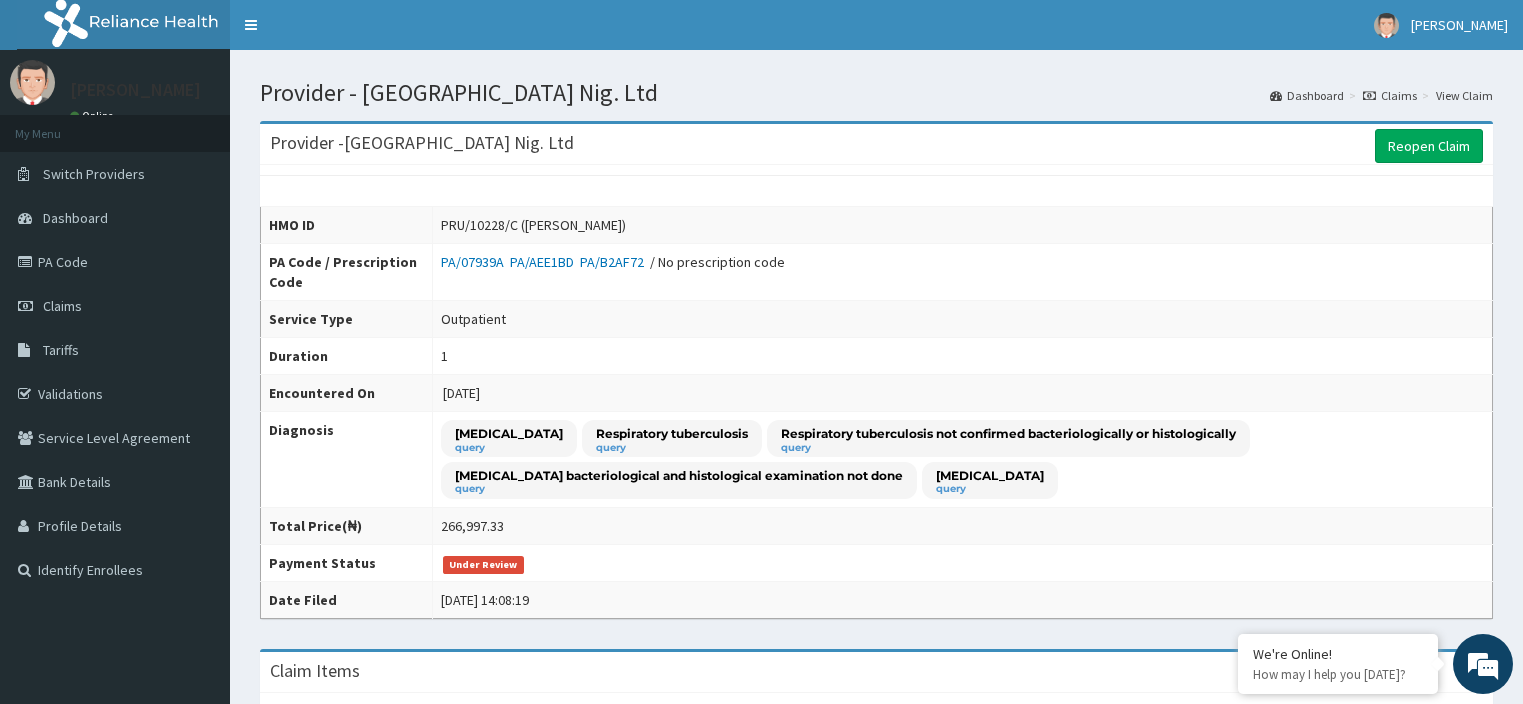 scroll, scrollTop: 0, scrollLeft: 0, axis: both 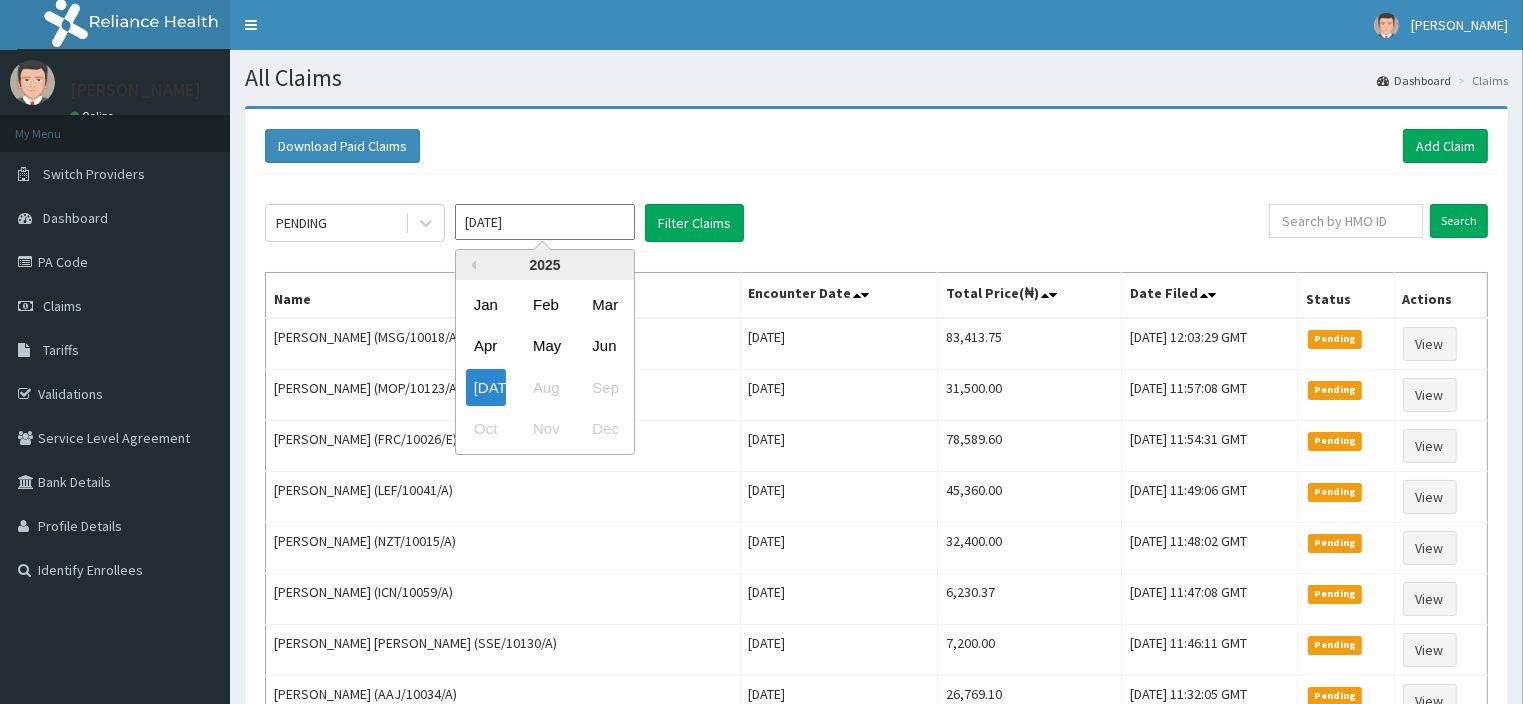 click on "[DATE]" at bounding box center (545, 222) 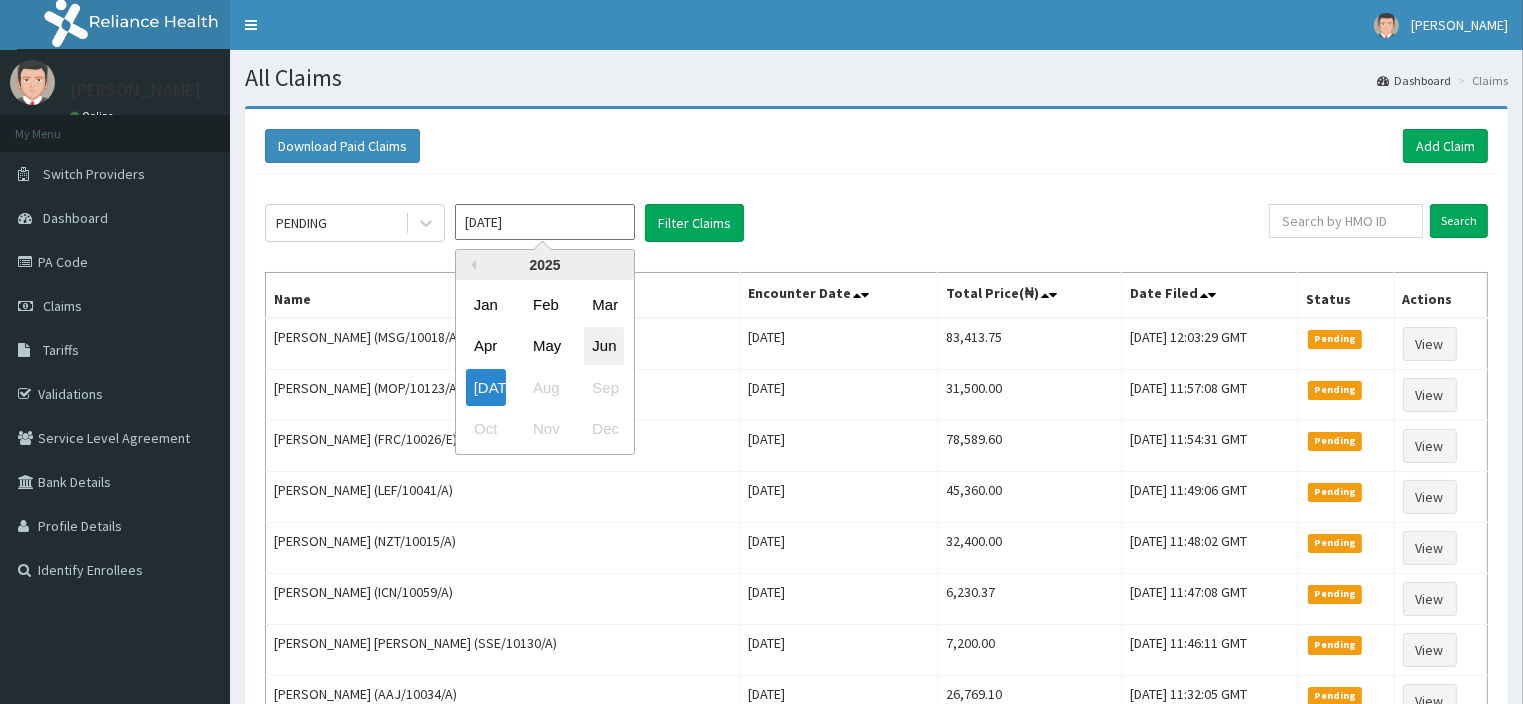 click on "Jun" at bounding box center (604, 346) 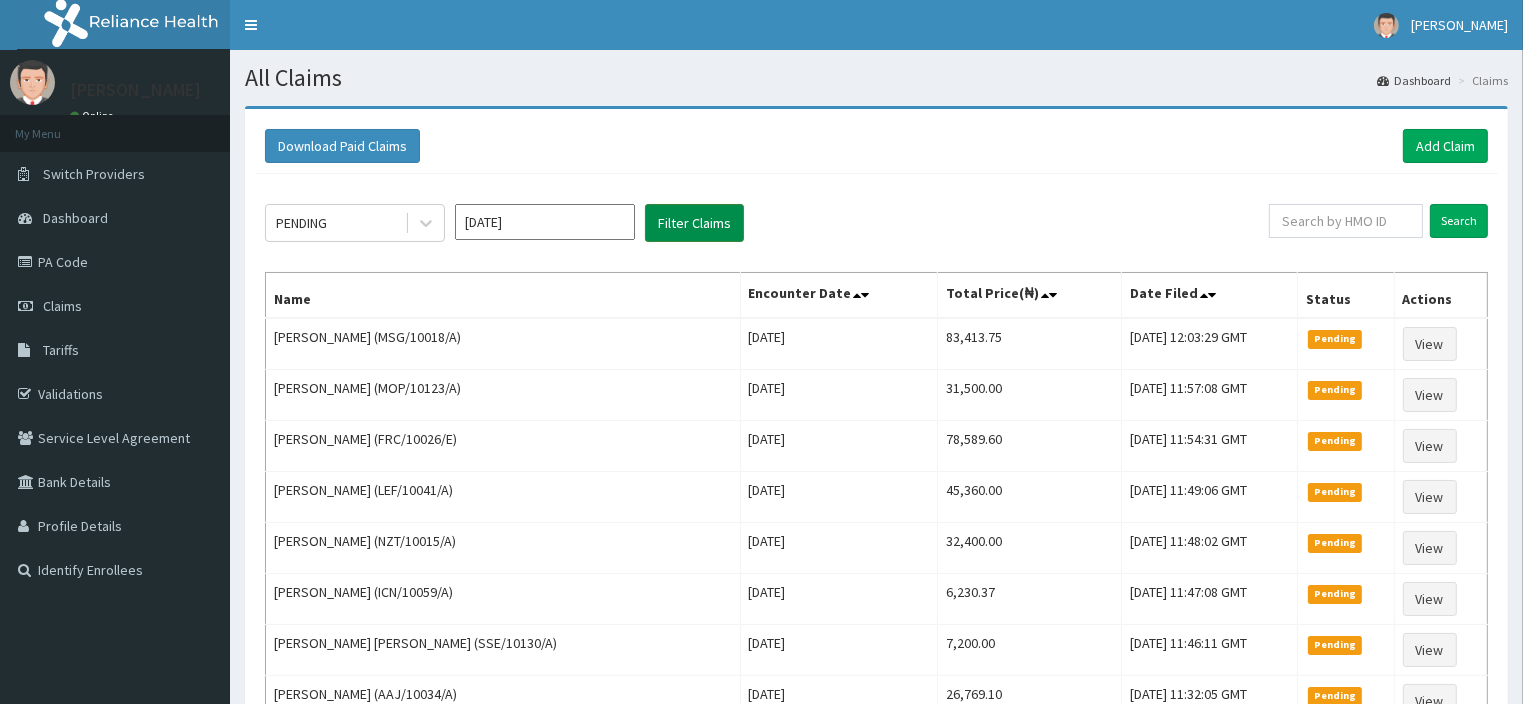 click on "Filter Claims" at bounding box center [694, 223] 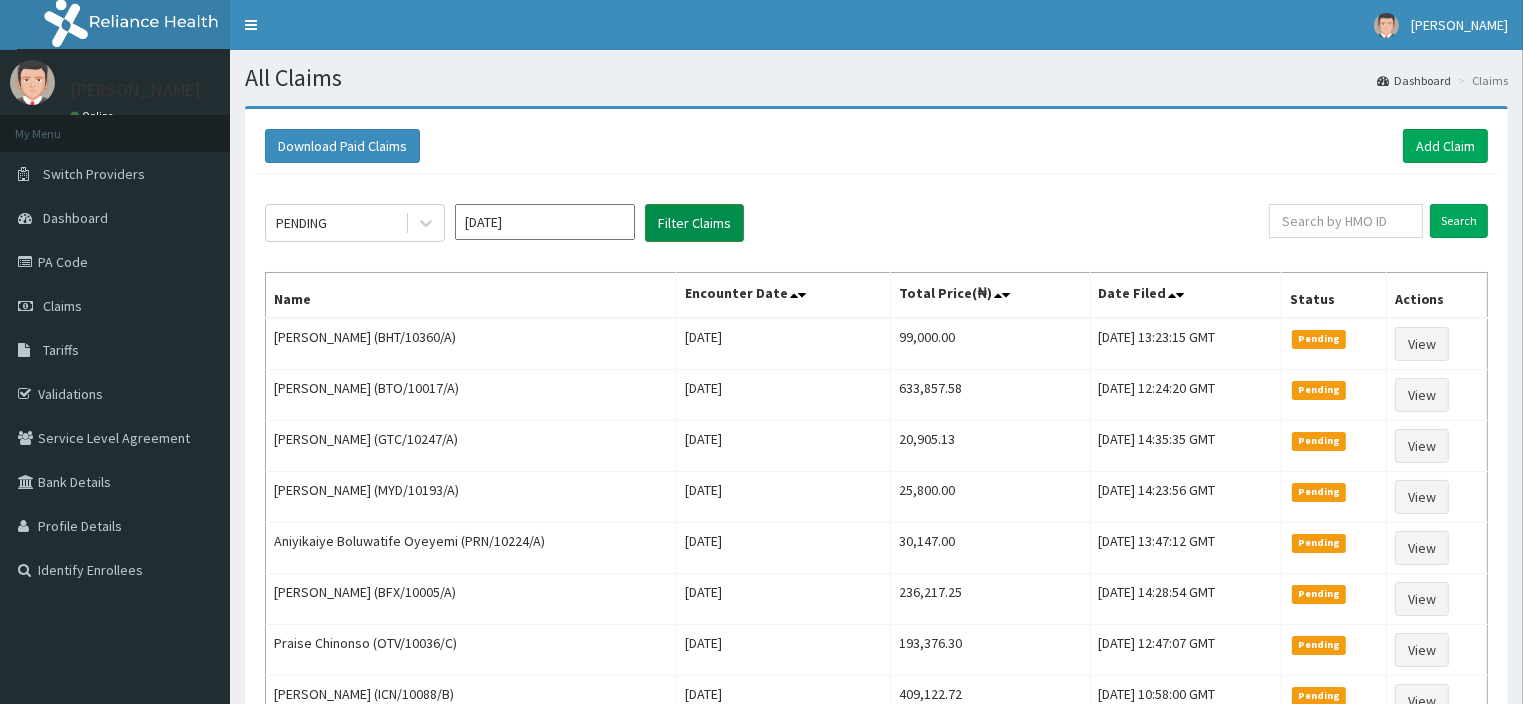 click on "Filter Claims" at bounding box center (694, 223) 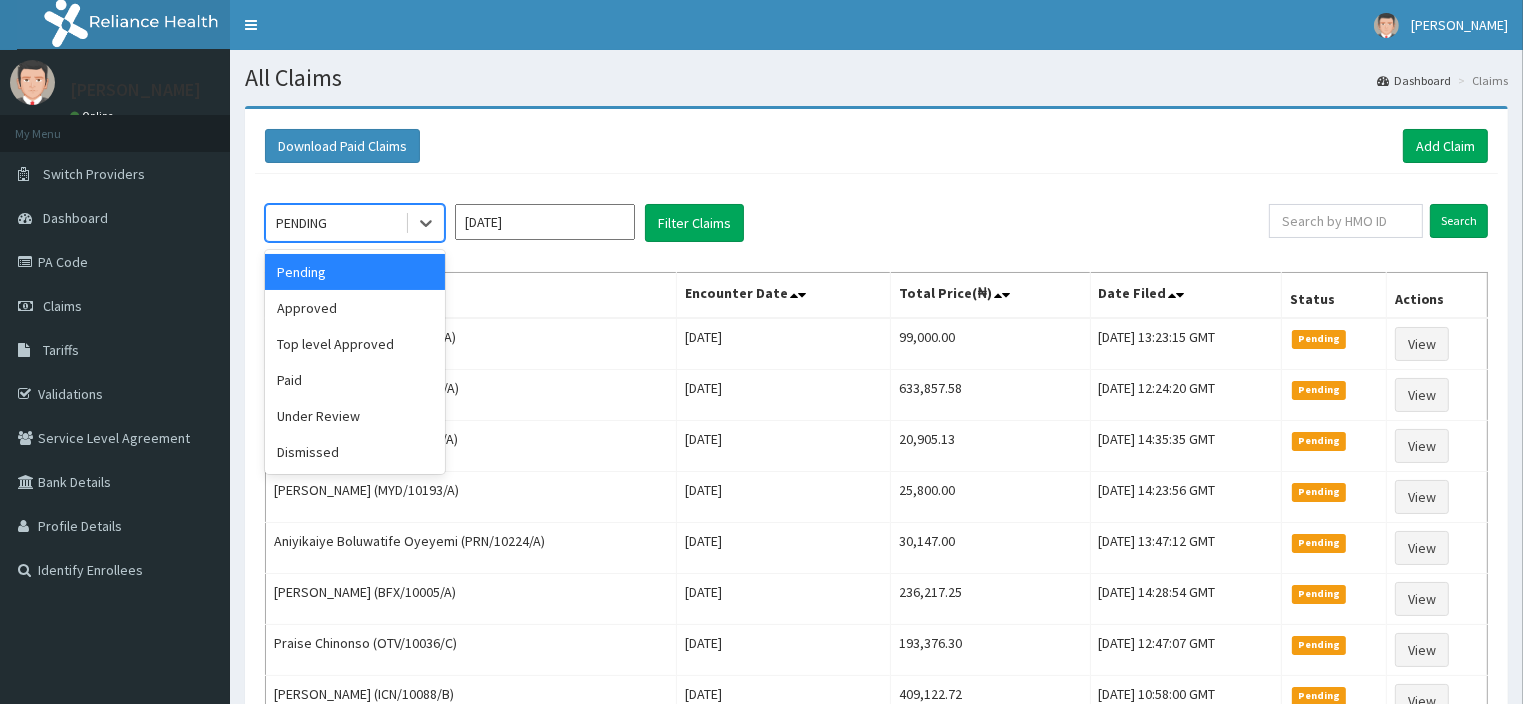 click on "PENDING" at bounding box center (335, 223) 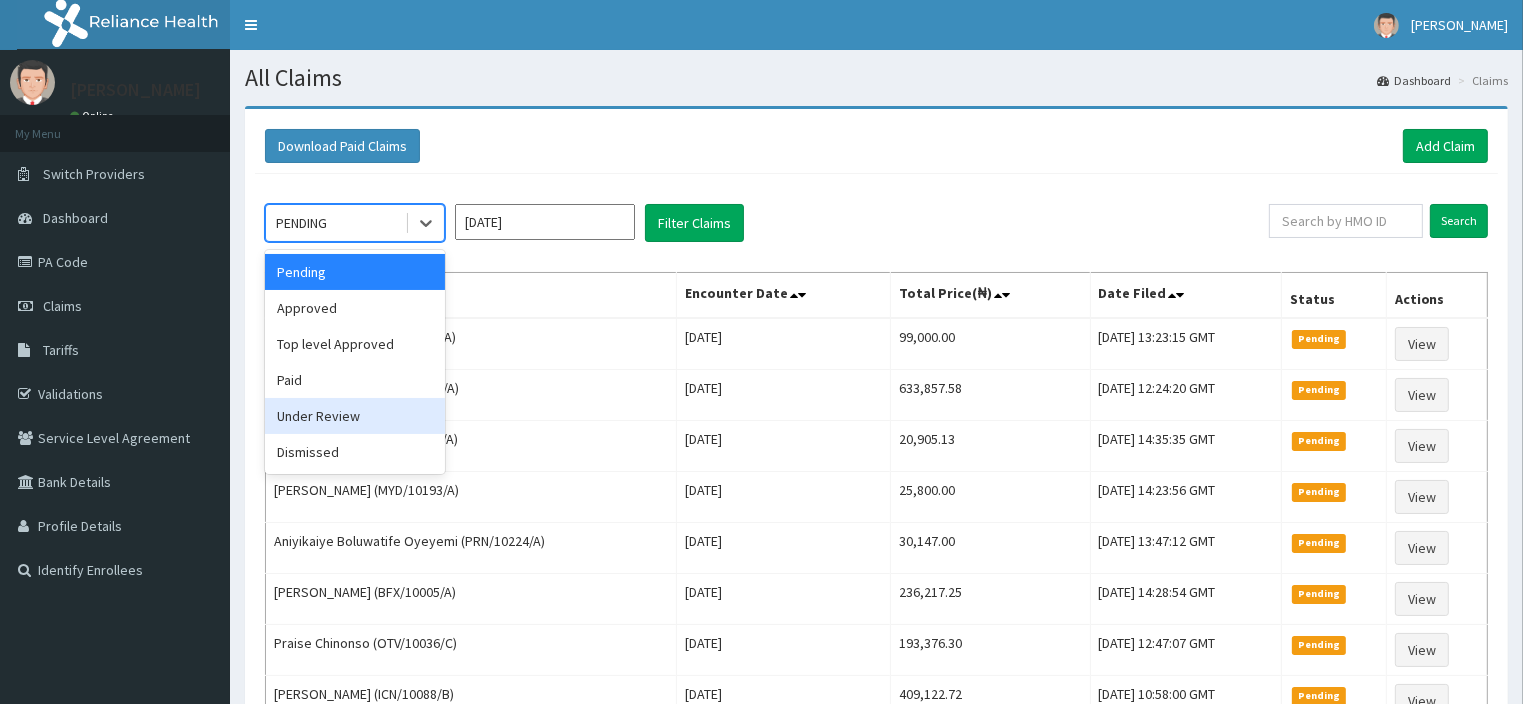 click on "Under Review" at bounding box center (355, 416) 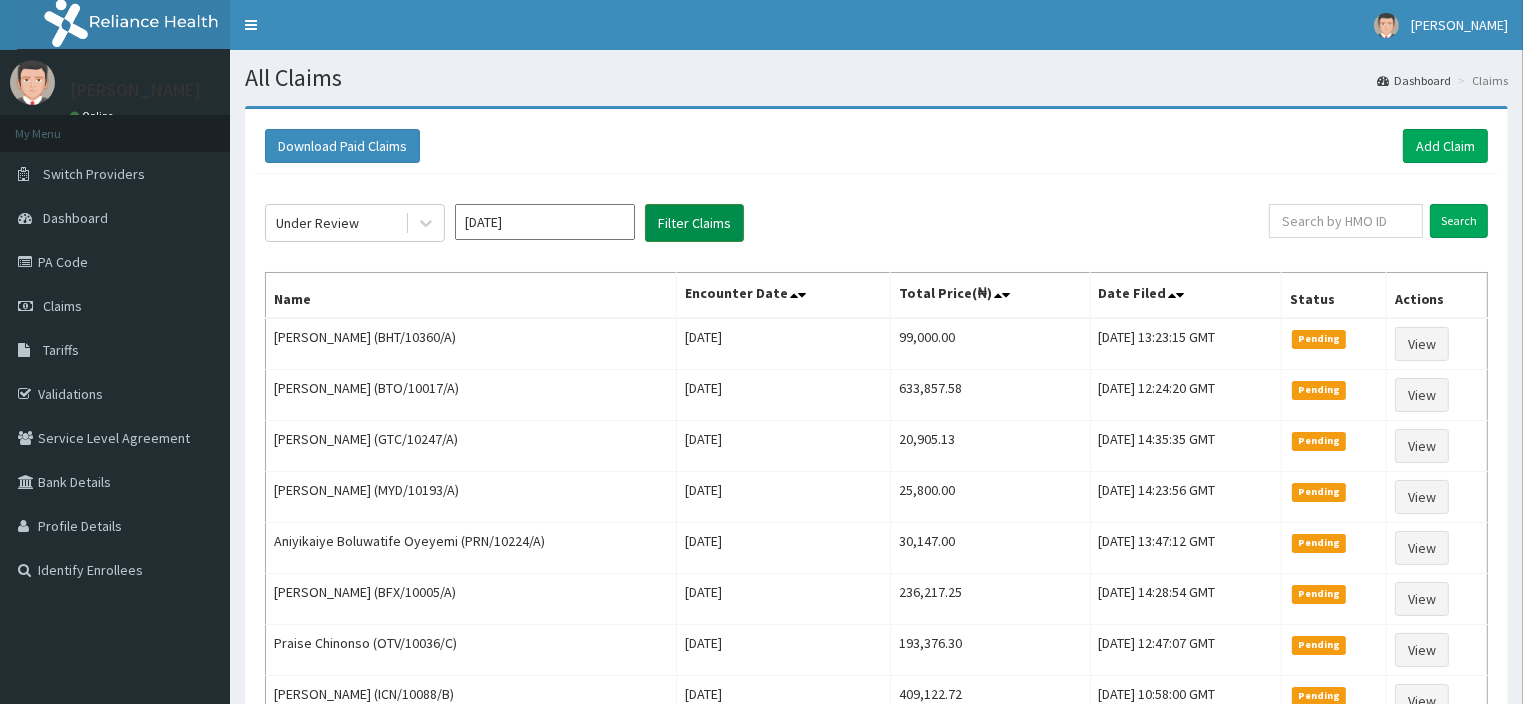 click on "Filter Claims" at bounding box center (694, 223) 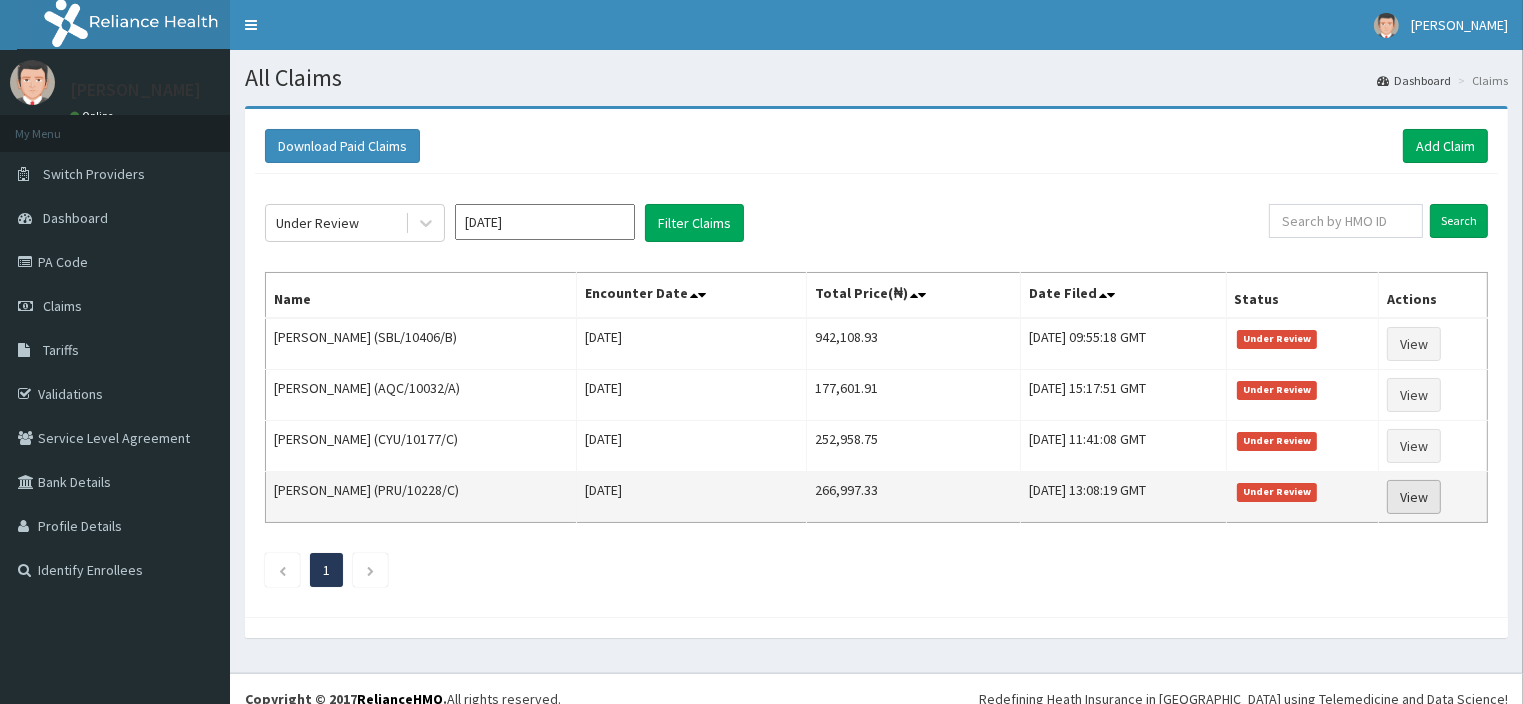 click on "View" at bounding box center [1414, 497] 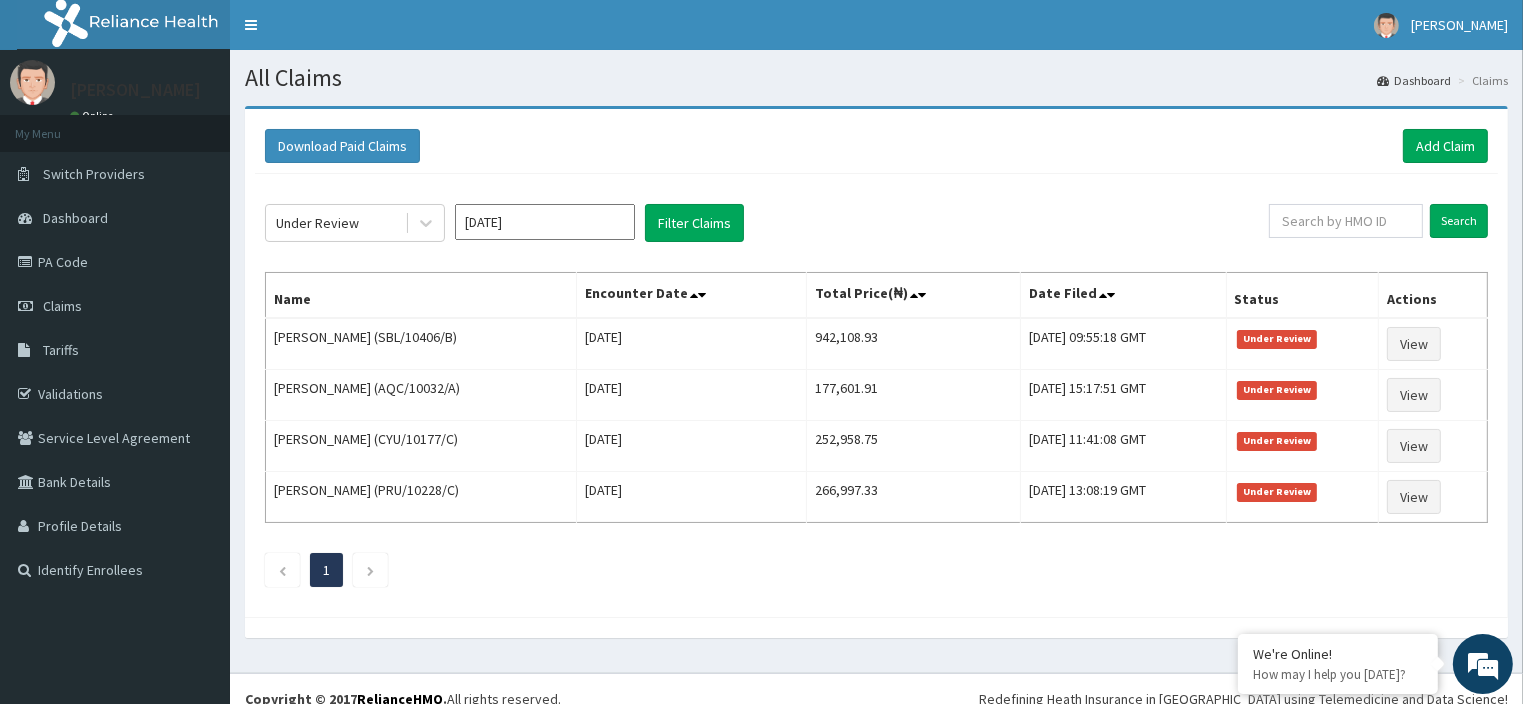 scroll, scrollTop: 0, scrollLeft: 0, axis: both 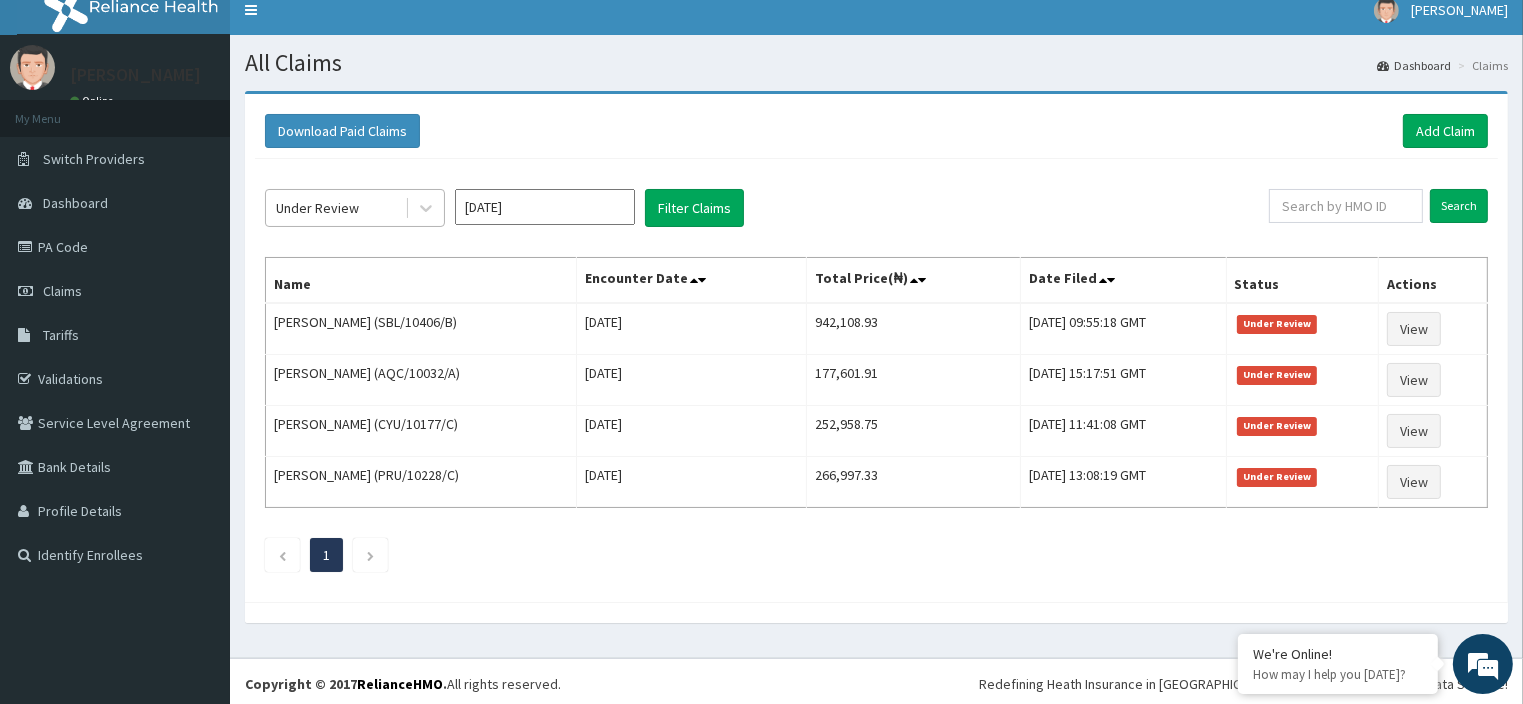 click on "Under Review" at bounding box center (317, 208) 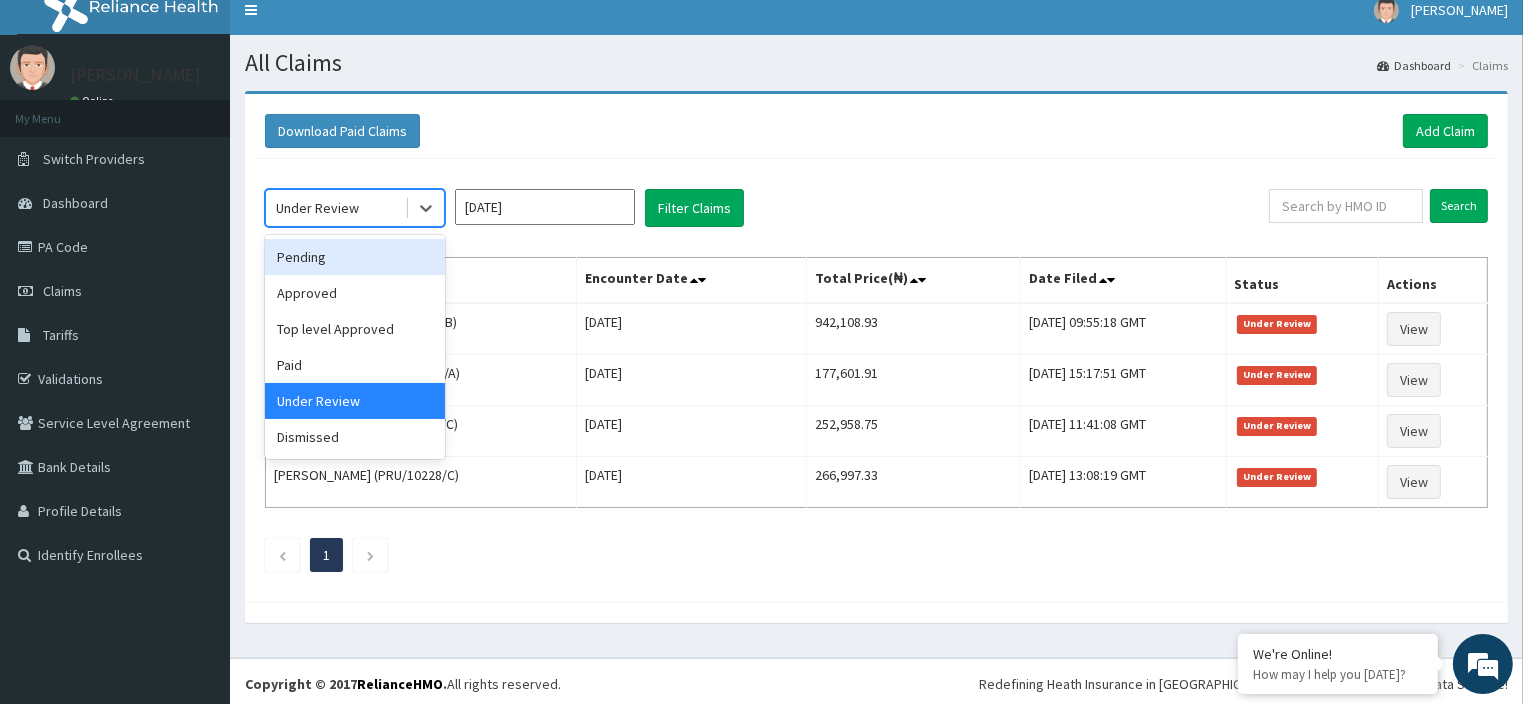 click on "Pending" at bounding box center [355, 257] 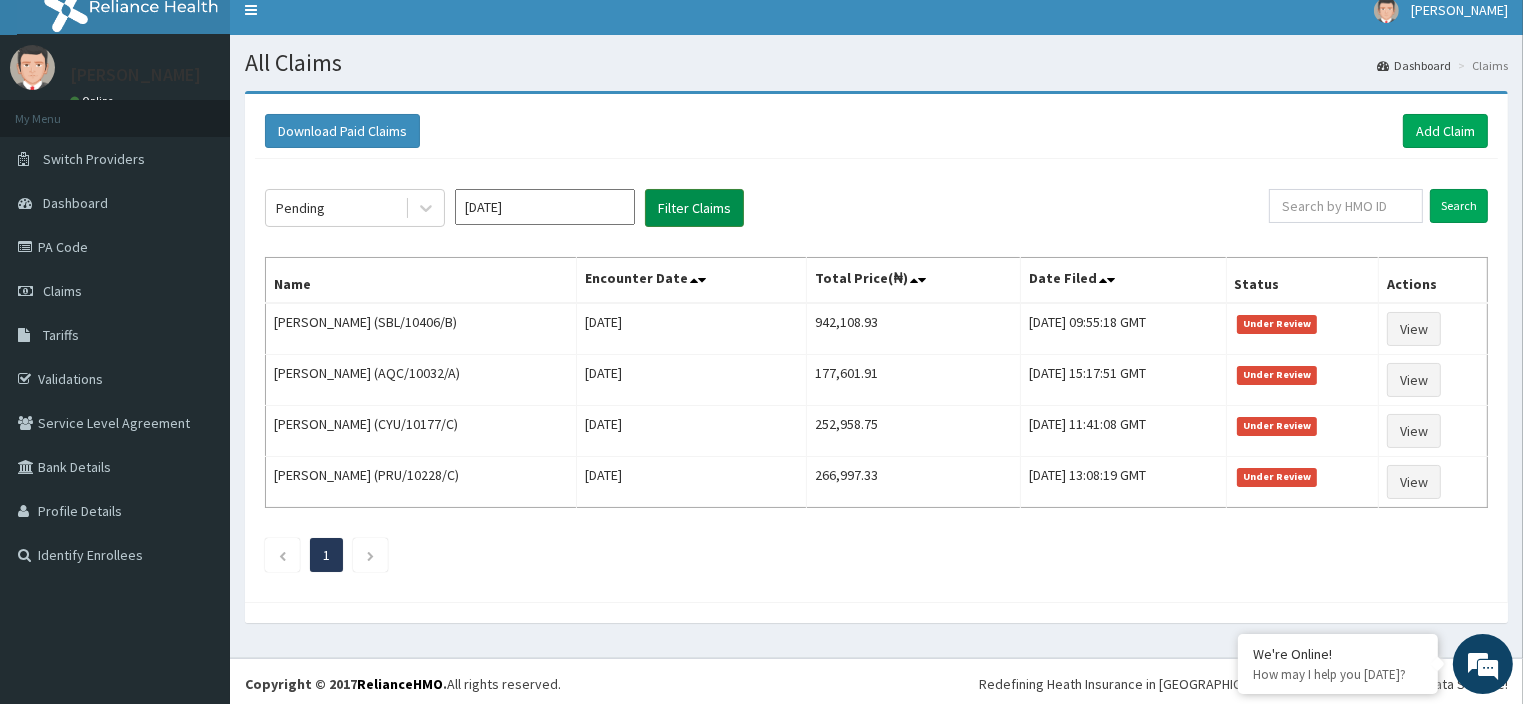 click on "Filter Claims" at bounding box center (694, 208) 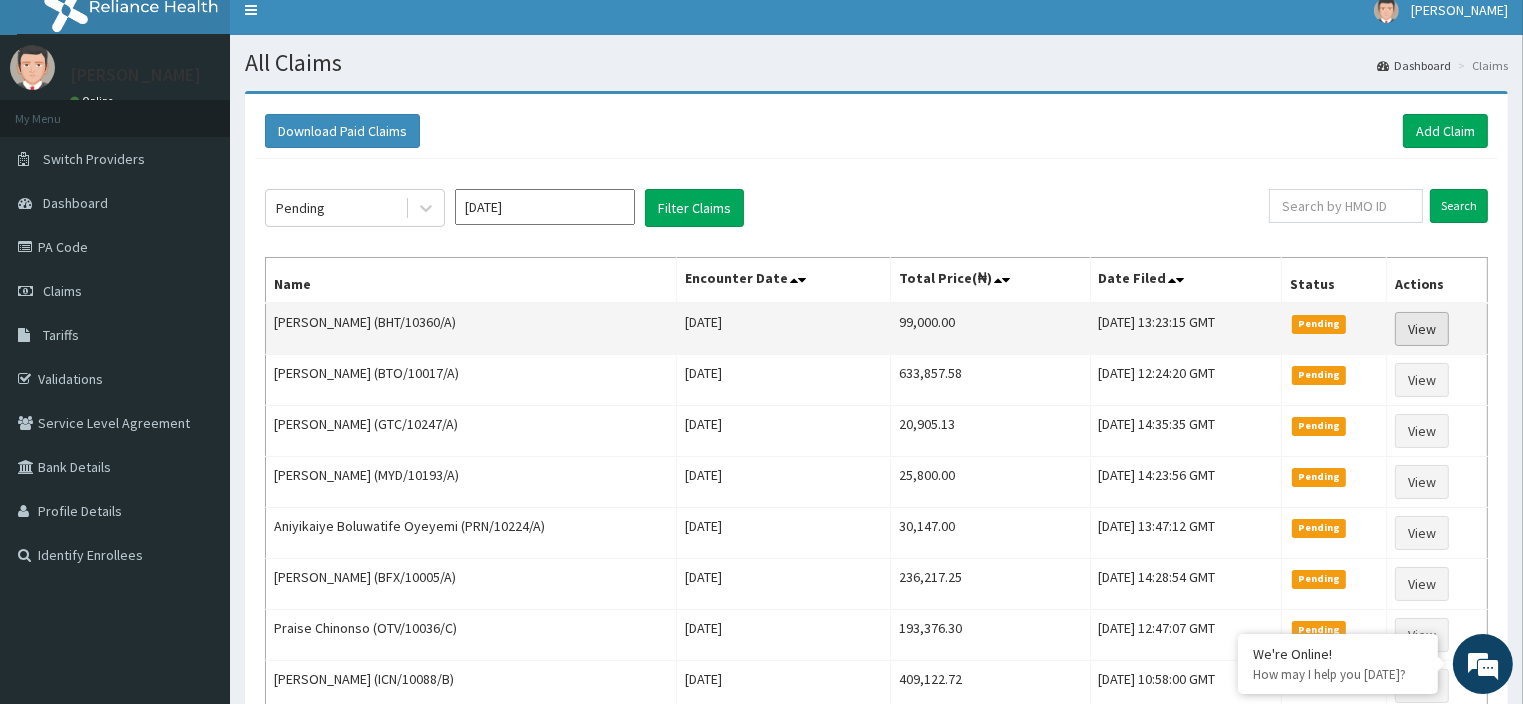 click on "View" at bounding box center (1422, 329) 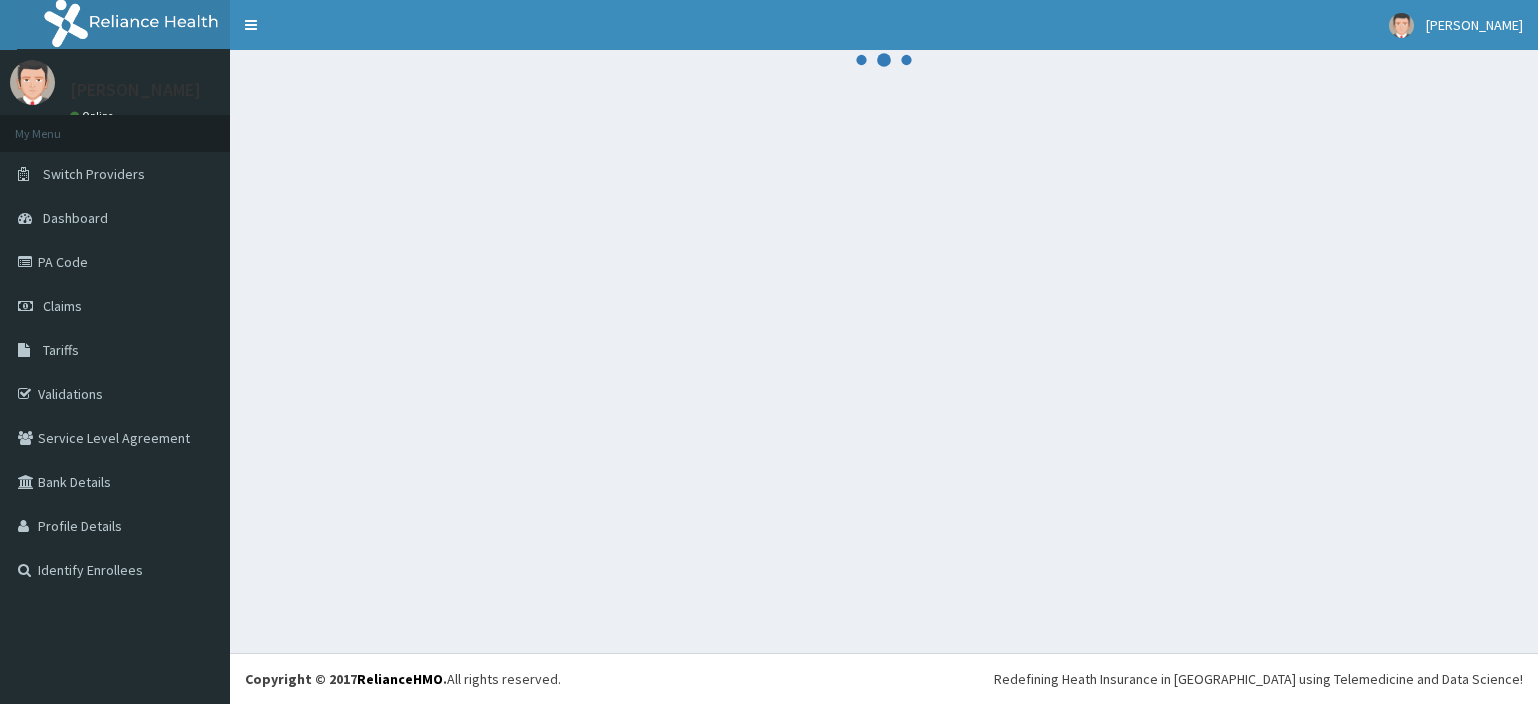 scroll, scrollTop: 0, scrollLeft: 0, axis: both 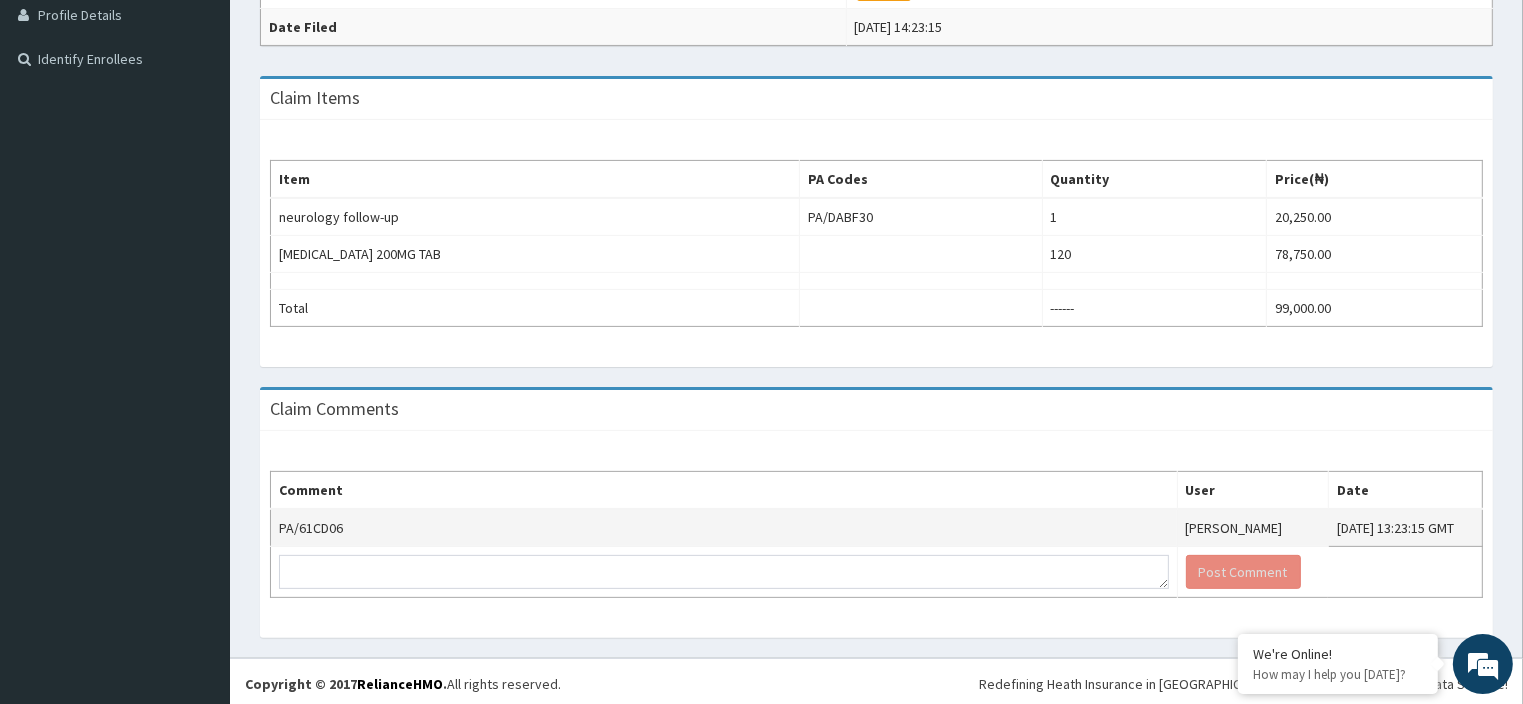 click on "PA/61CD06" at bounding box center (724, 528) 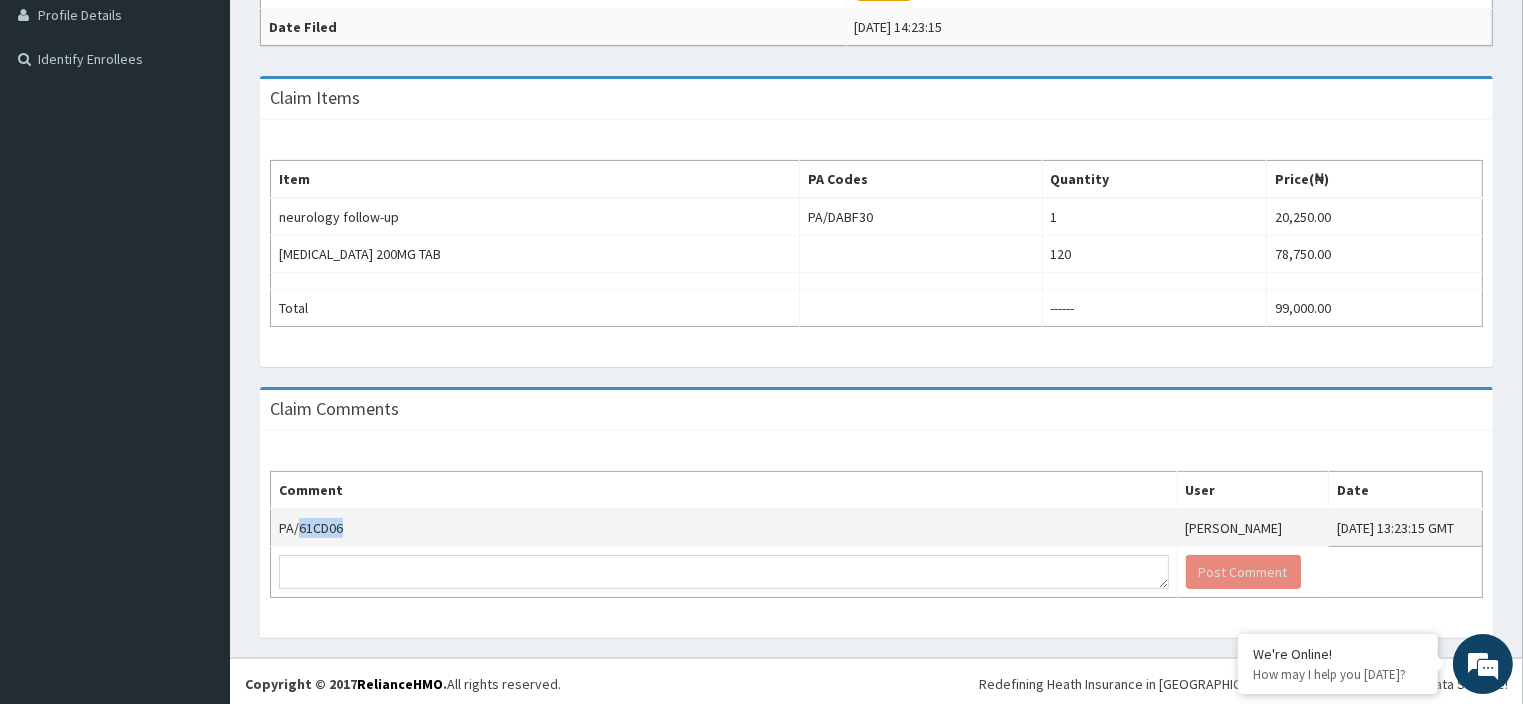 click on "PA/61CD06" at bounding box center [724, 528] 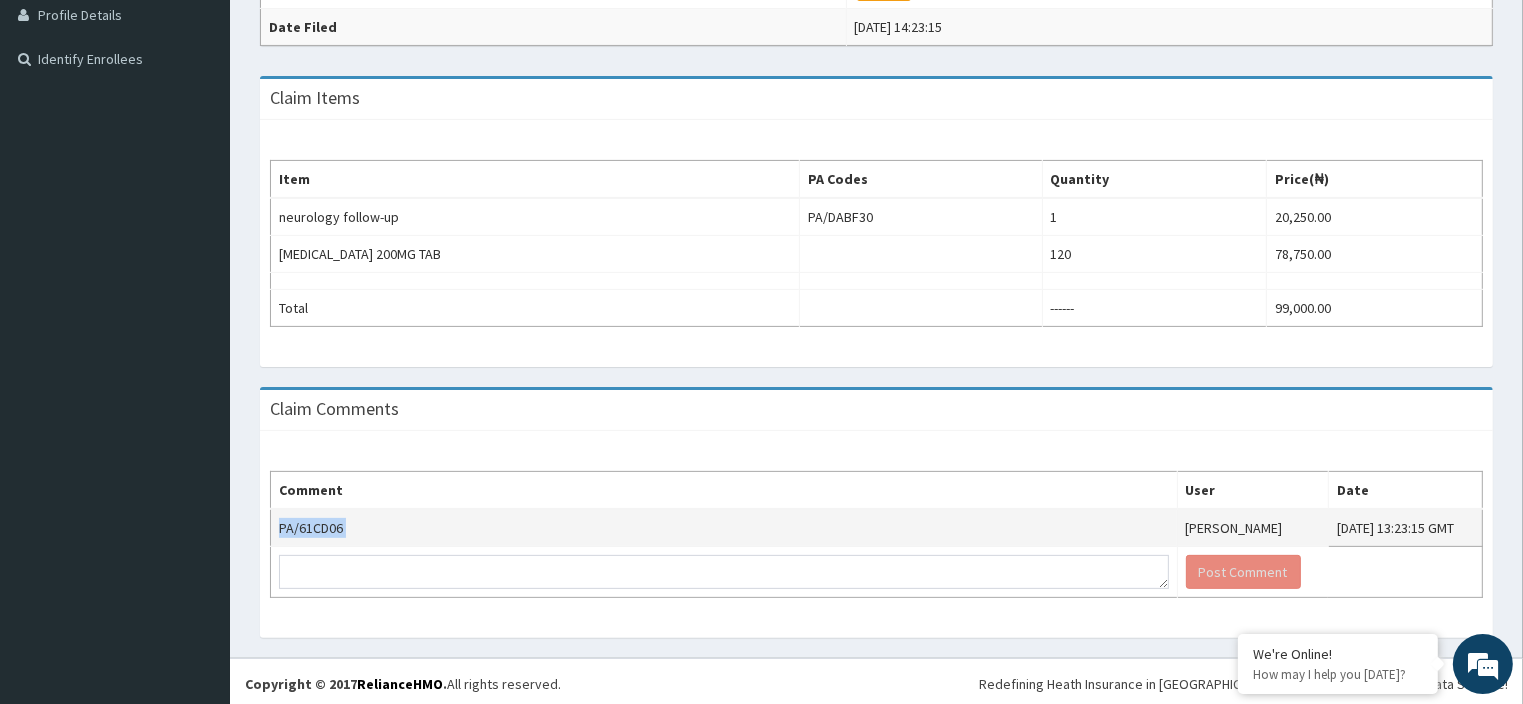 click on "PA/61CD06" at bounding box center [724, 528] 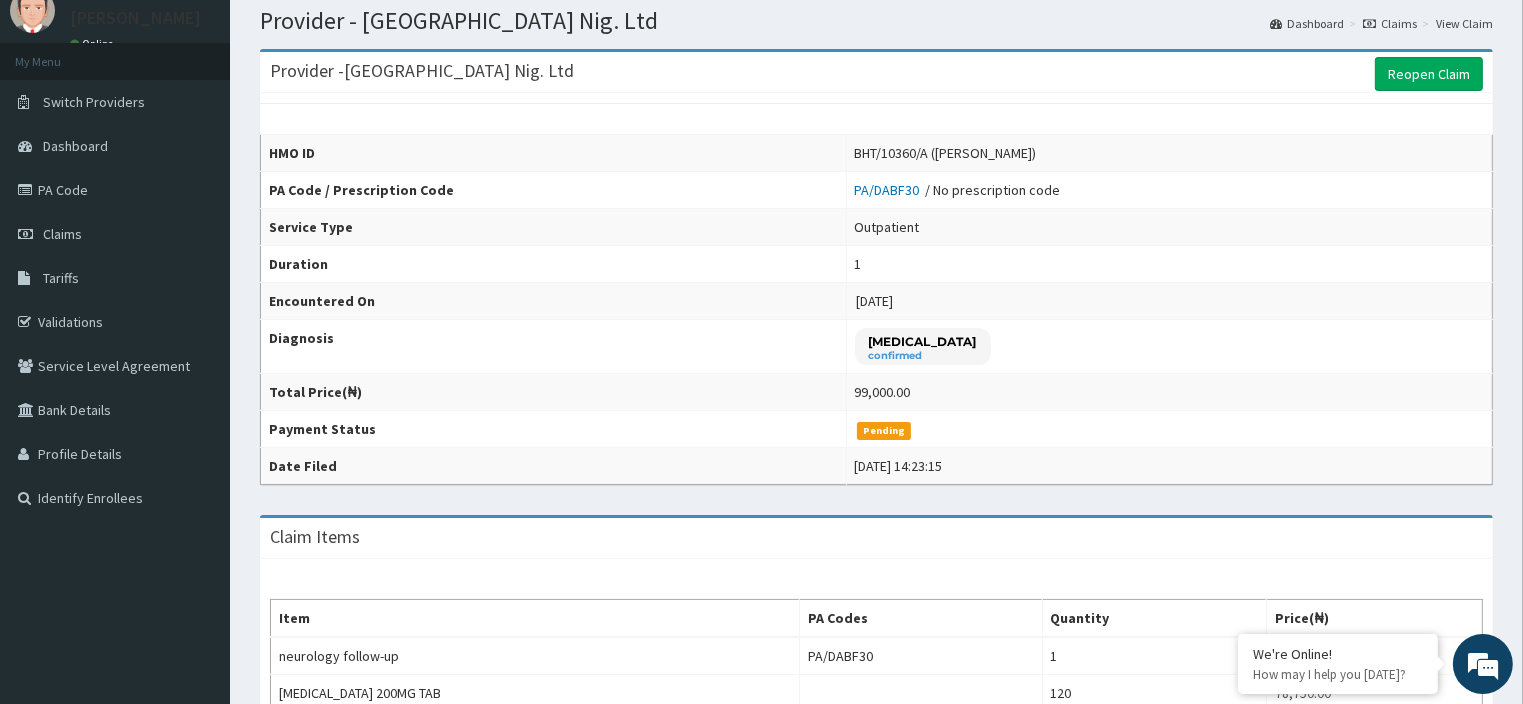 scroll, scrollTop: 0, scrollLeft: 0, axis: both 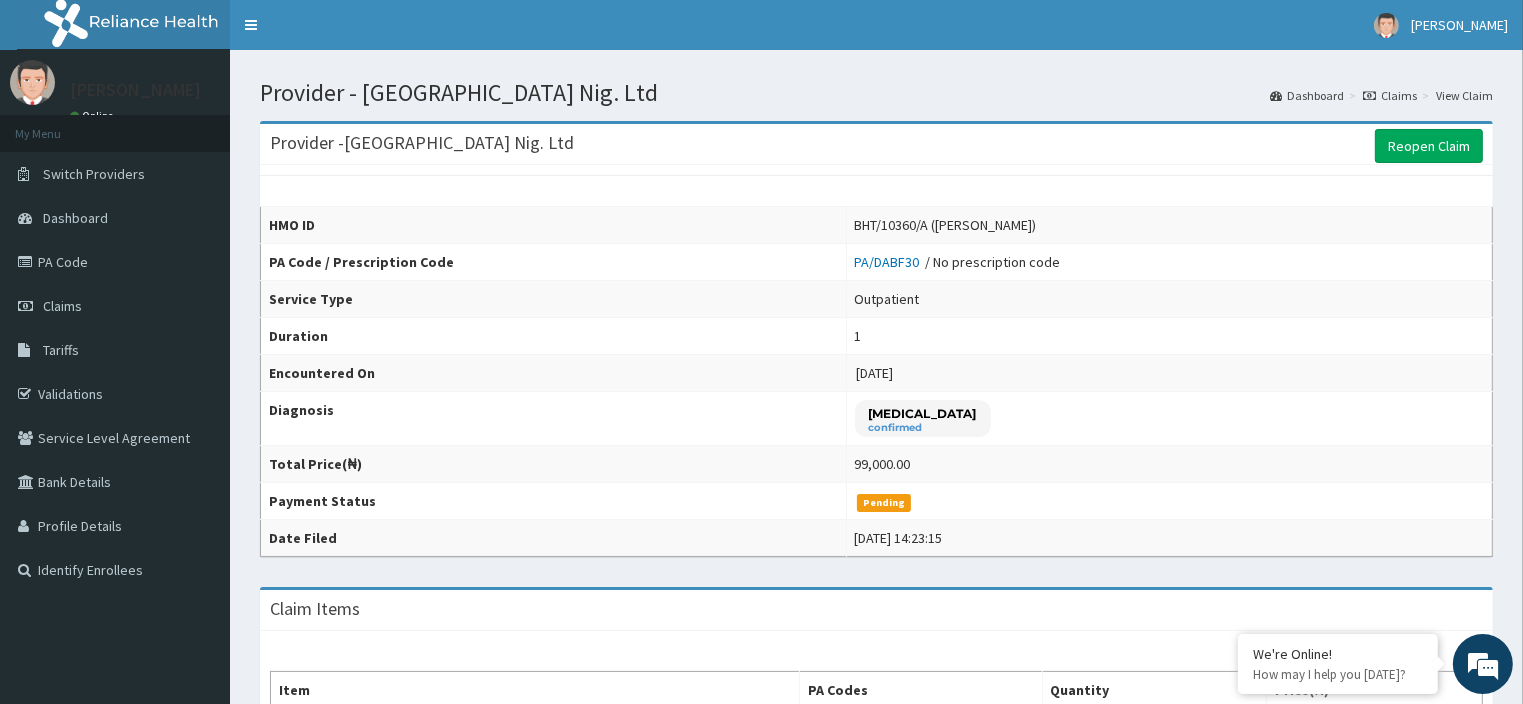 drag, startPoint x: 1536, startPoint y: 346, endPoint x: 1511, endPoint y: 64, distance: 283.106 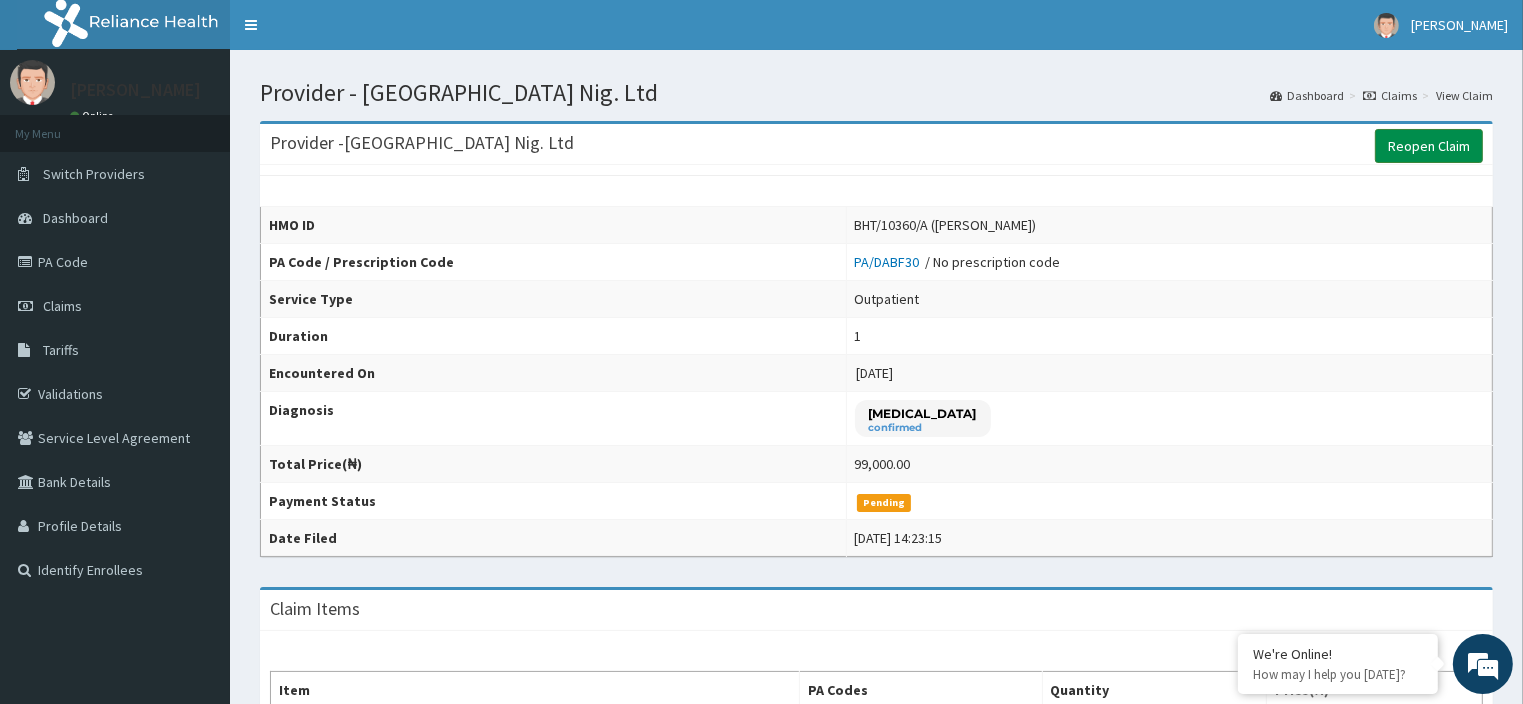 click on "Reopen Claim" at bounding box center [1429, 146] 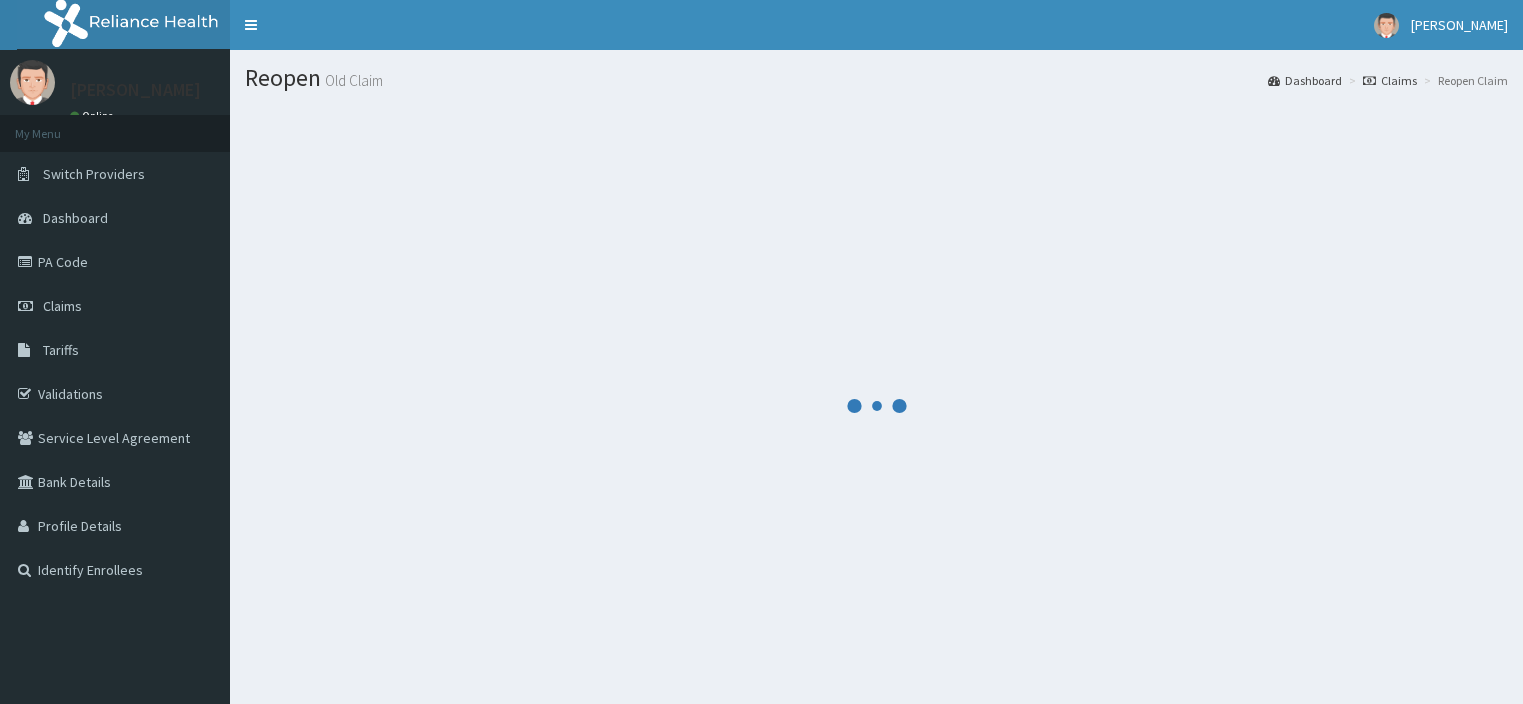 scroll, scrollTop: 0, scrollLeft: 0, axis: both 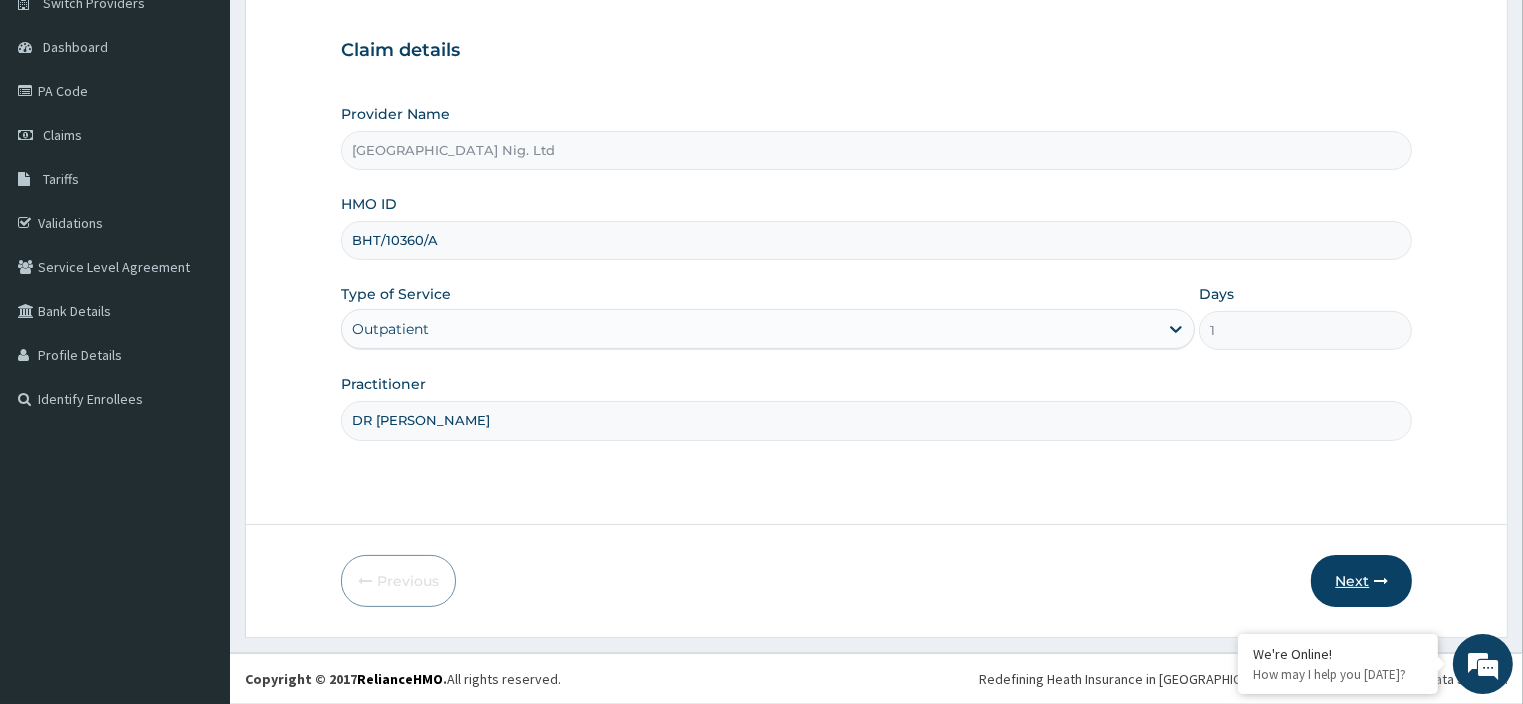 click on "Next" at bounding box center (1361, 581) 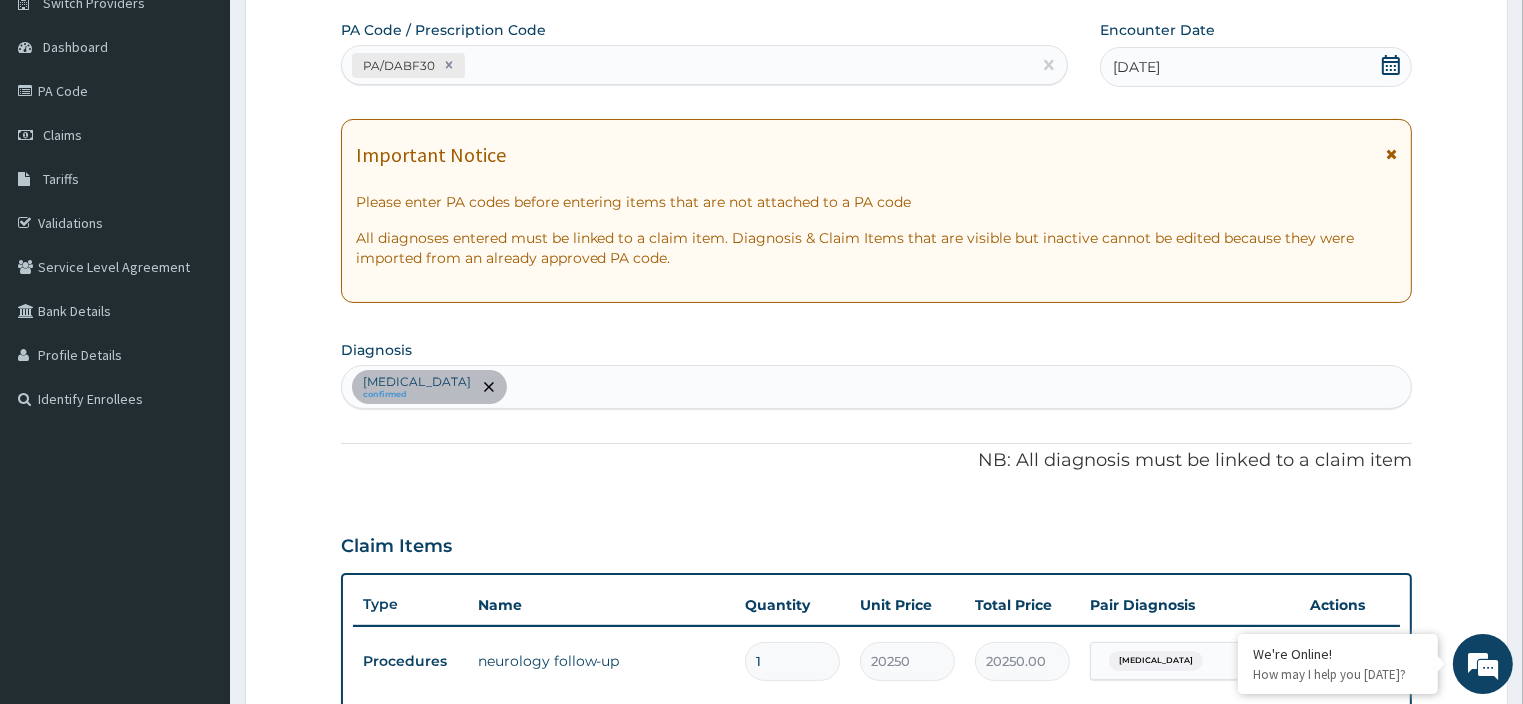 scroll, scrollTop: 0, scrollLeft: 0, axis: both 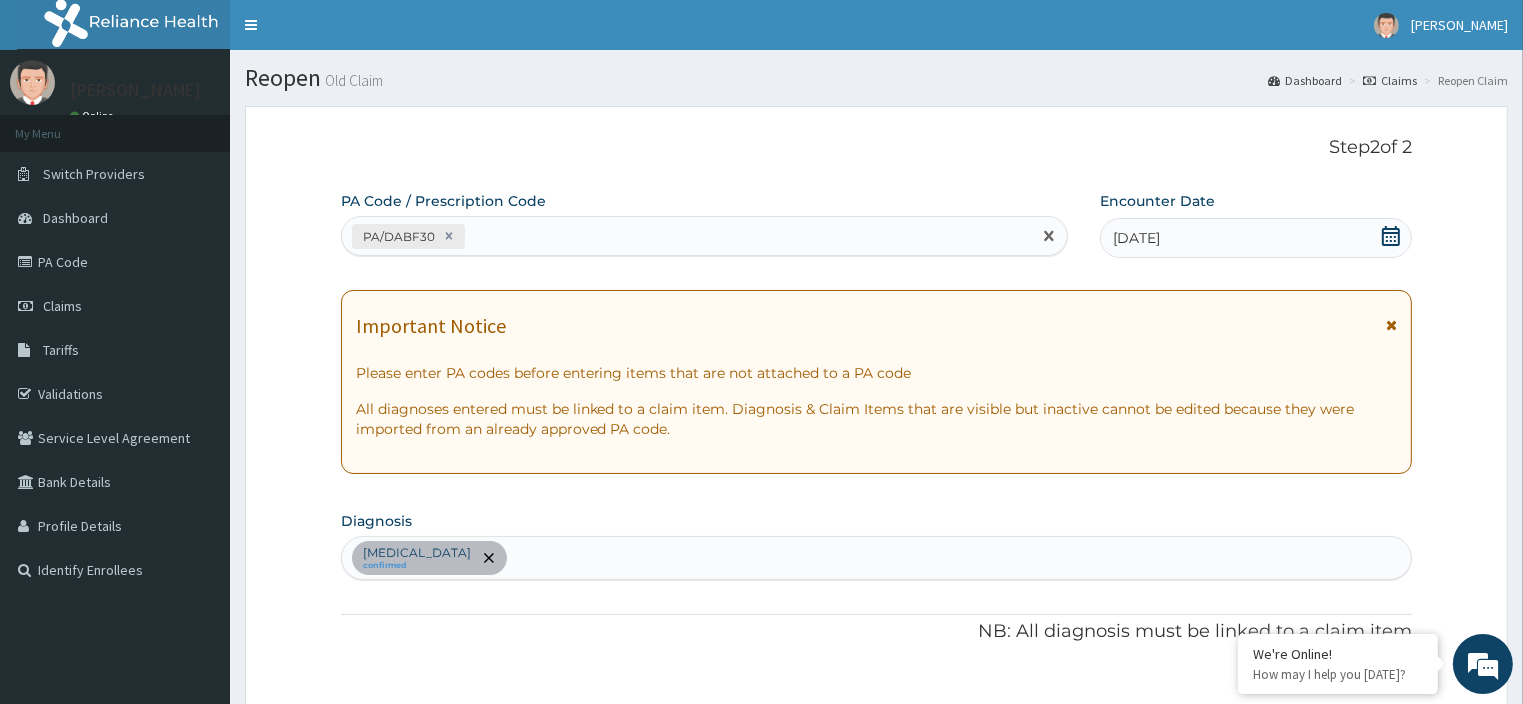 click on "PA/DABF30" at bounding box center [687, 236] 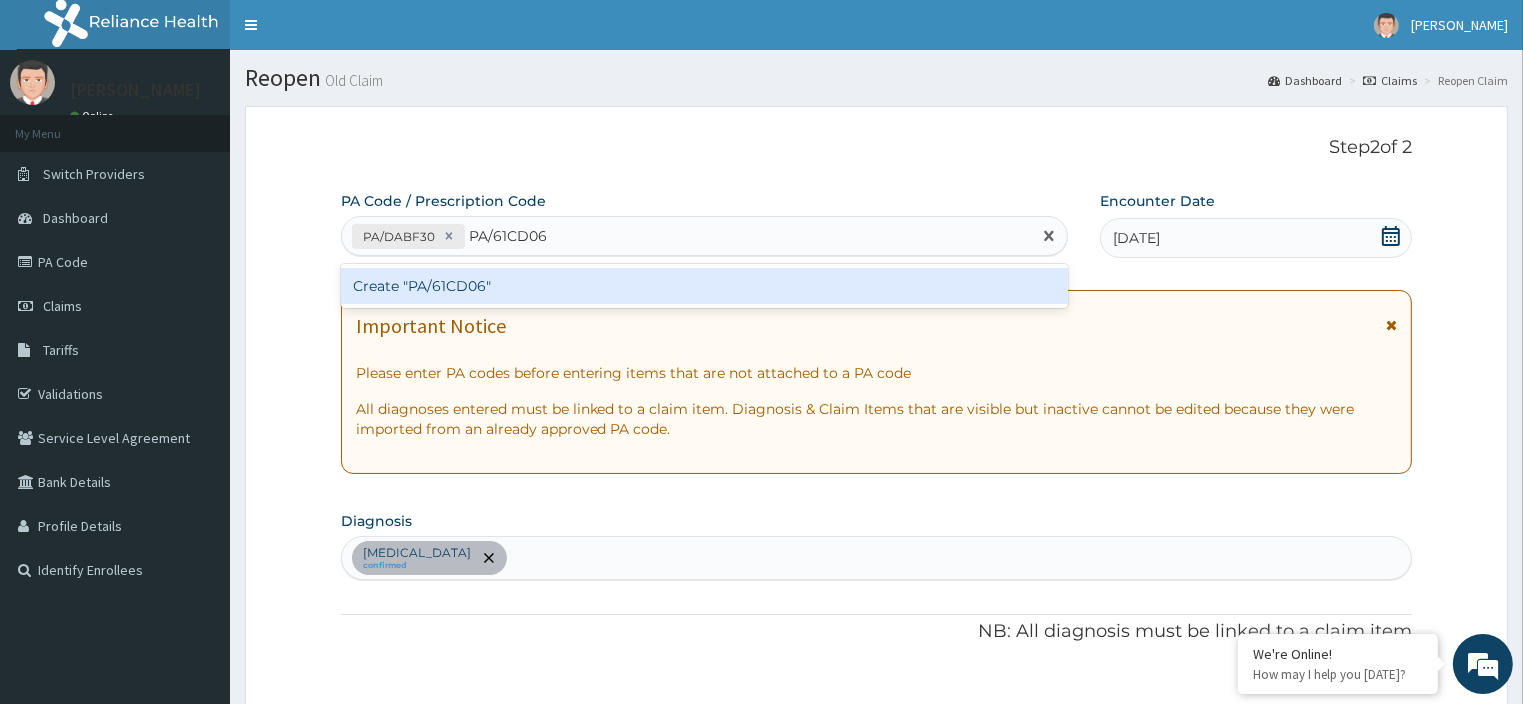 click on "Create "PA/61CD06"" at bounding box center (705, 286) 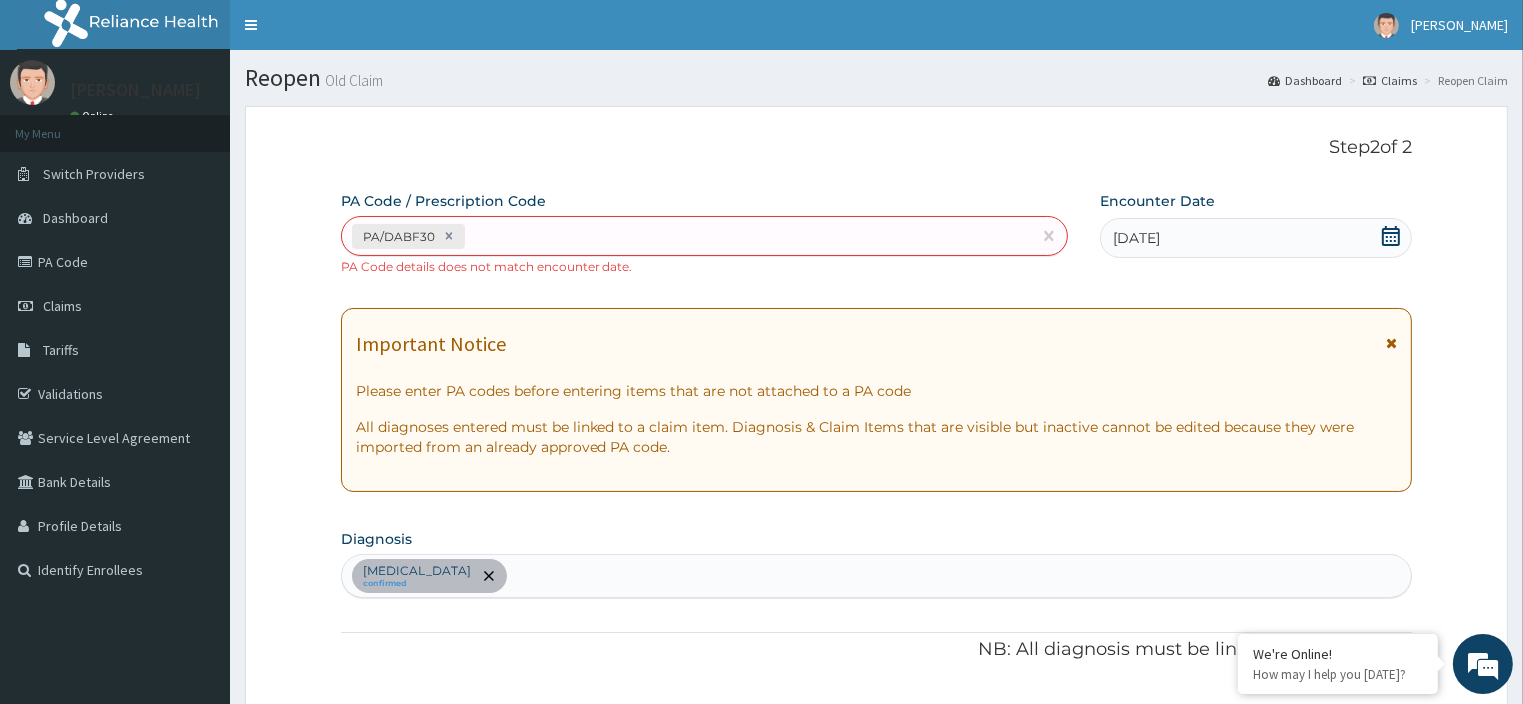 scroll, scrollTop: 564, scrollLeft: 0, axis: vertical 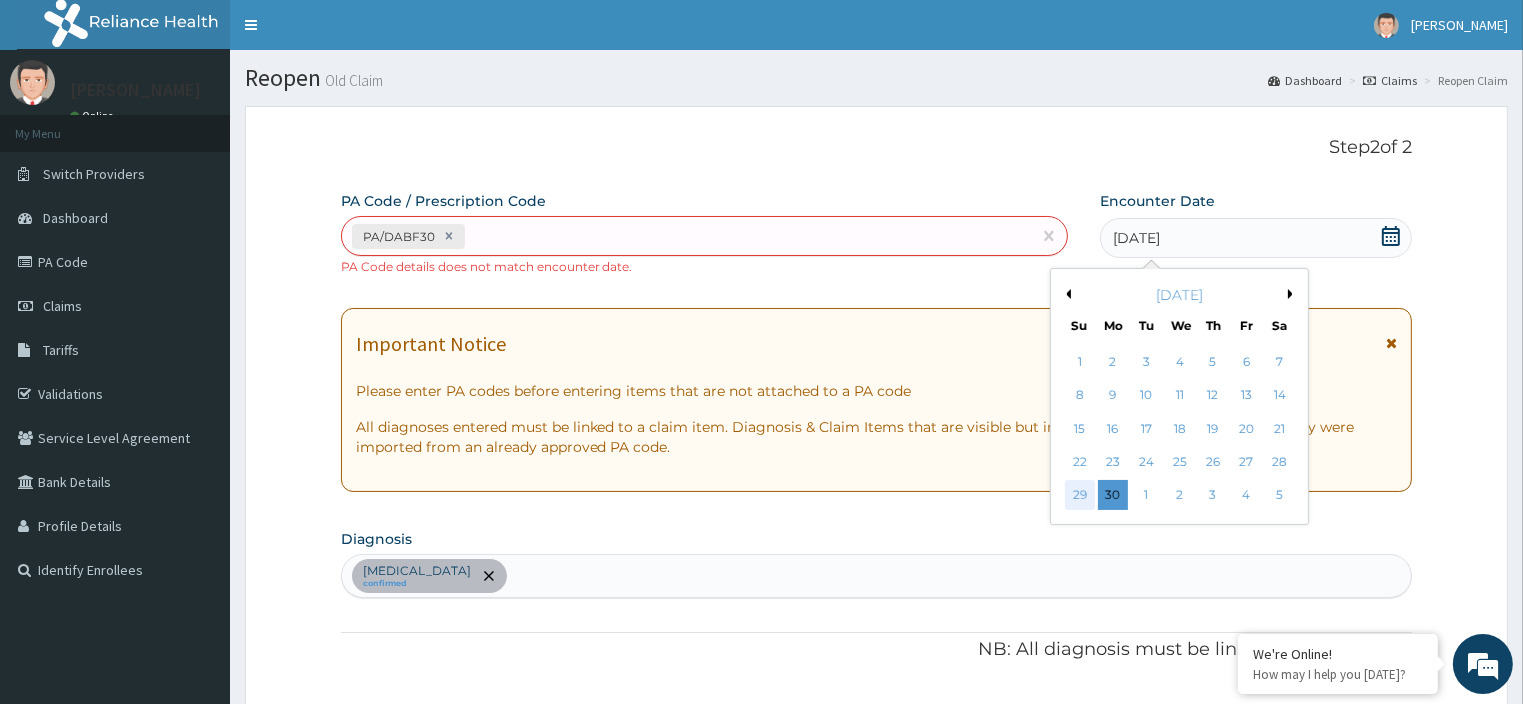 click on "29" at bounding box center (1080, 496) 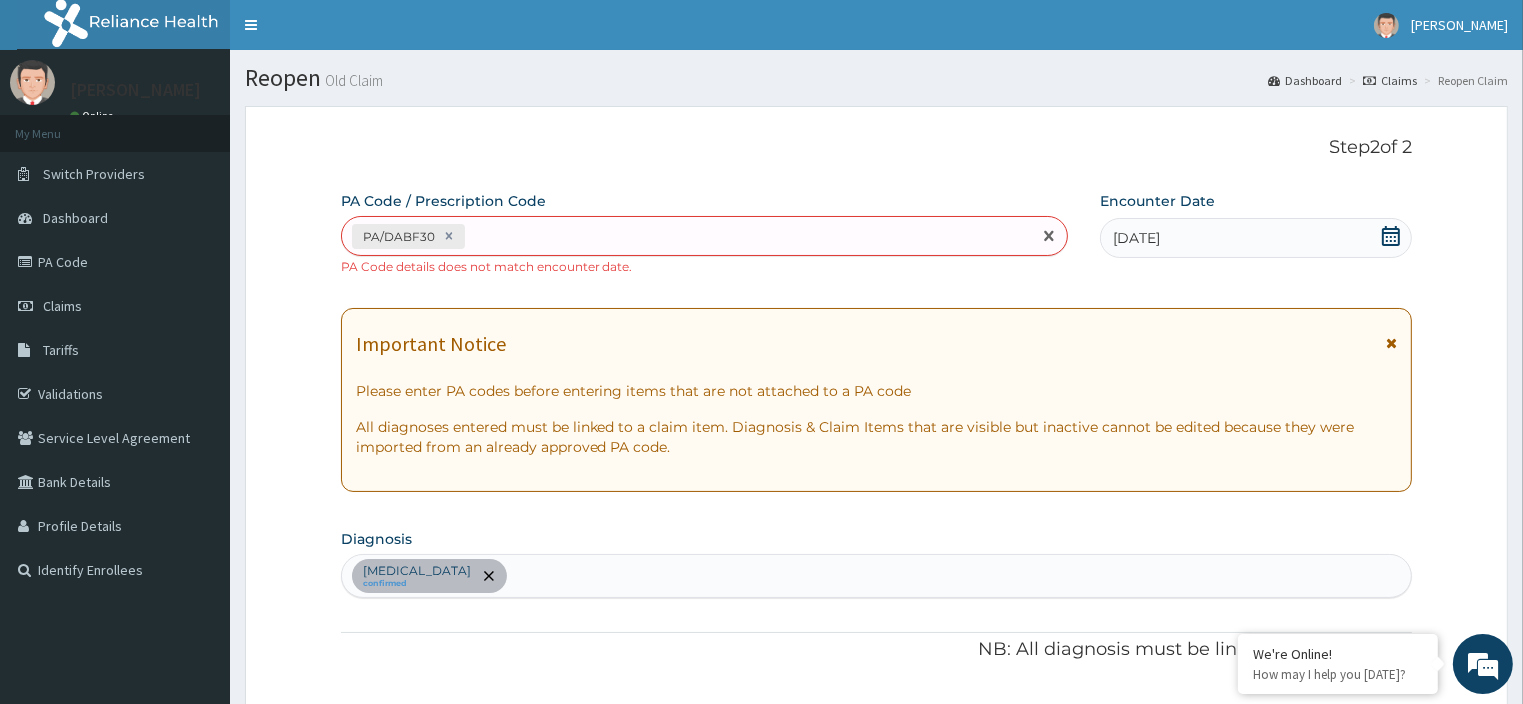 click on "PA/DABF30" at bounding box center (687, 236) 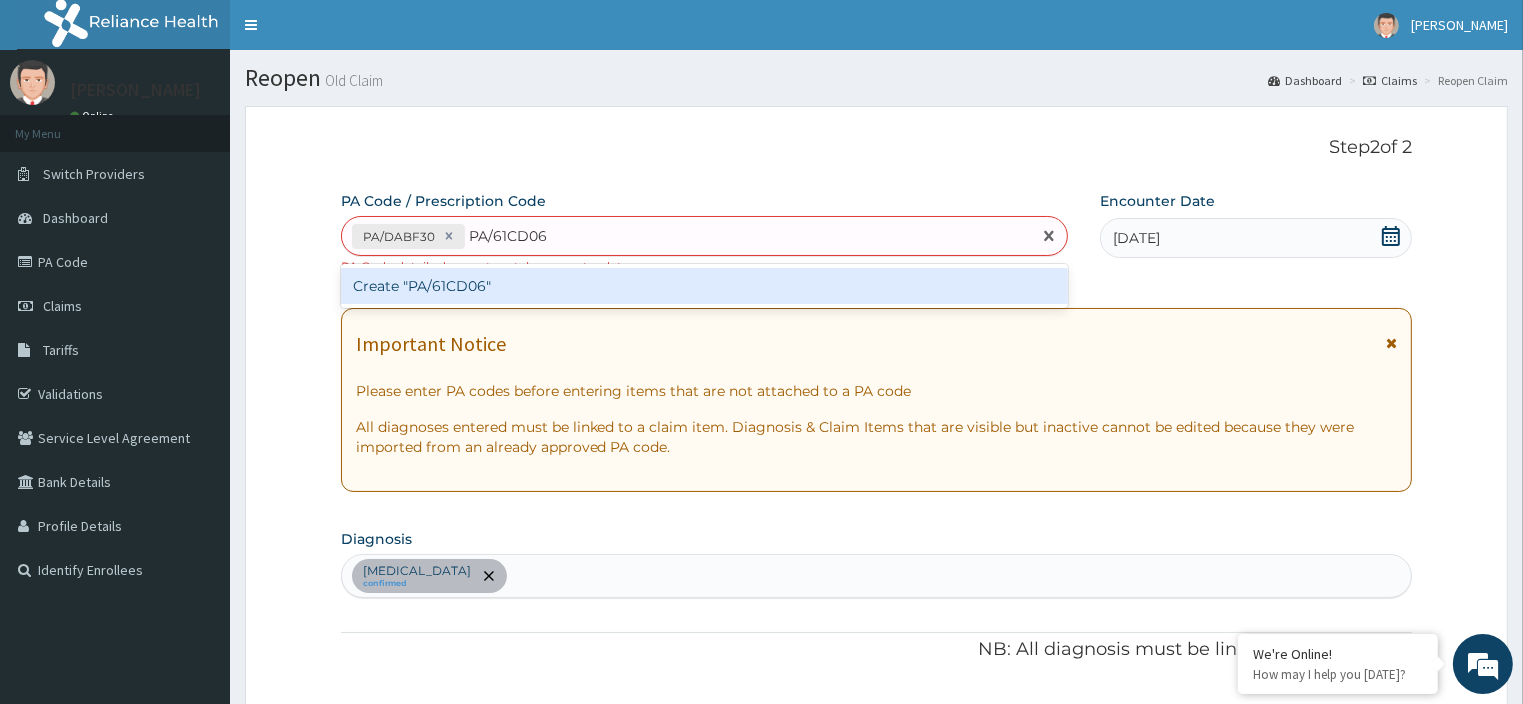 click on "Create "PA/61CD06"" at bounding box center (705, 286) 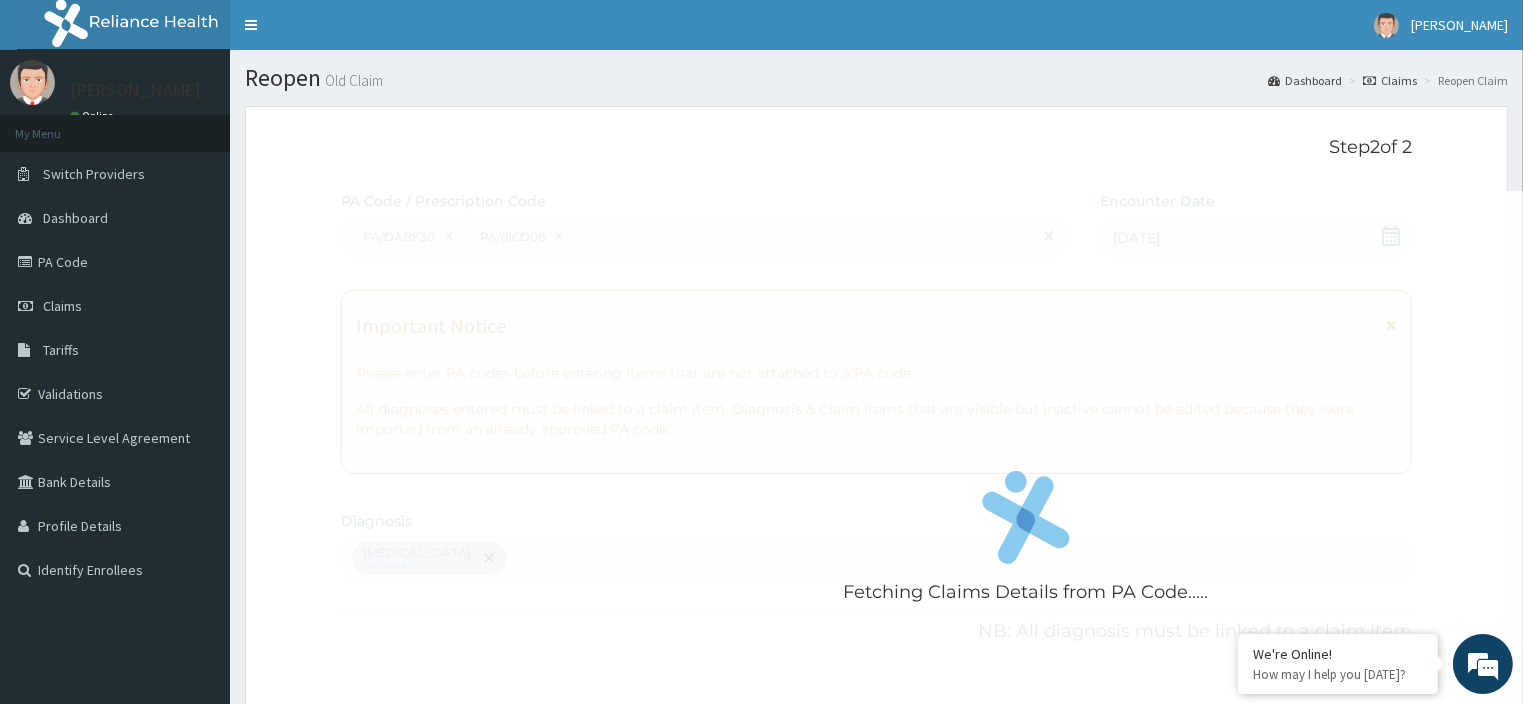 scroll, scrollTop: 564, scrollLeft: 0, axis: vertical 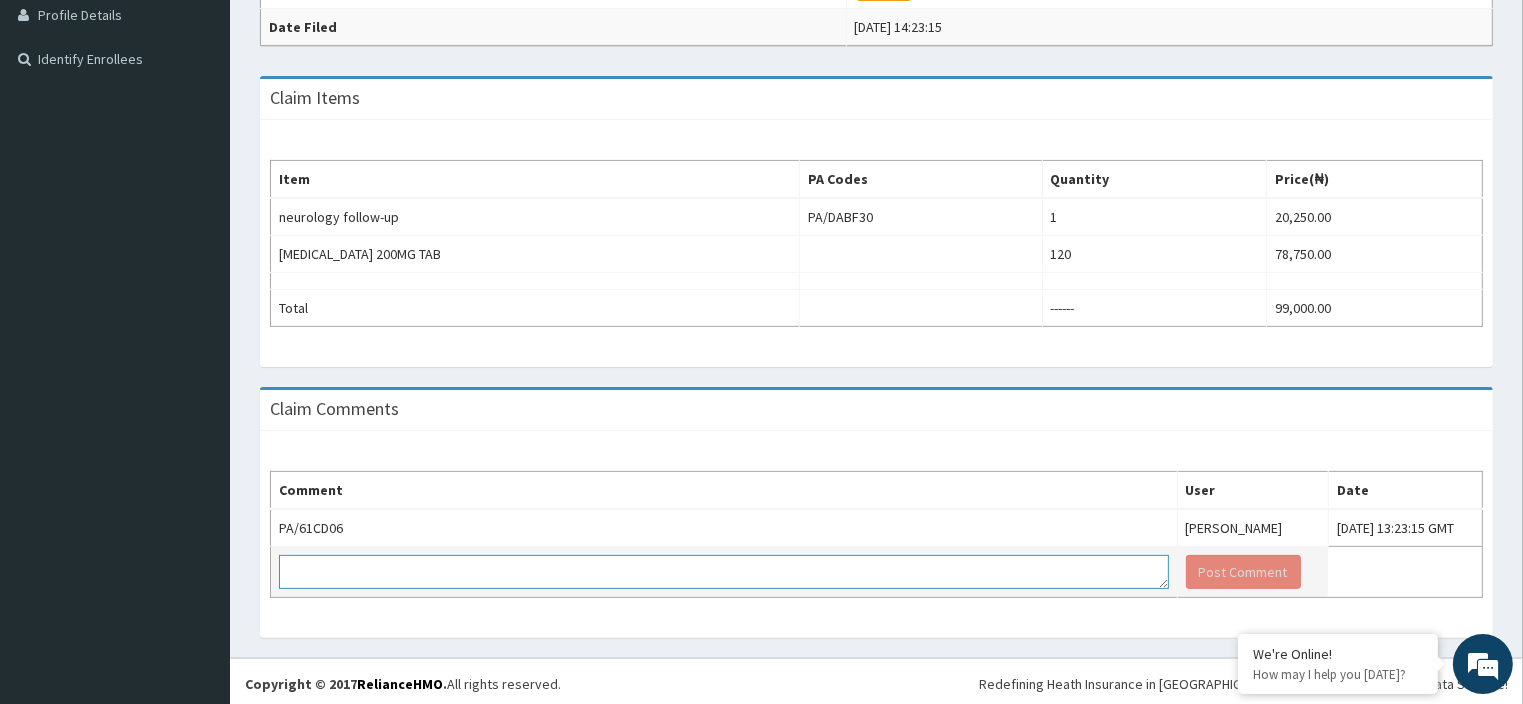 click at bounding box center [724, 572] 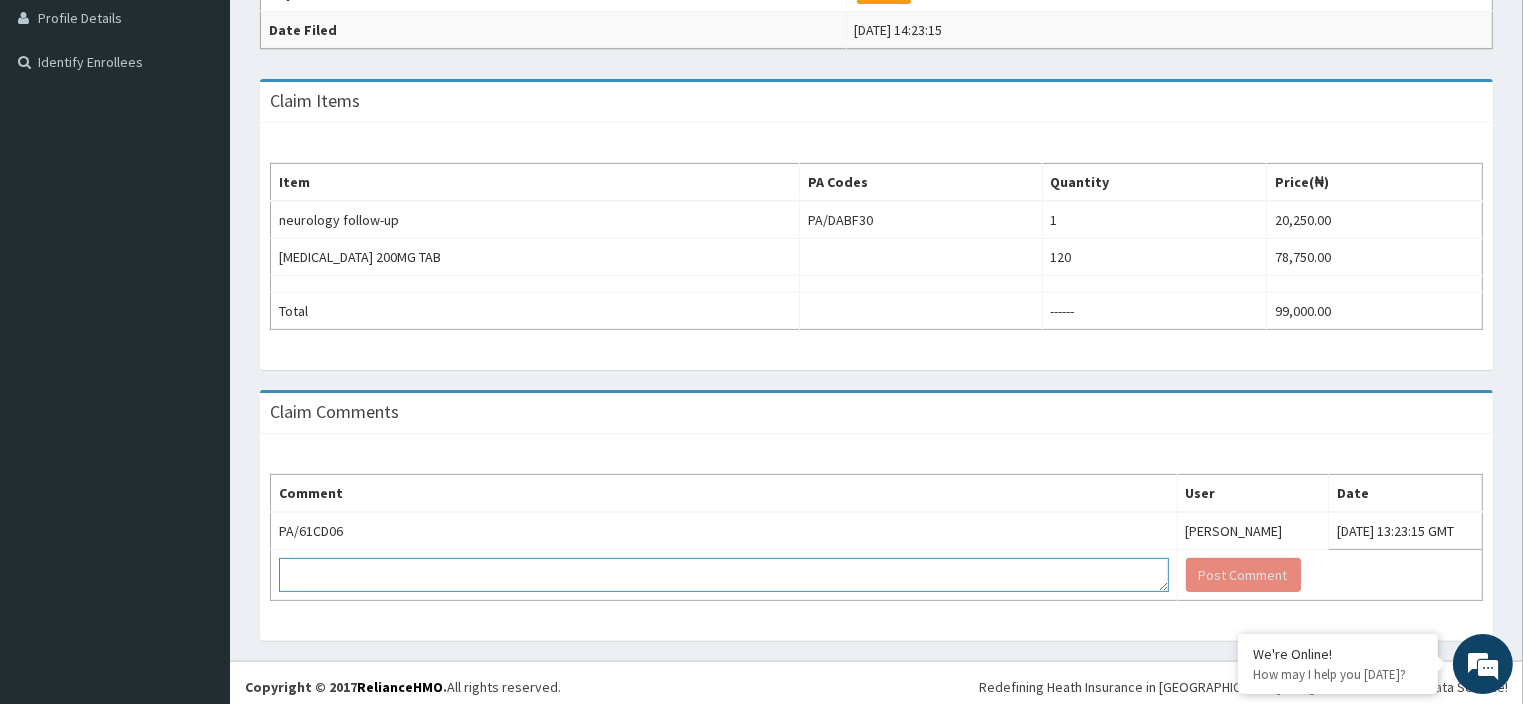 scroll, scrollTop: 511, scrollLeft: 0, axis: vertical 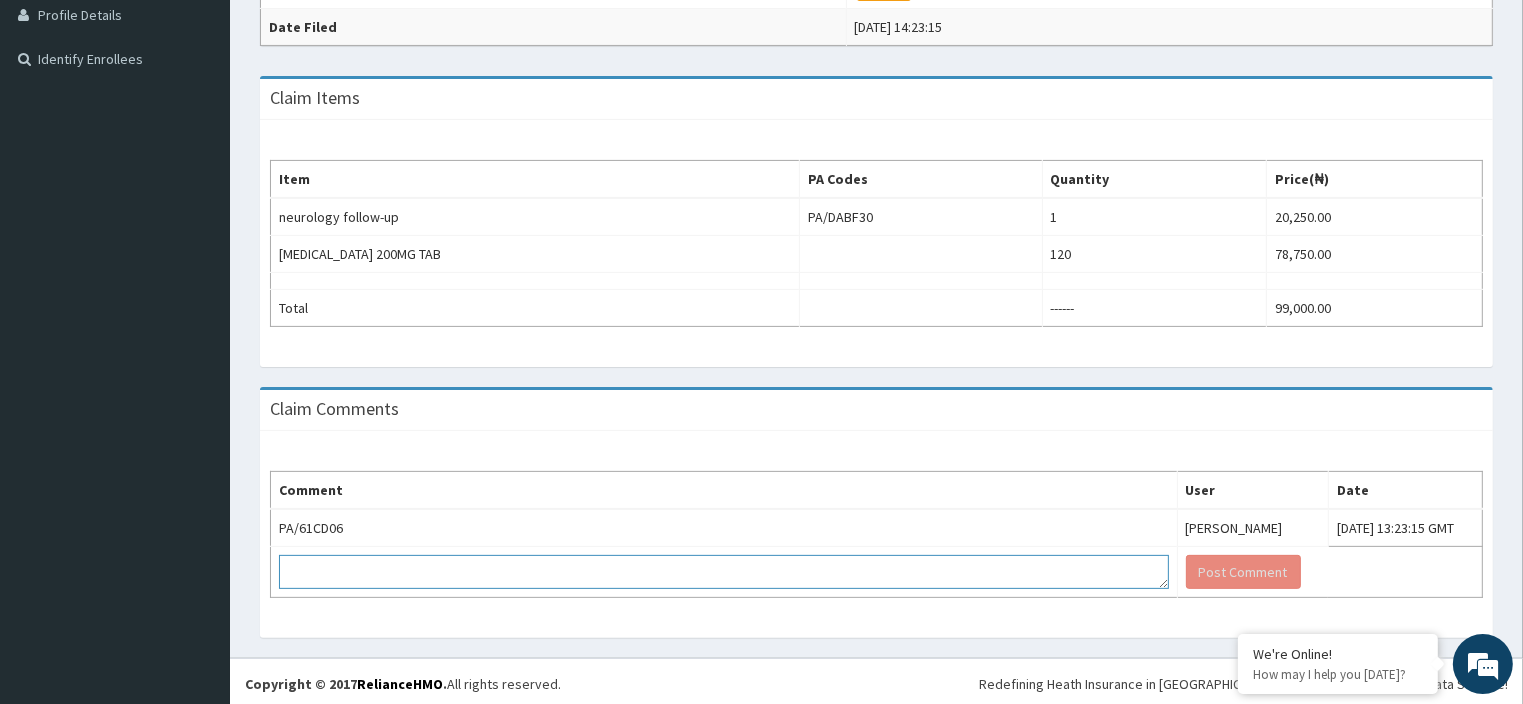 paste on "Pls note that this claim is overdue,kindly make payment" 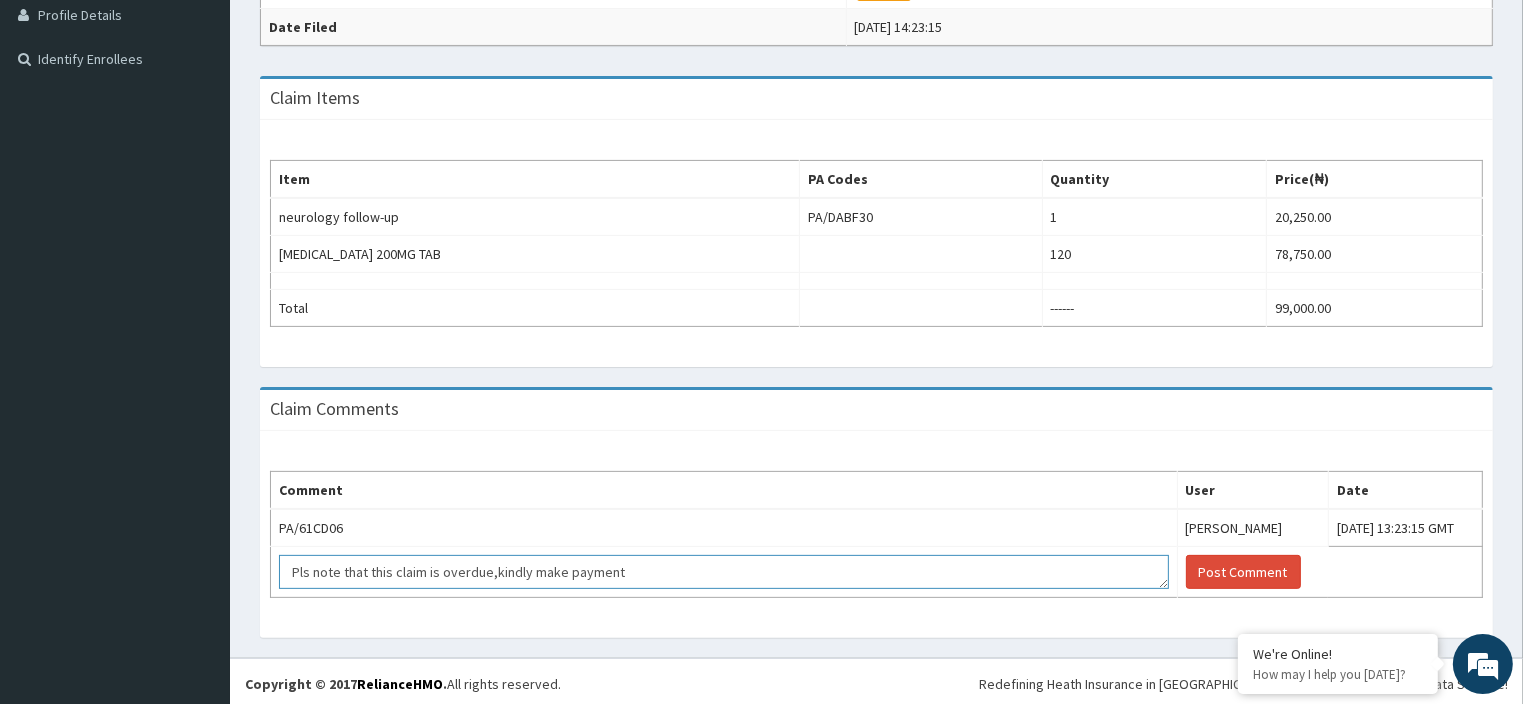 scroll, scrollTop: 12, scrollLeft: 0, axis: vertical 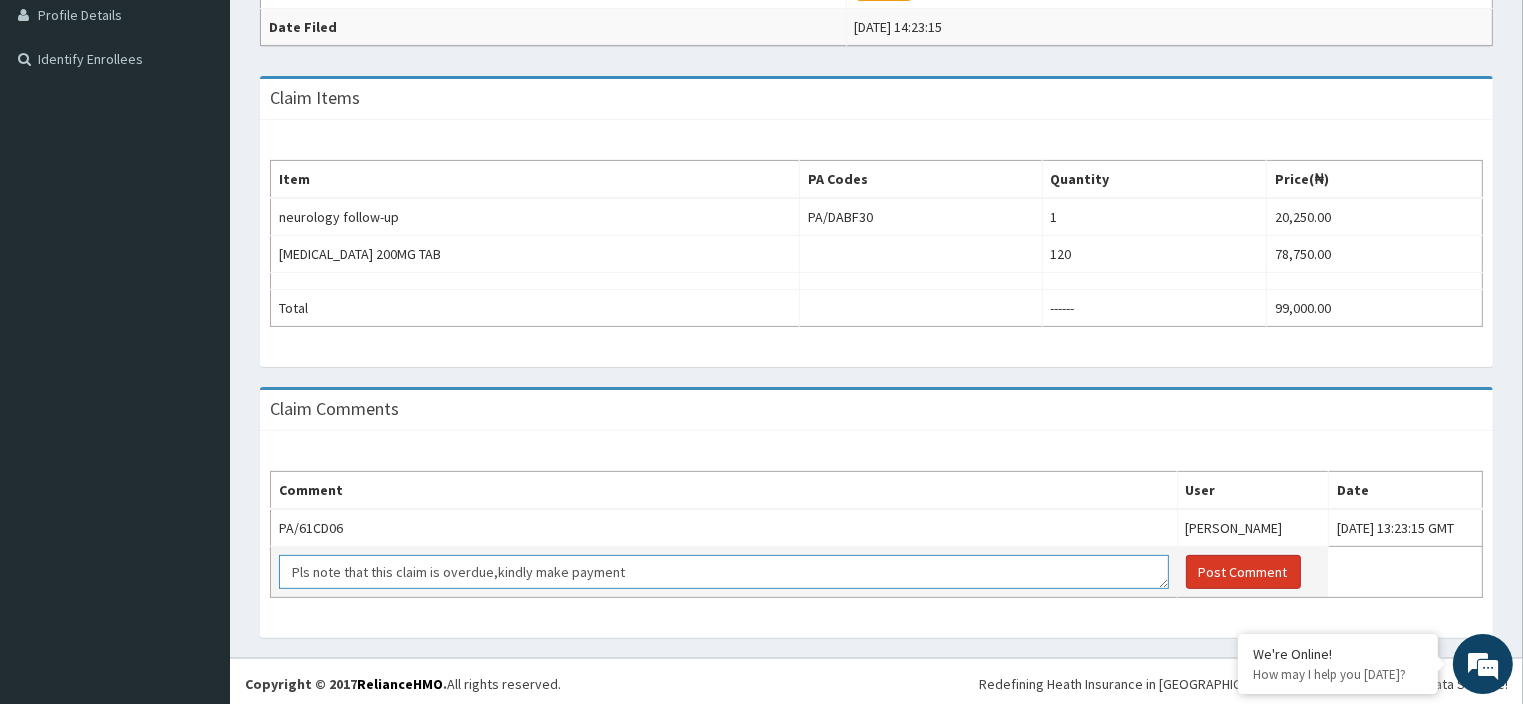 type on "Pls note that this claim is overdue,kindly make payment" 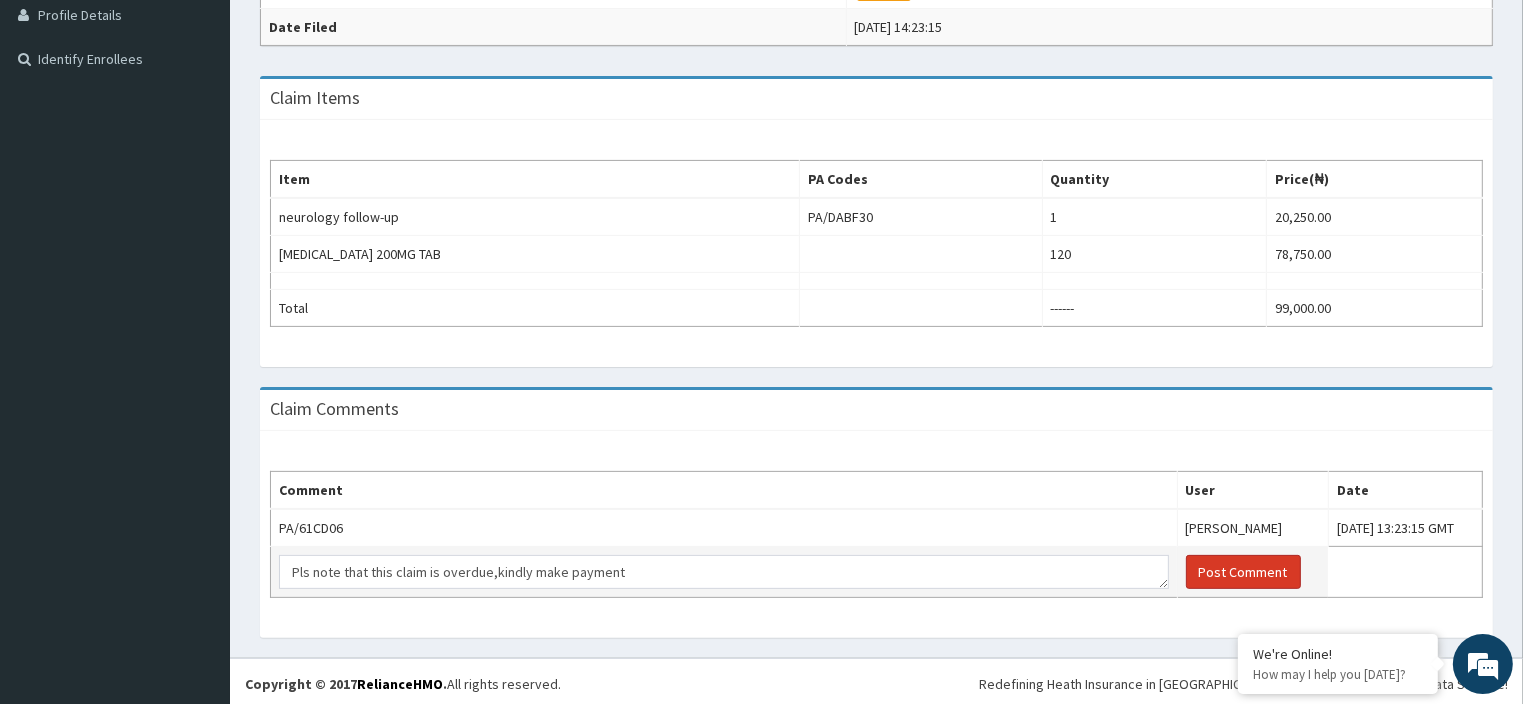click on "Post Comment" at bounding box center (1243, 572) 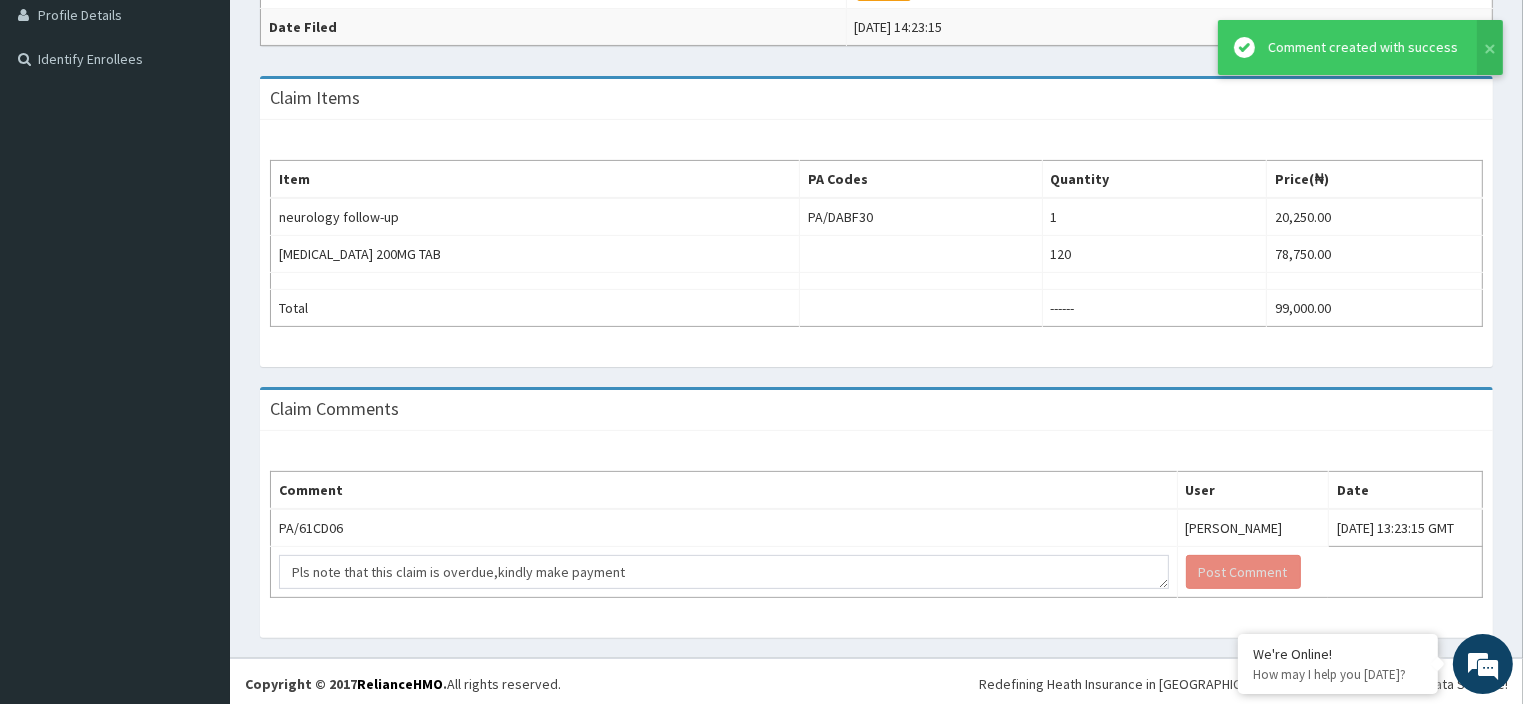 scroll, scrollTop: 0, scrollLeft: 0, axis: both 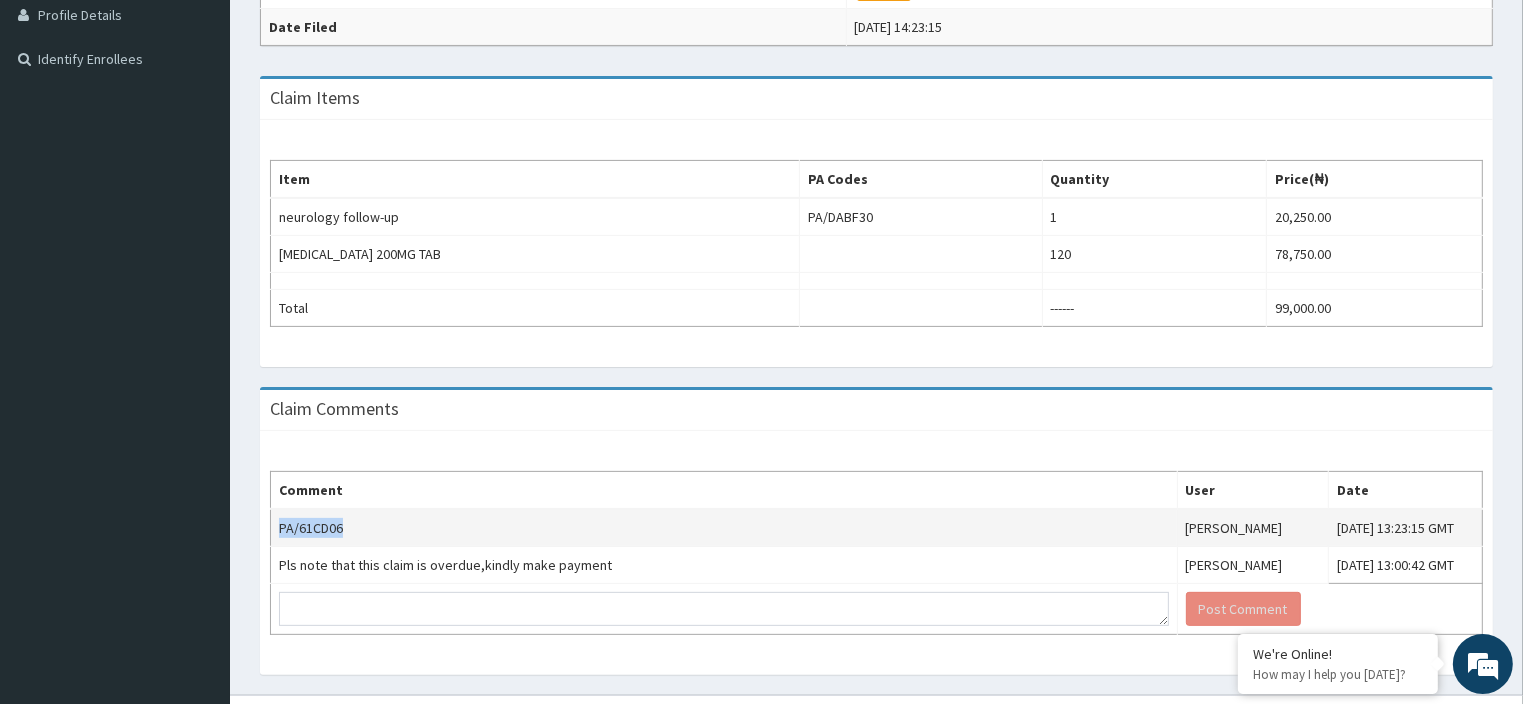drag, startPoint x: 344, startPoint y: 522, endPoint x: 272, endPoint y: 537, distance: 73.545906 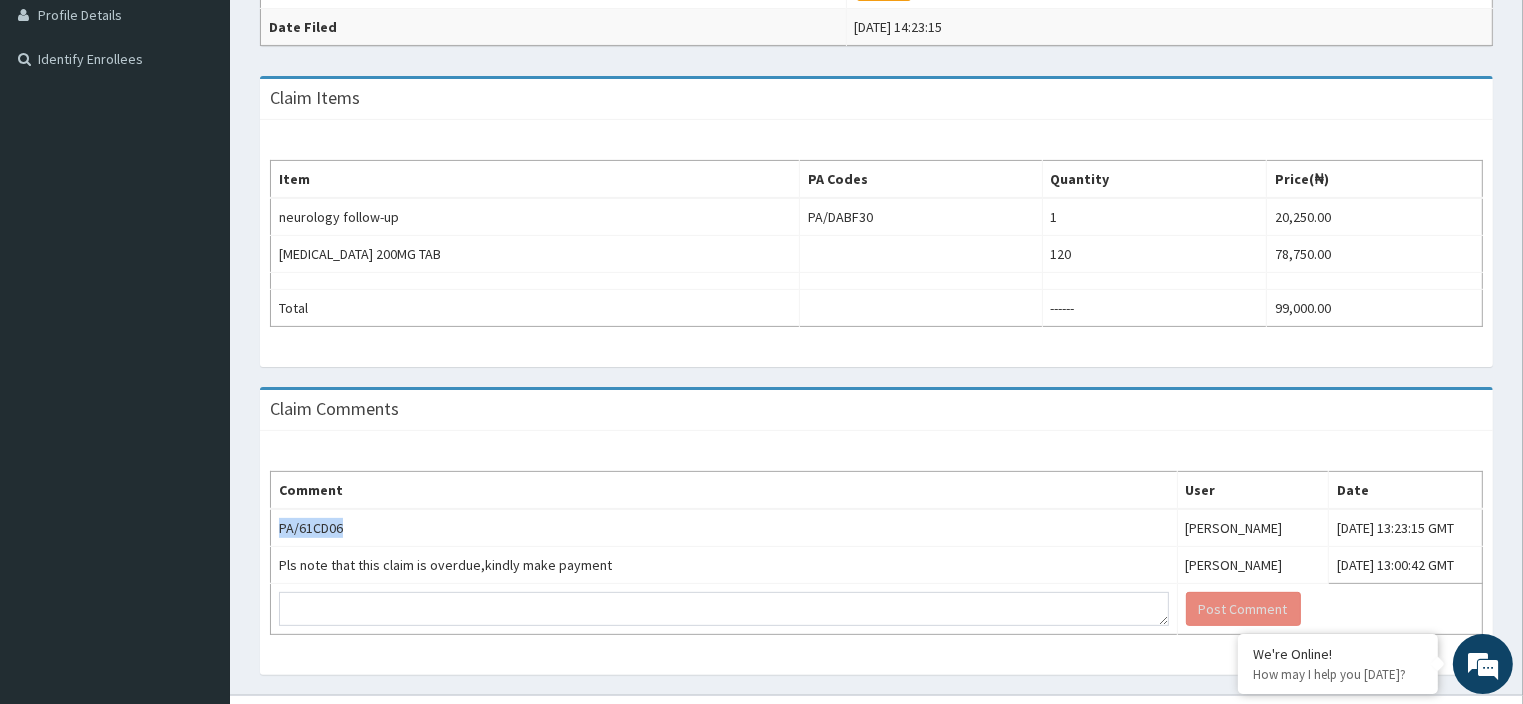 copy on "PA/61CD06" 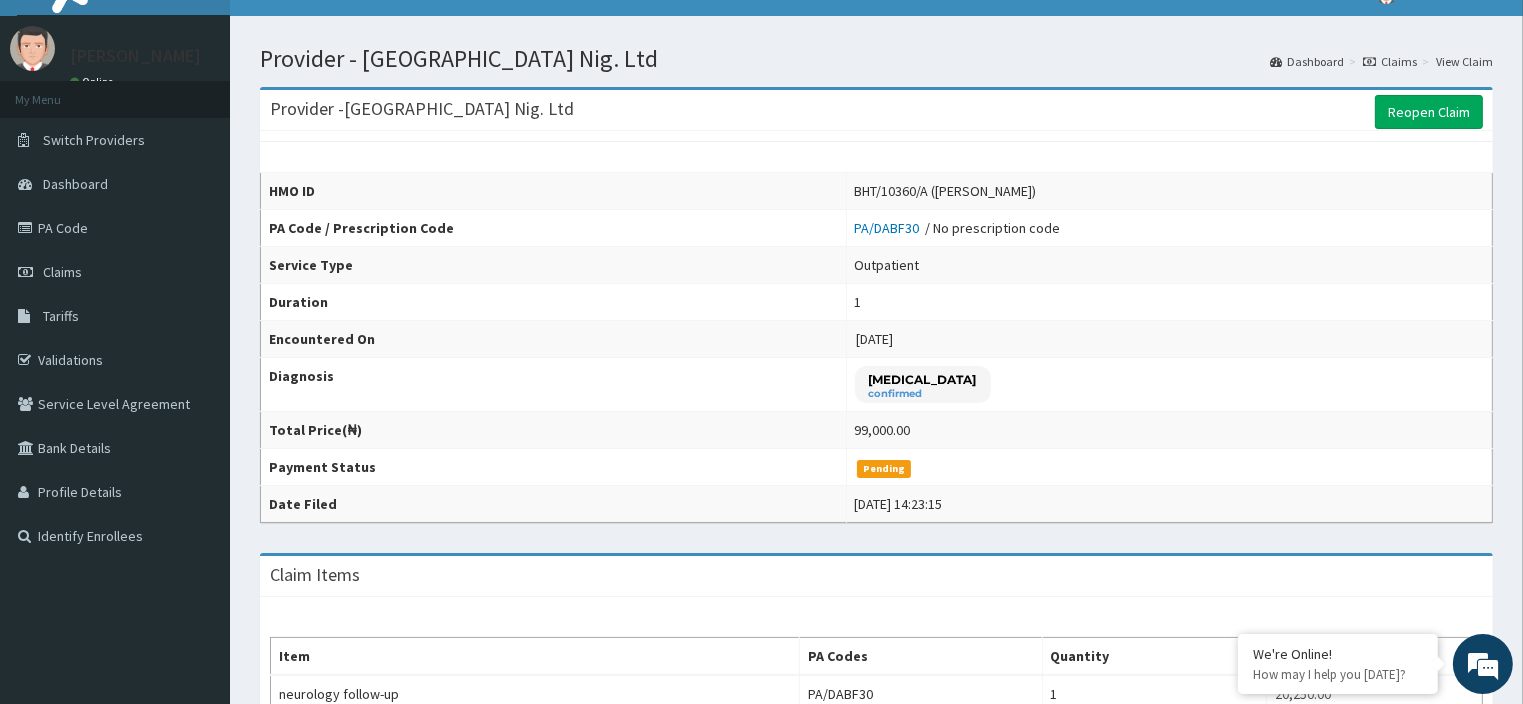 scroll, scrollTop: 0, scrollLeft: 0, axis: both 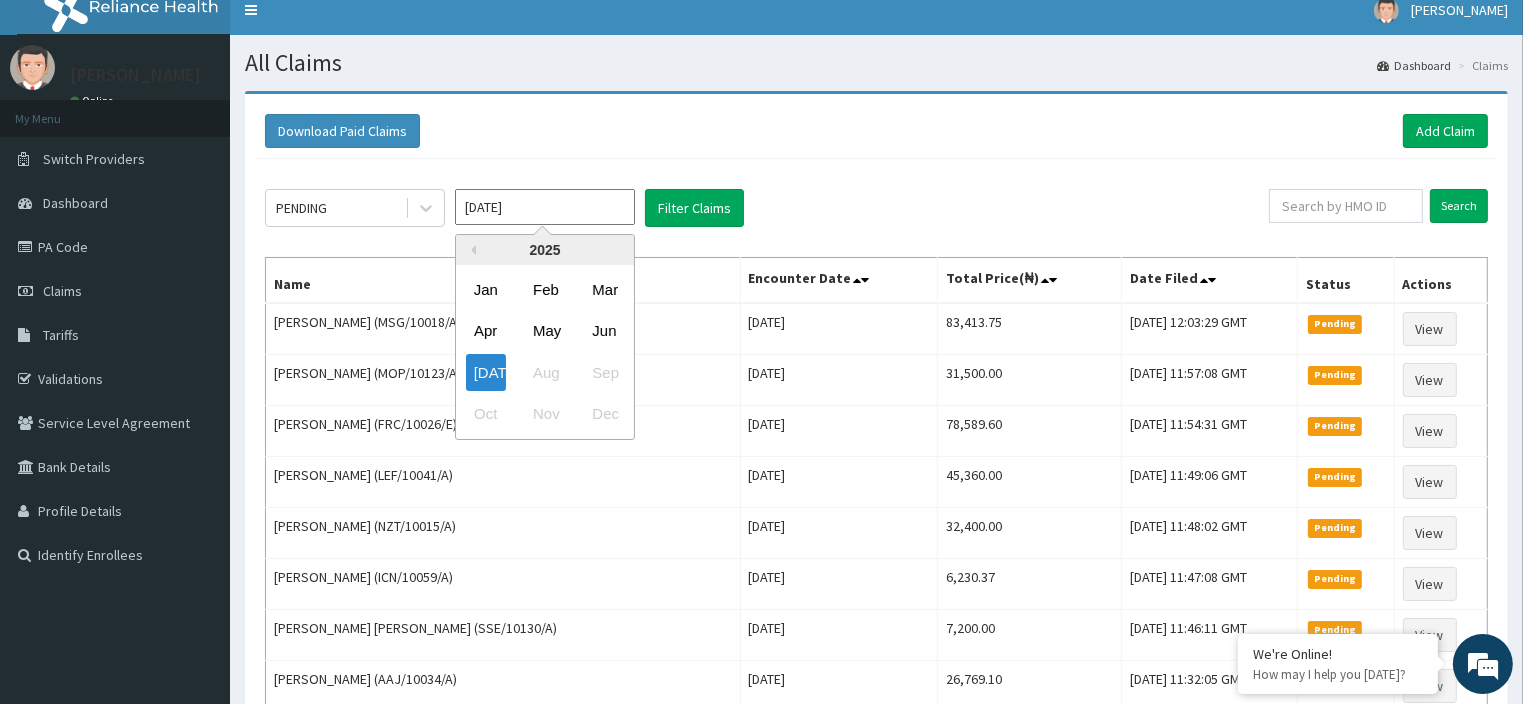 click on "[DATE]" at bounding box center [545, 207] 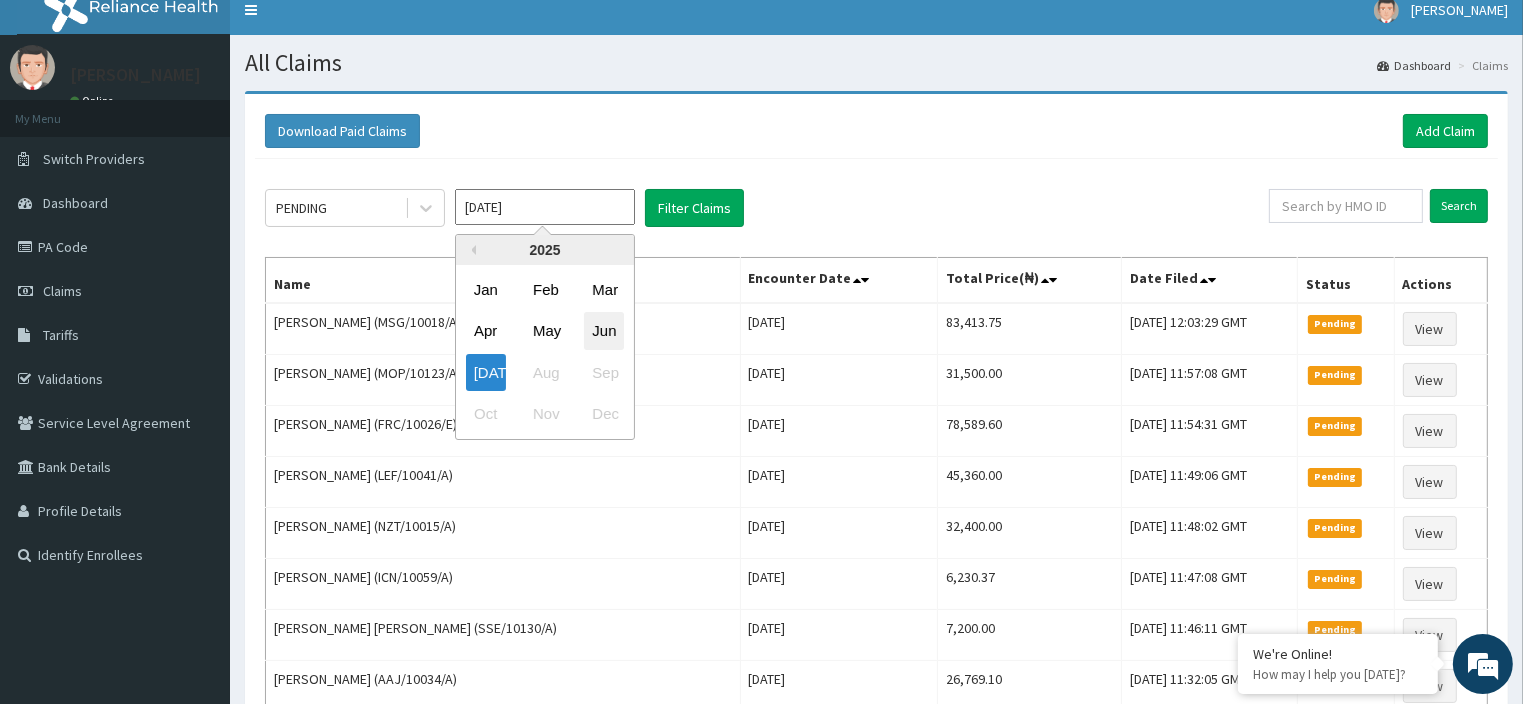 click on "Jun" at bounding box center [604, 331] 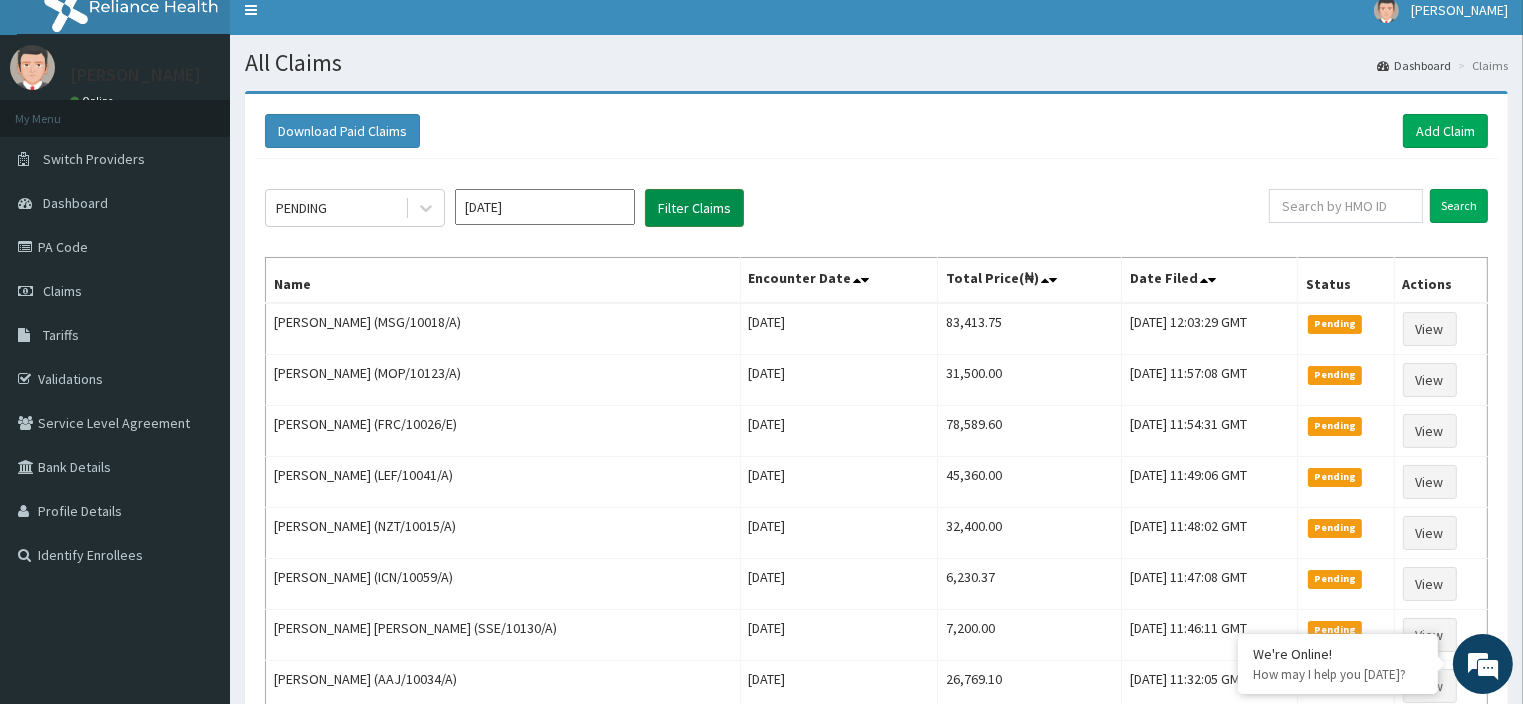 click on "Filter Claims" at bounding box center (694, 208) 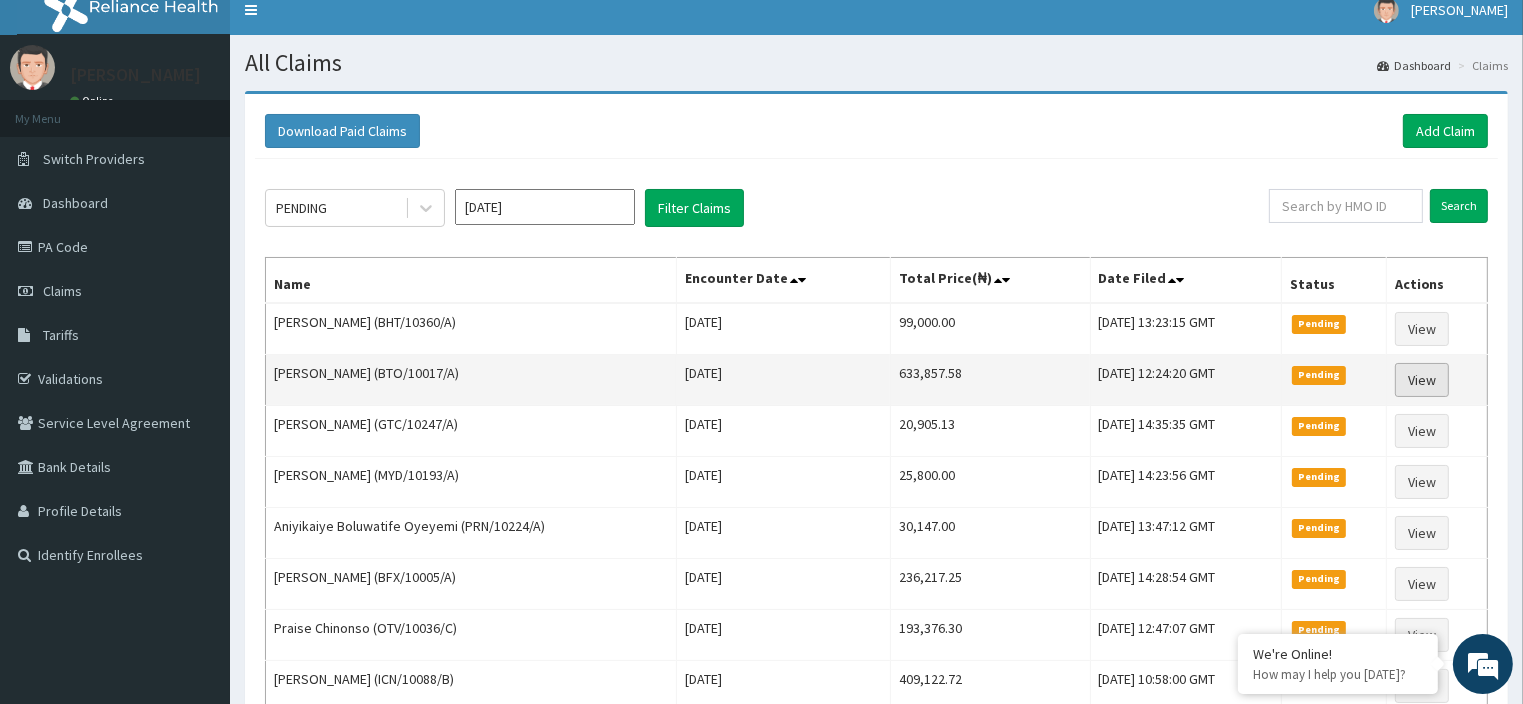 click on "View" at bounding box center (1422, 380) 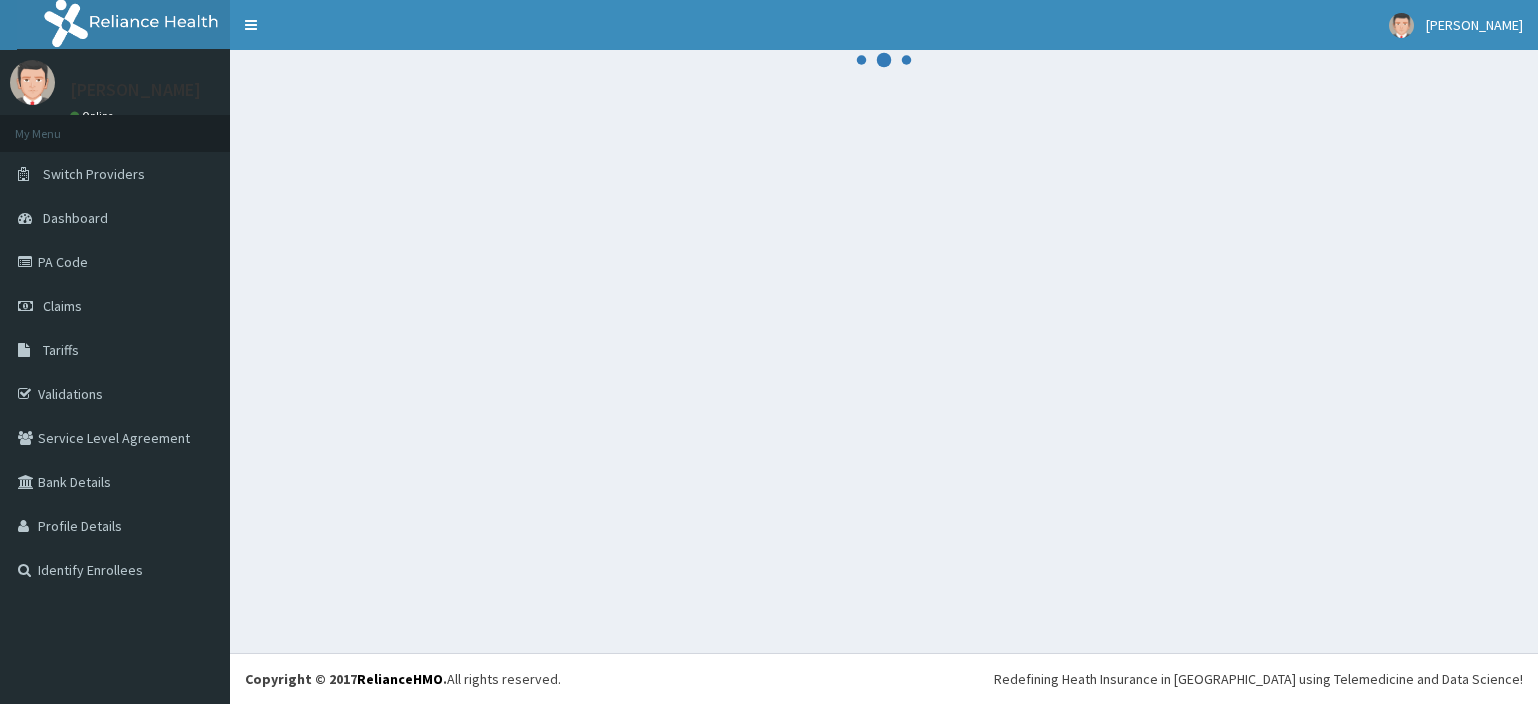 scroll, scrollTop: 0, scrollLeft: 0, axis: both 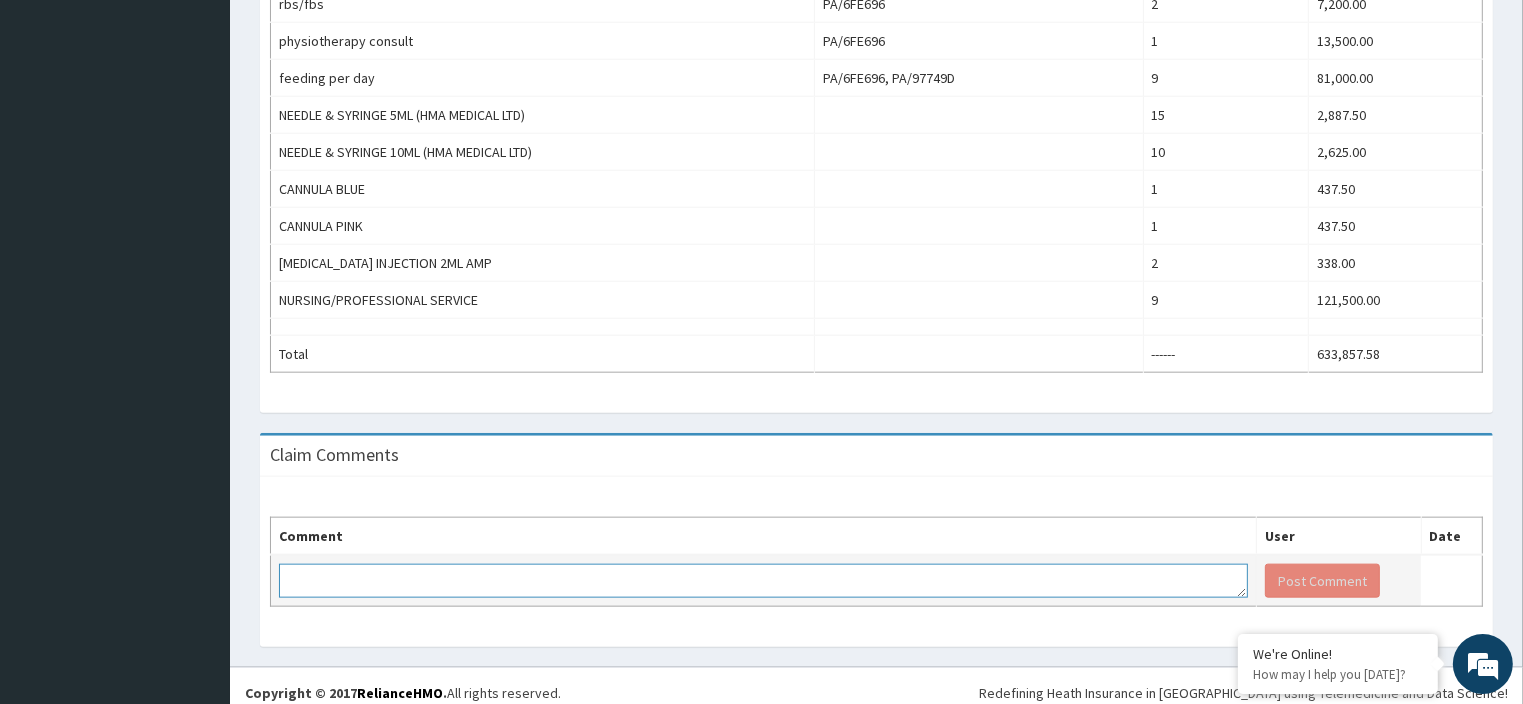 click at bounding box center (763, 581) 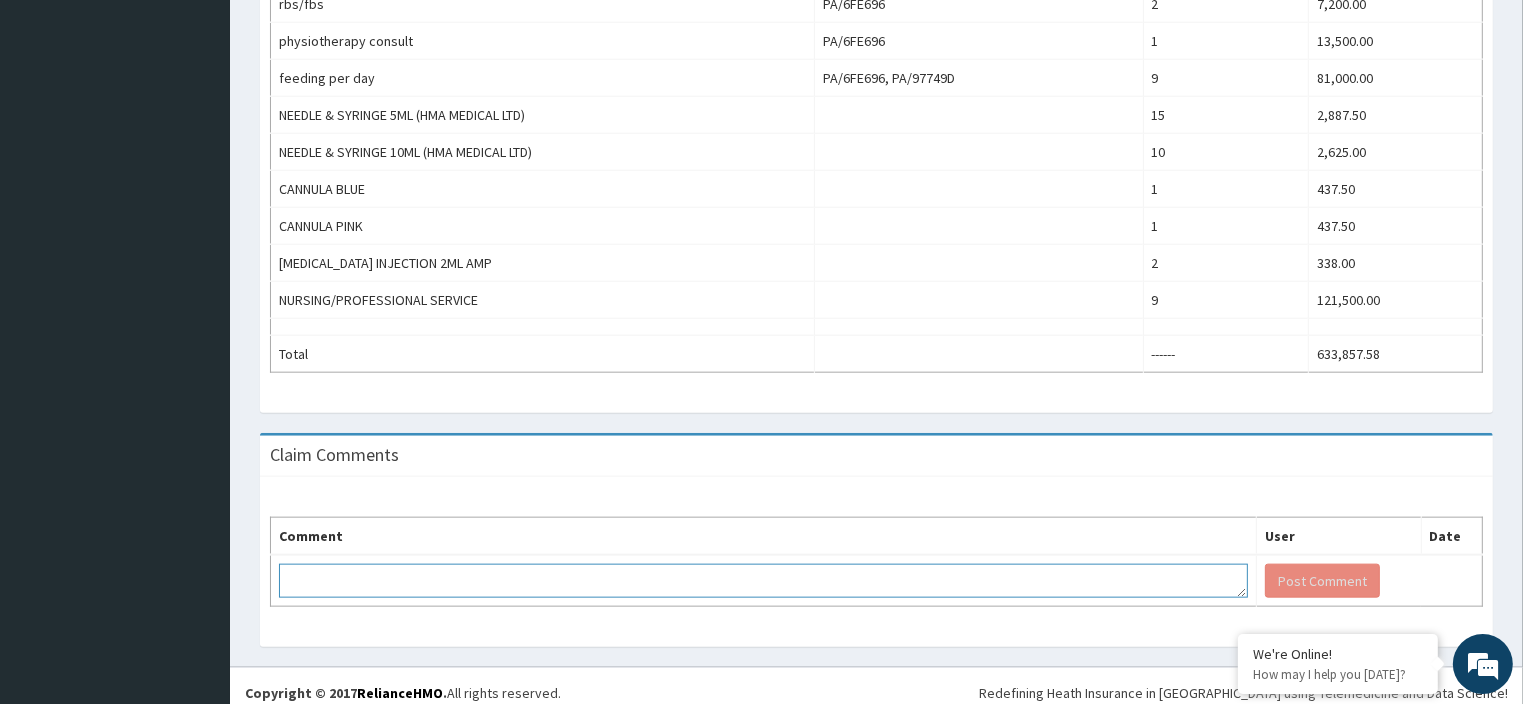 paste on "Pls note that this claim is overdue,kindly make payment" 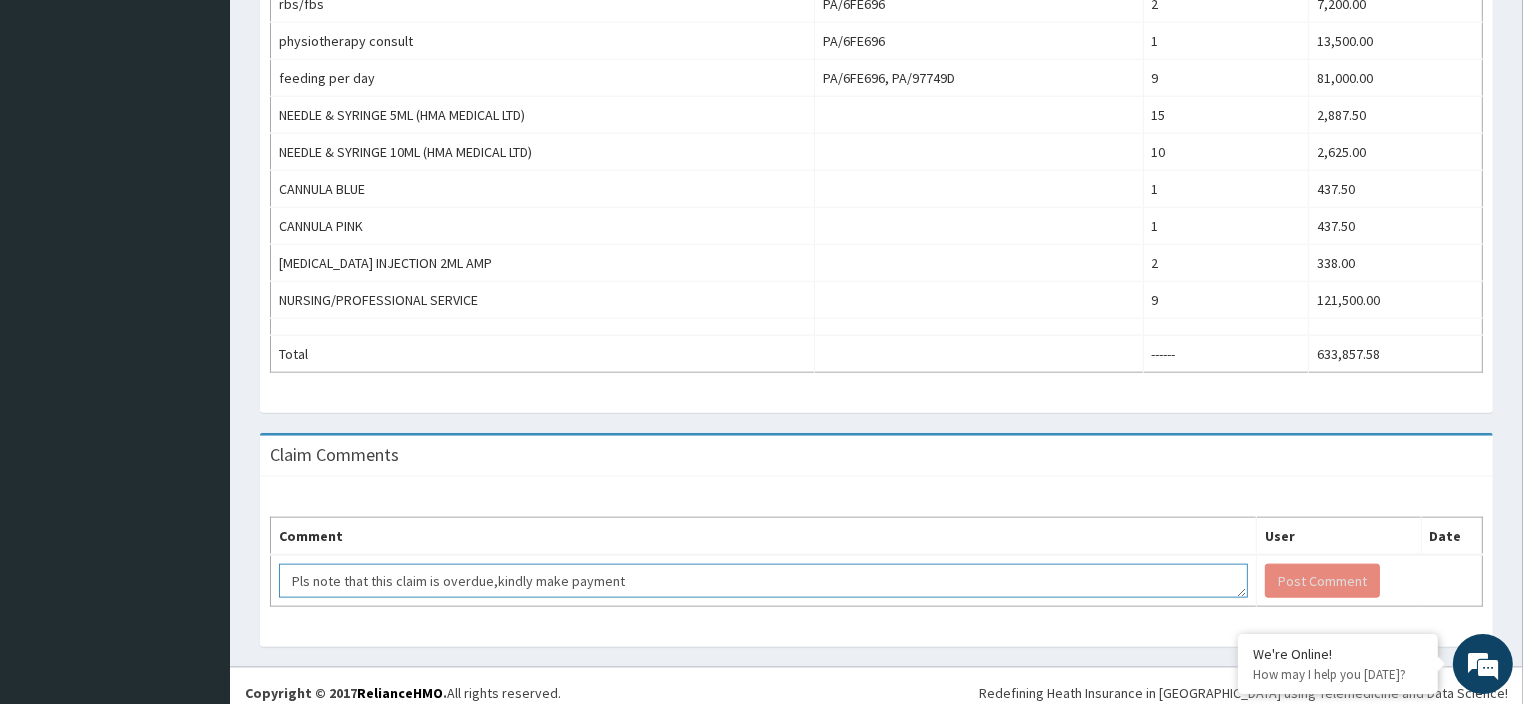 scroll, scrollTop: 12, scrollLeft: 0, axis: vertical 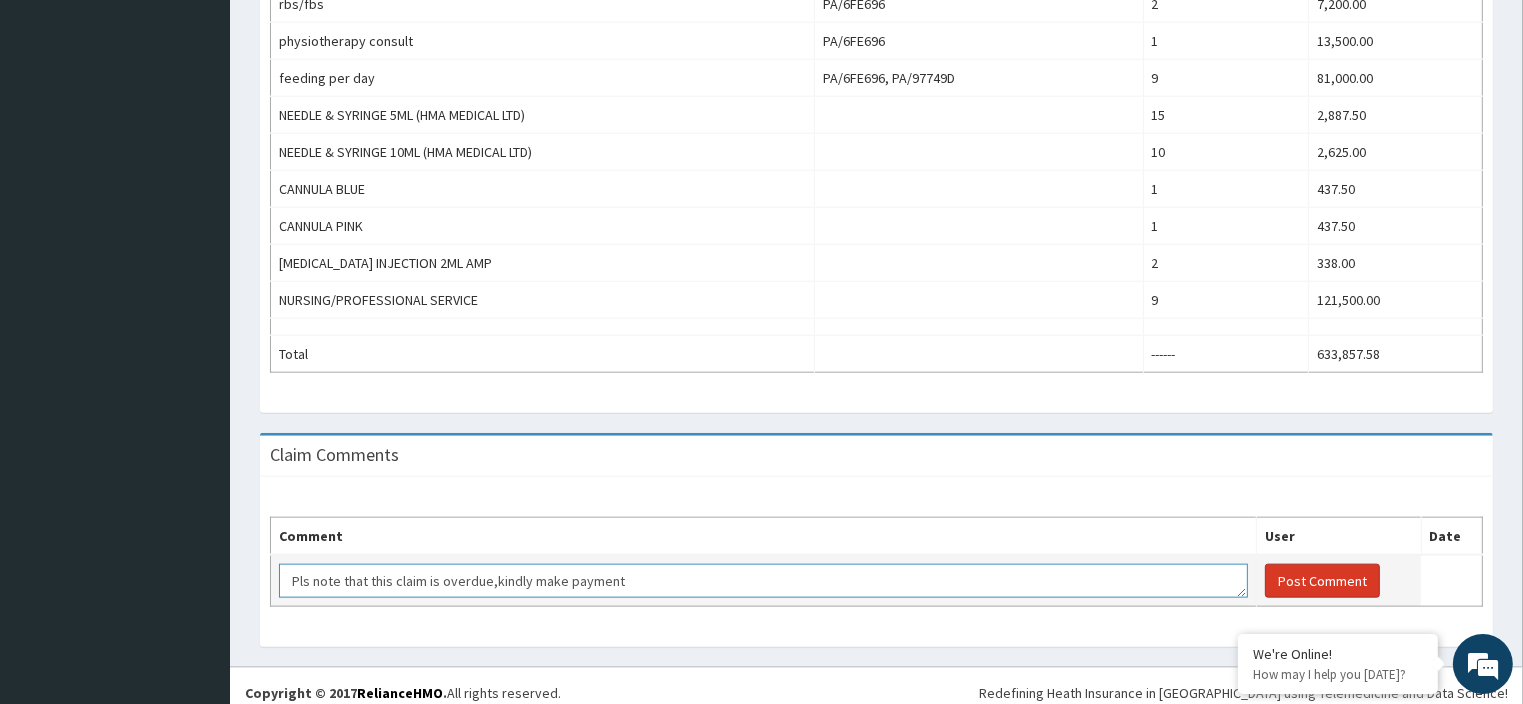 type on "Pls note that this claim is overdue,kindly make payment" 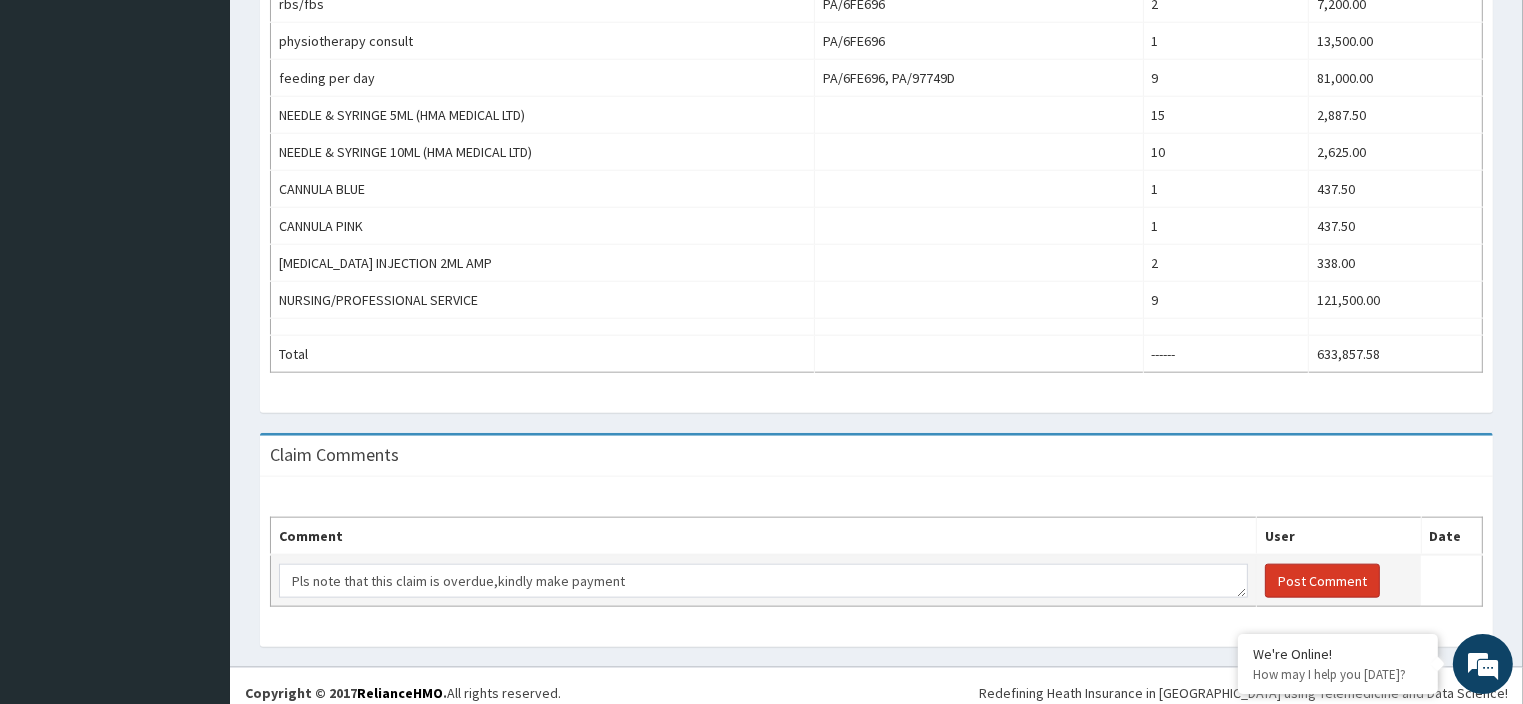 click on "Post Comment" at bounding box center (1322, 581) 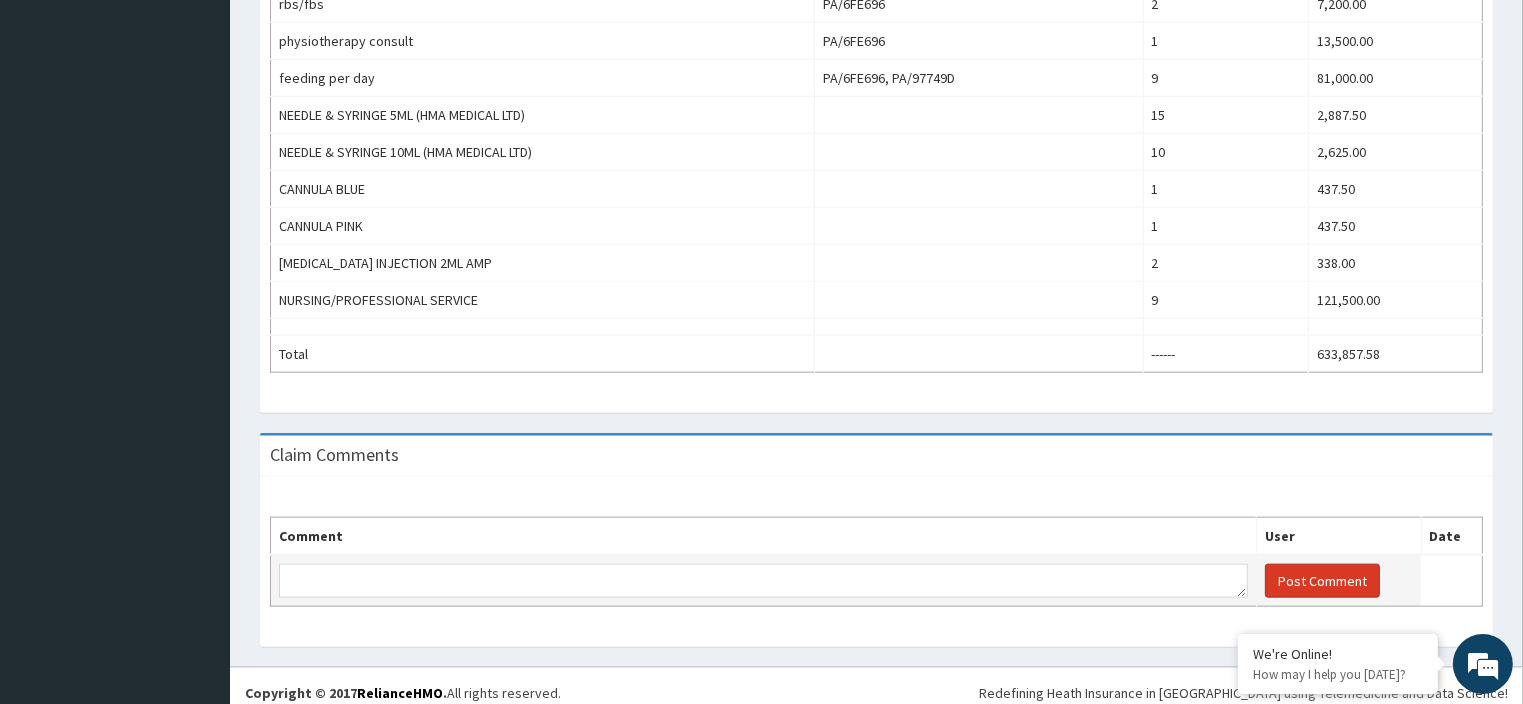 scroll, scrollTop: 0, scrollLeft: 0, axis: both 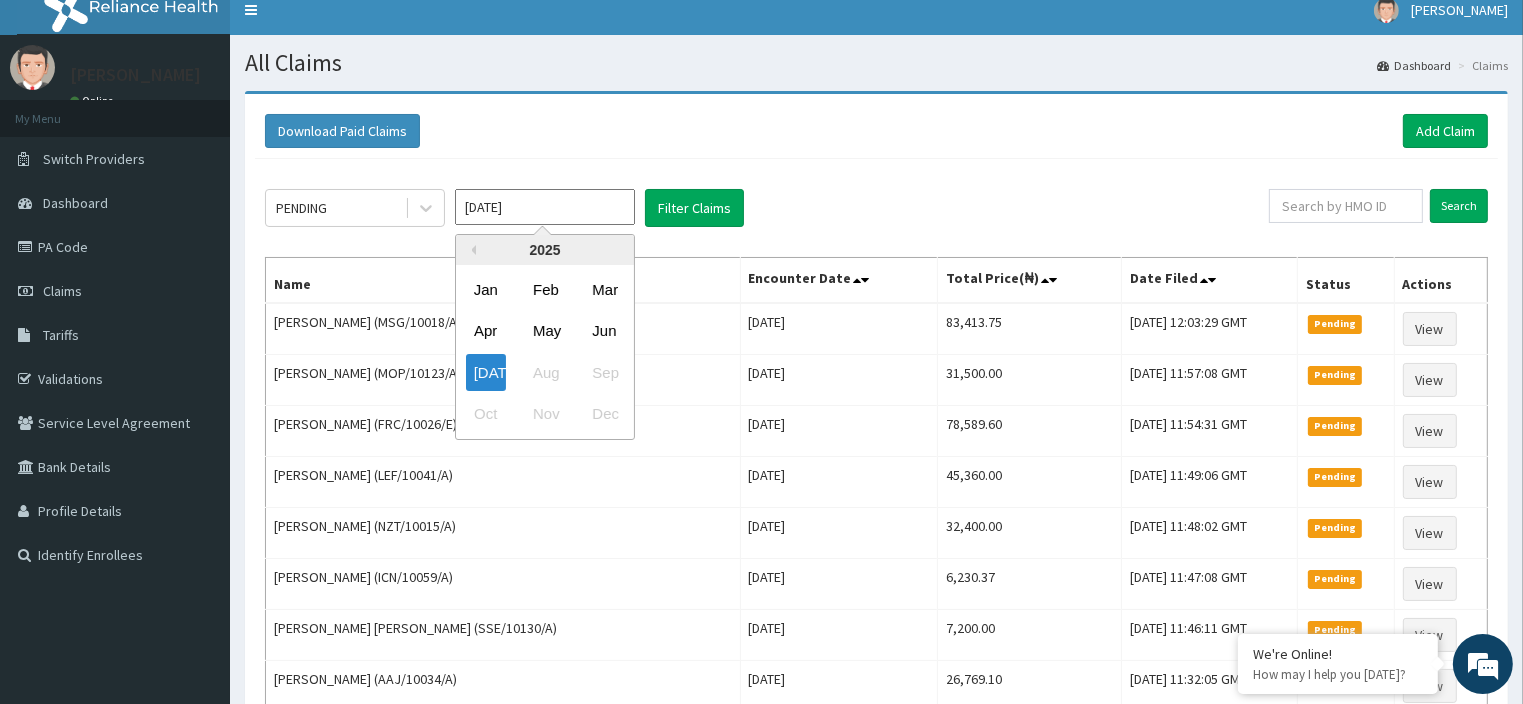 click on "[DATE]" at bounding box center [545, 207] 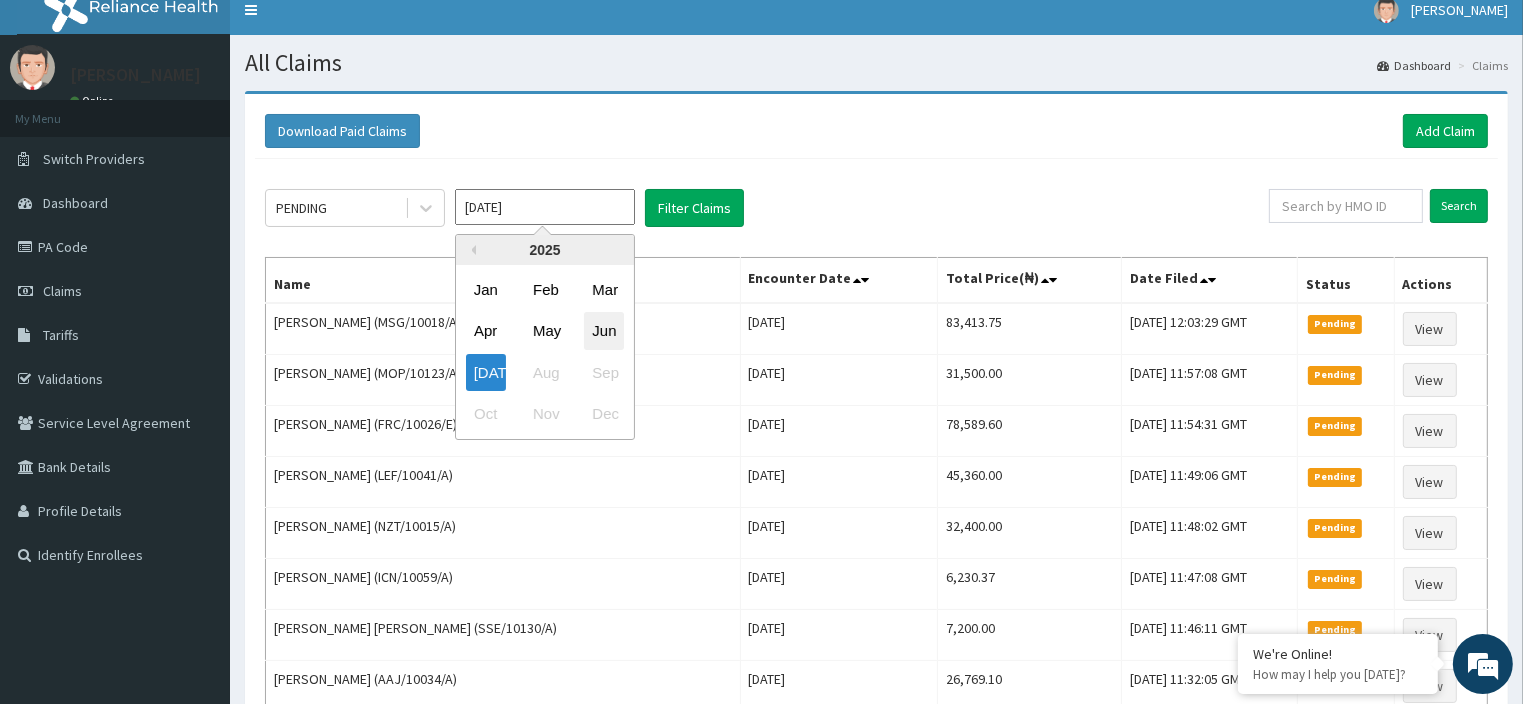 click on "Jun" at bounding box center (604, 331) 